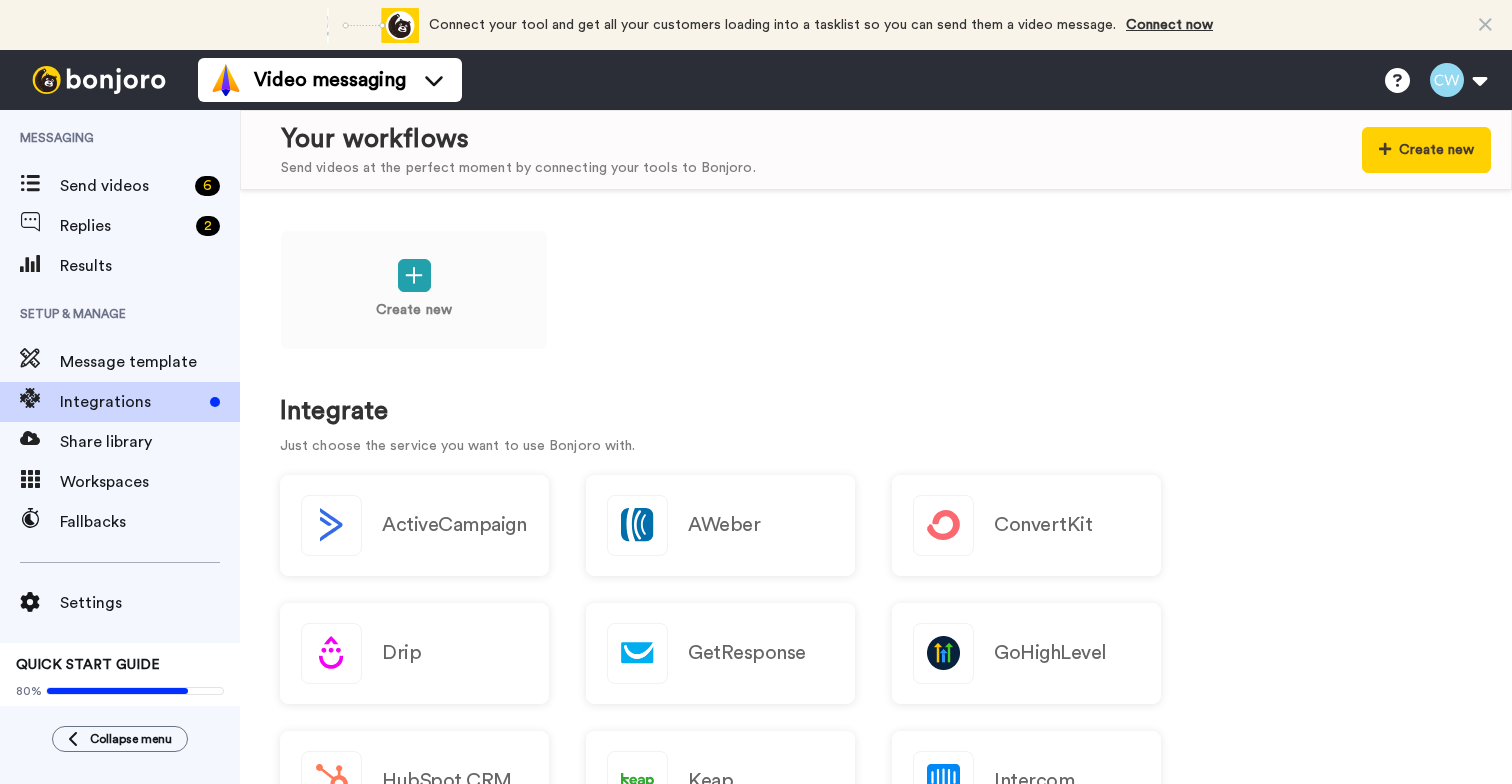 scroll, scrollTop: 0, scrollLeft: 0, axis: both 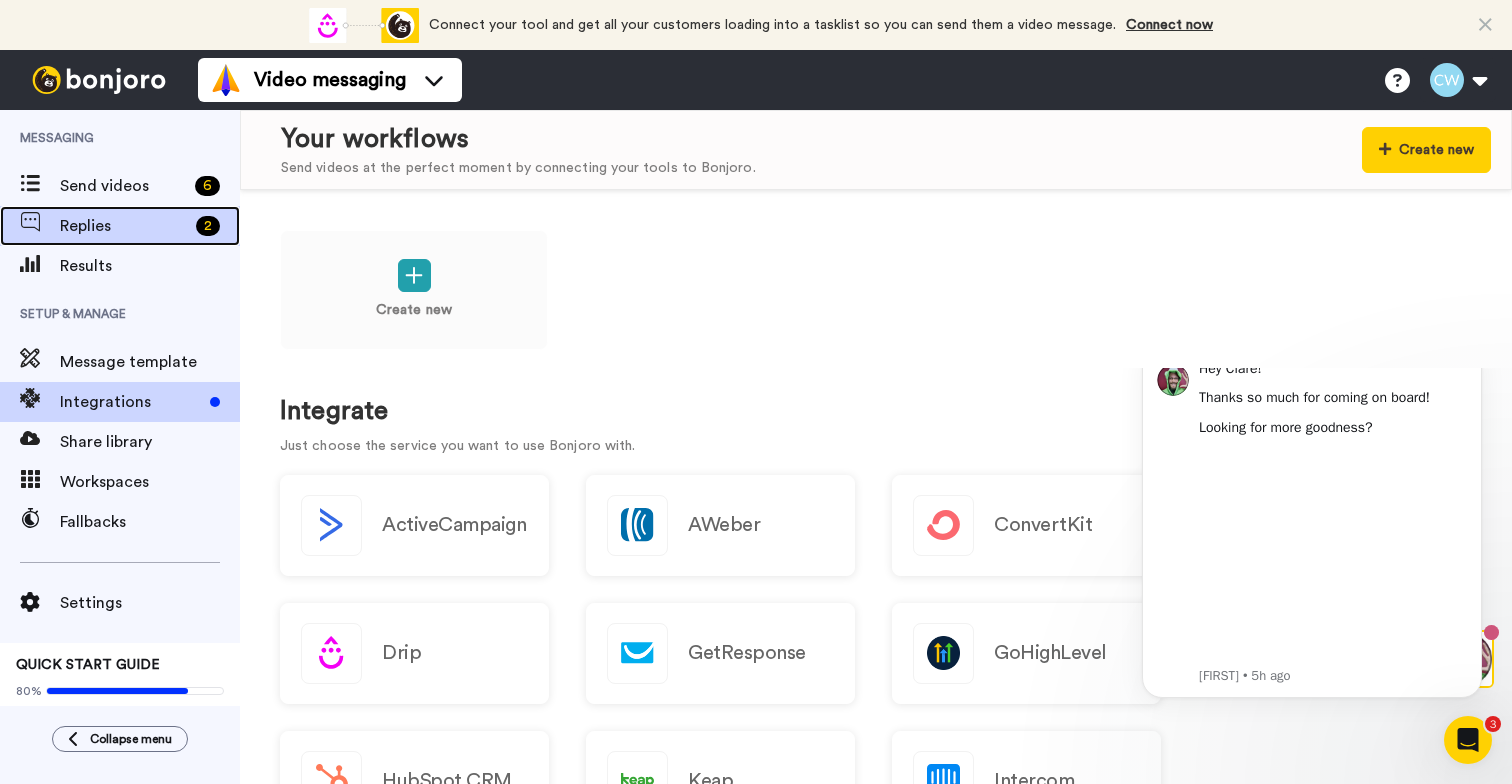 click on "Replies 2" at bounding box center [120, 226] 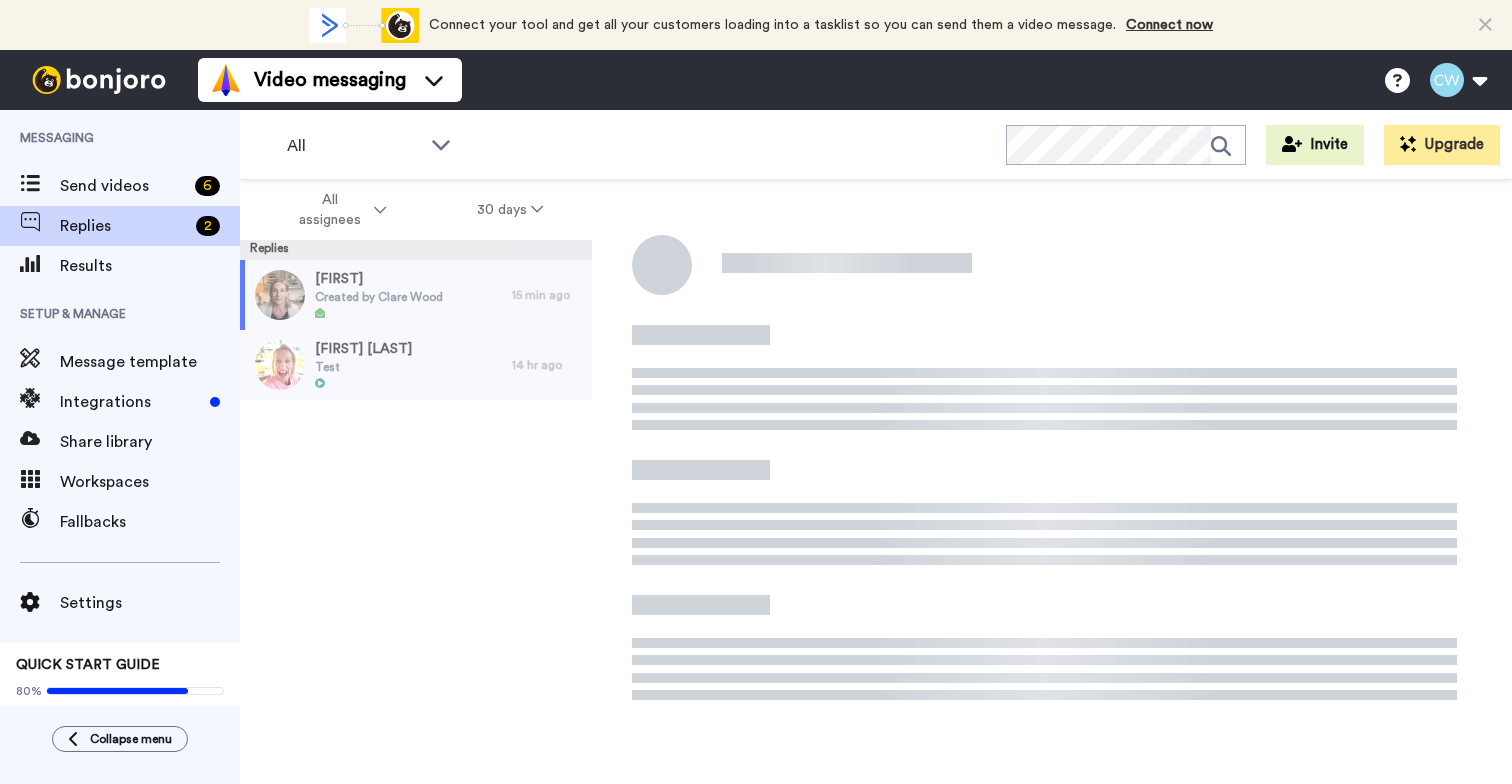 scroll, scrollTop: 0, scrollLeft: 0, axis: both 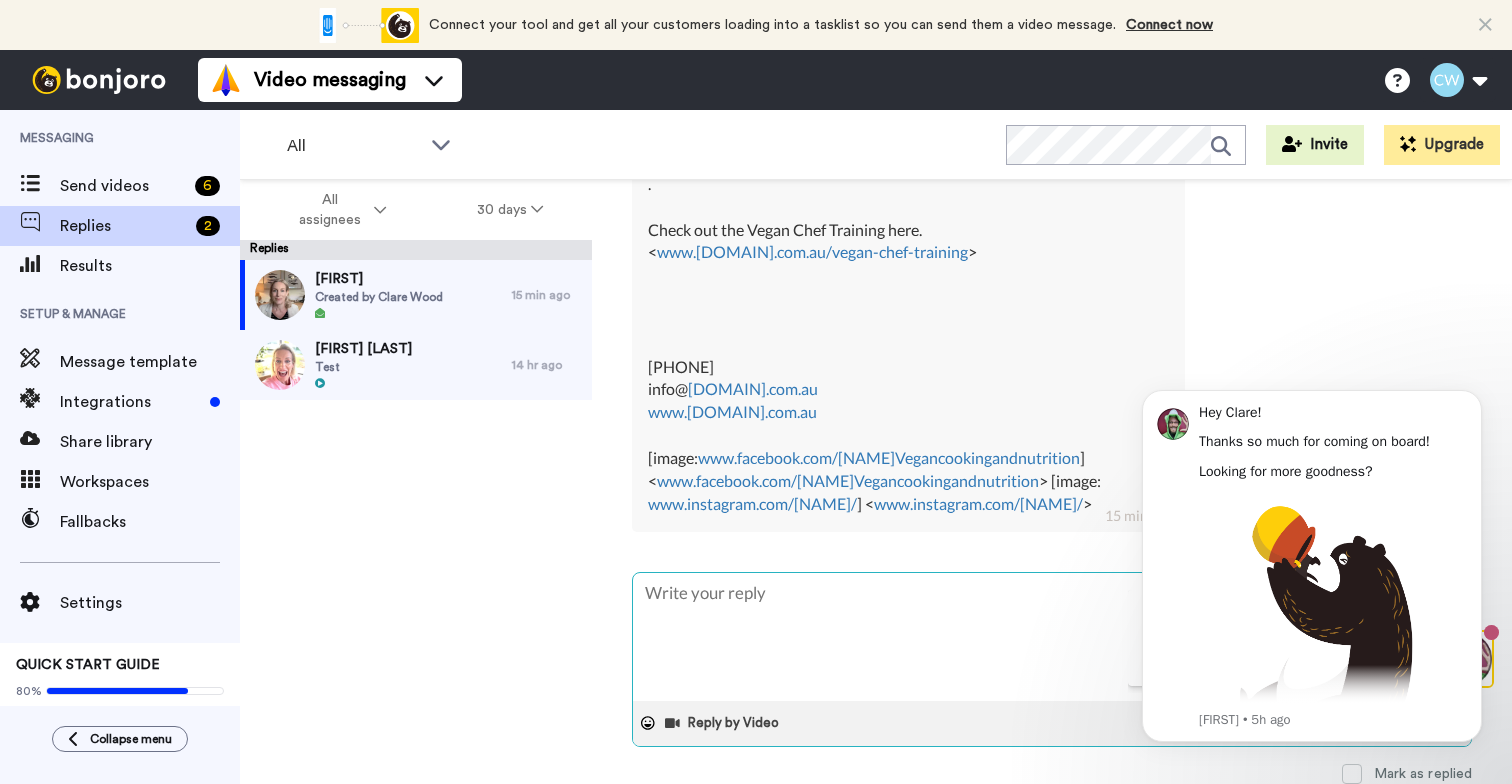 click at bounding box center [1052, 637] 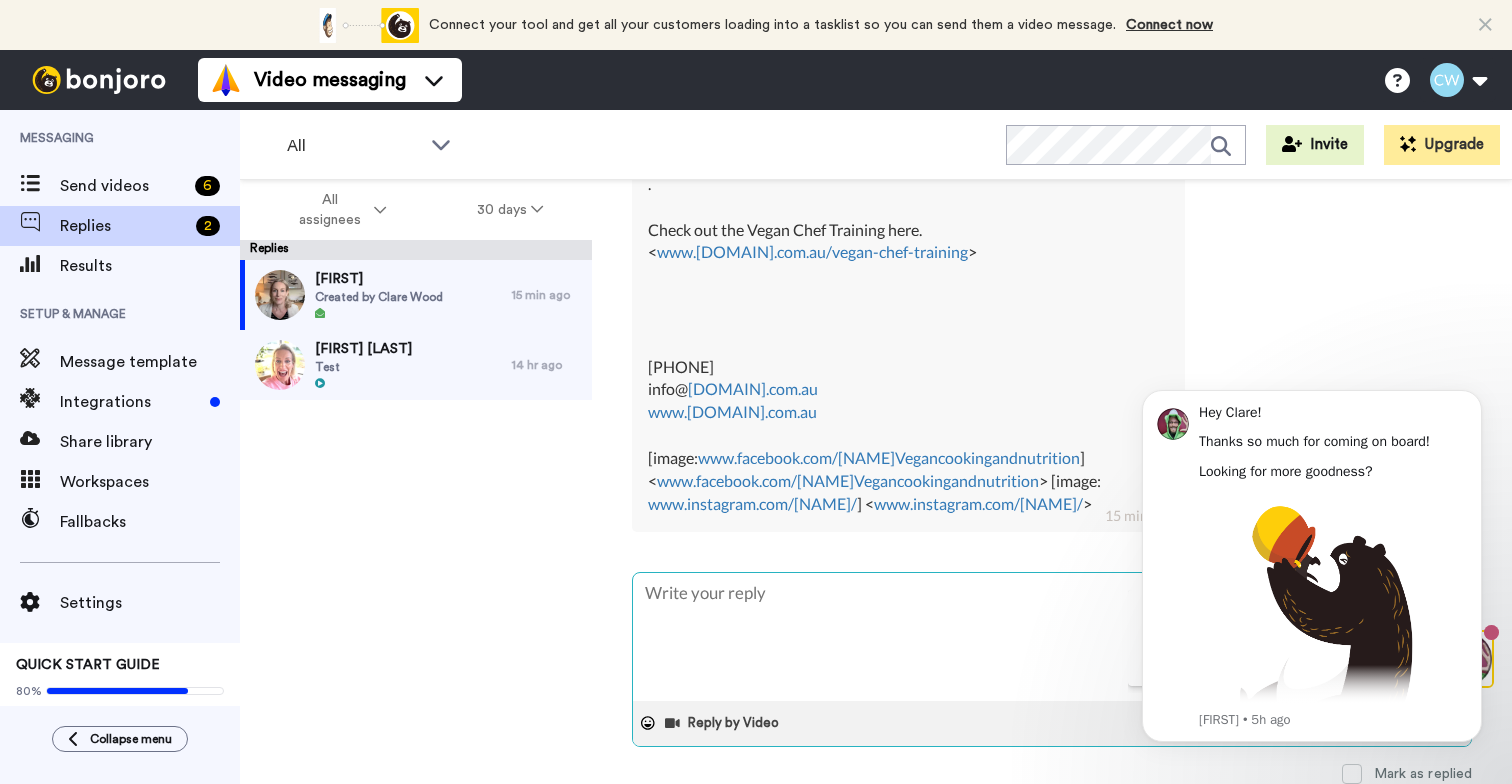 type on "x" 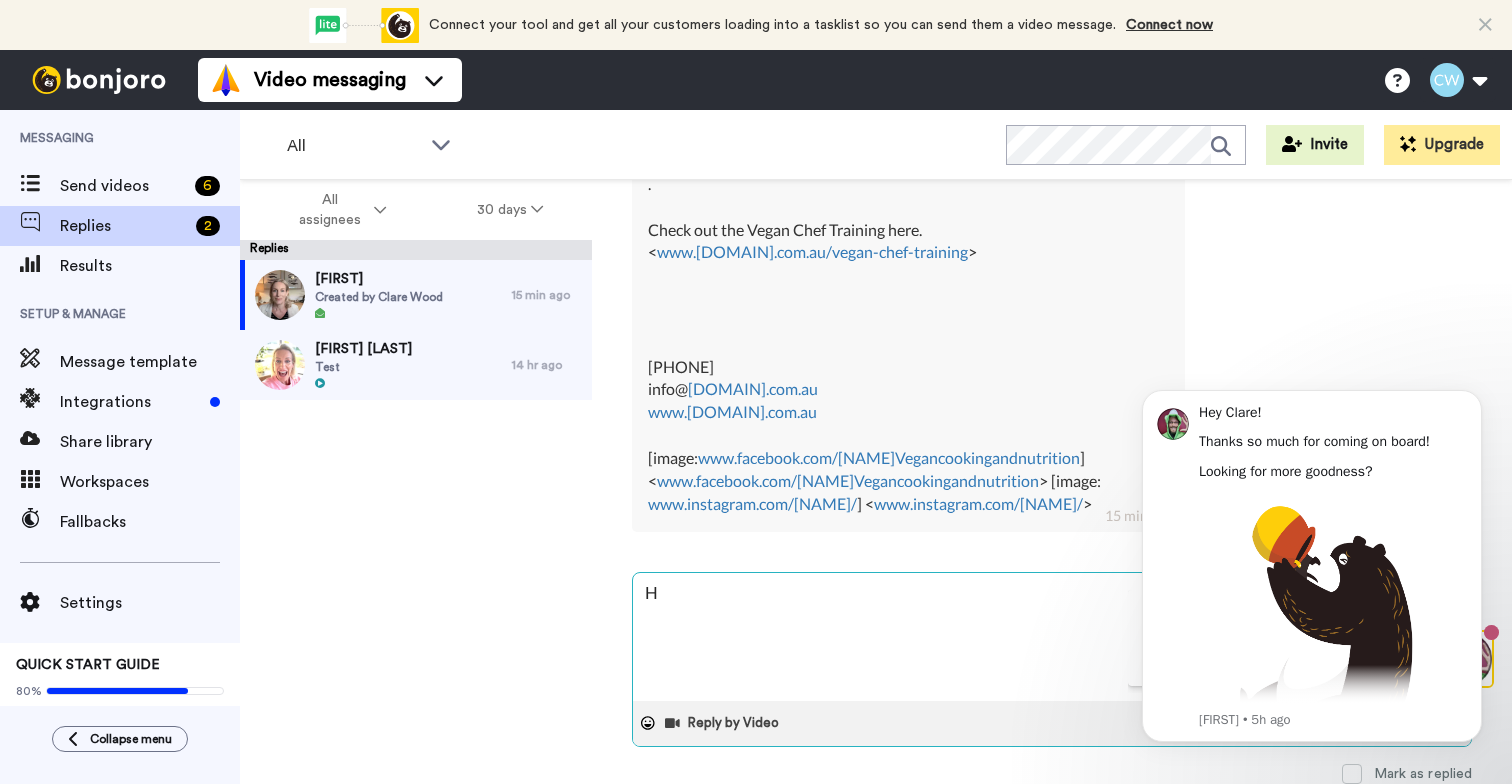 type on "x" 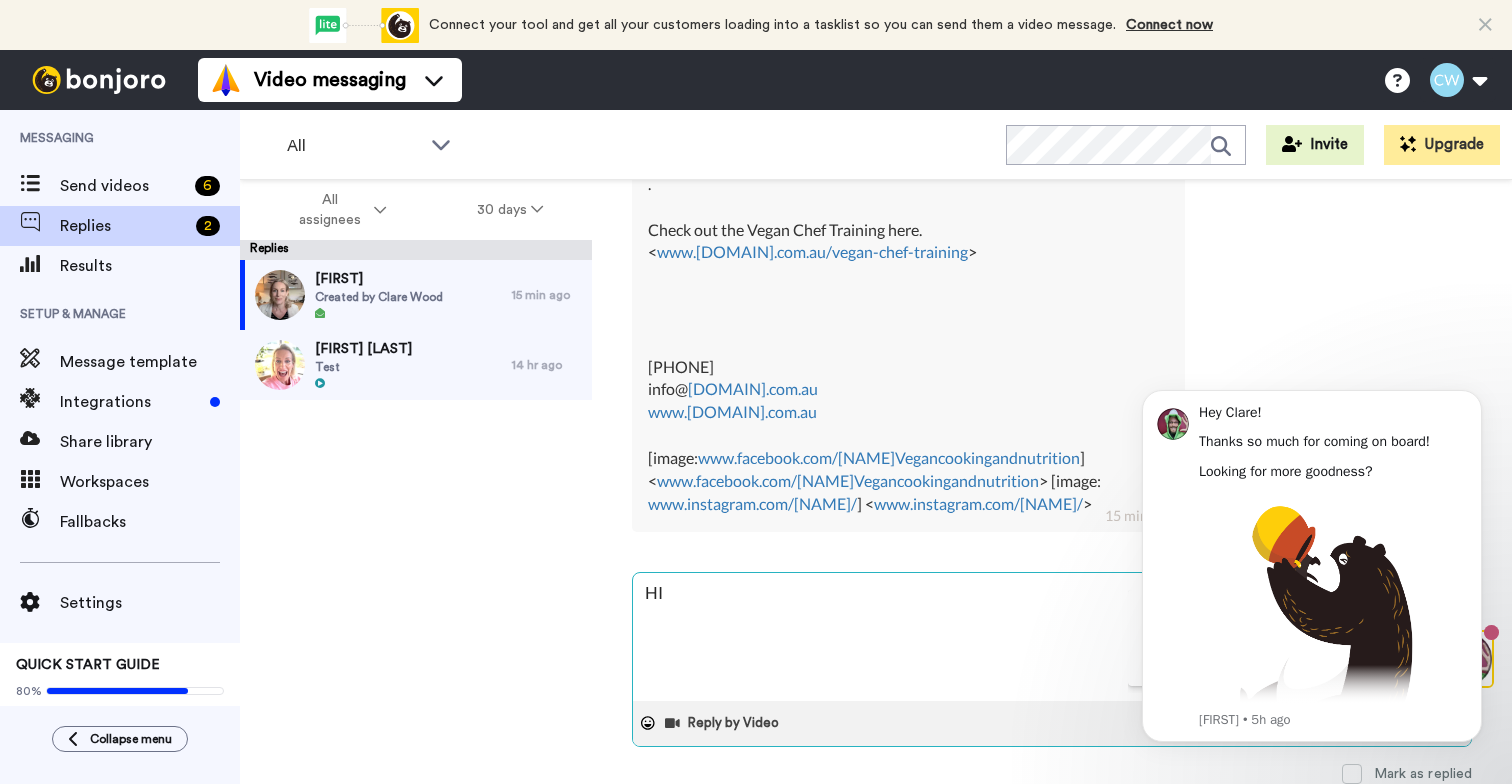 type on "x" 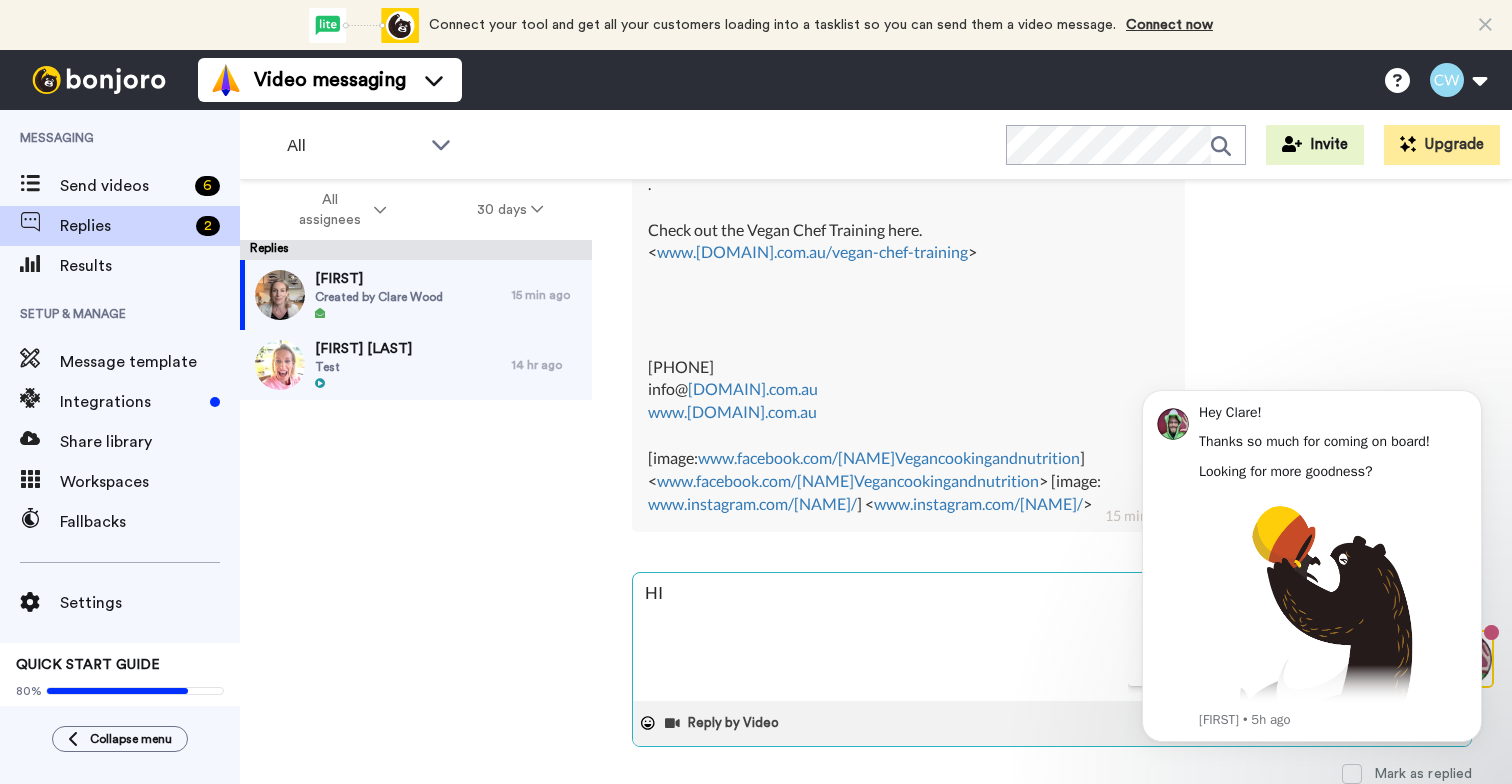 type on "x" 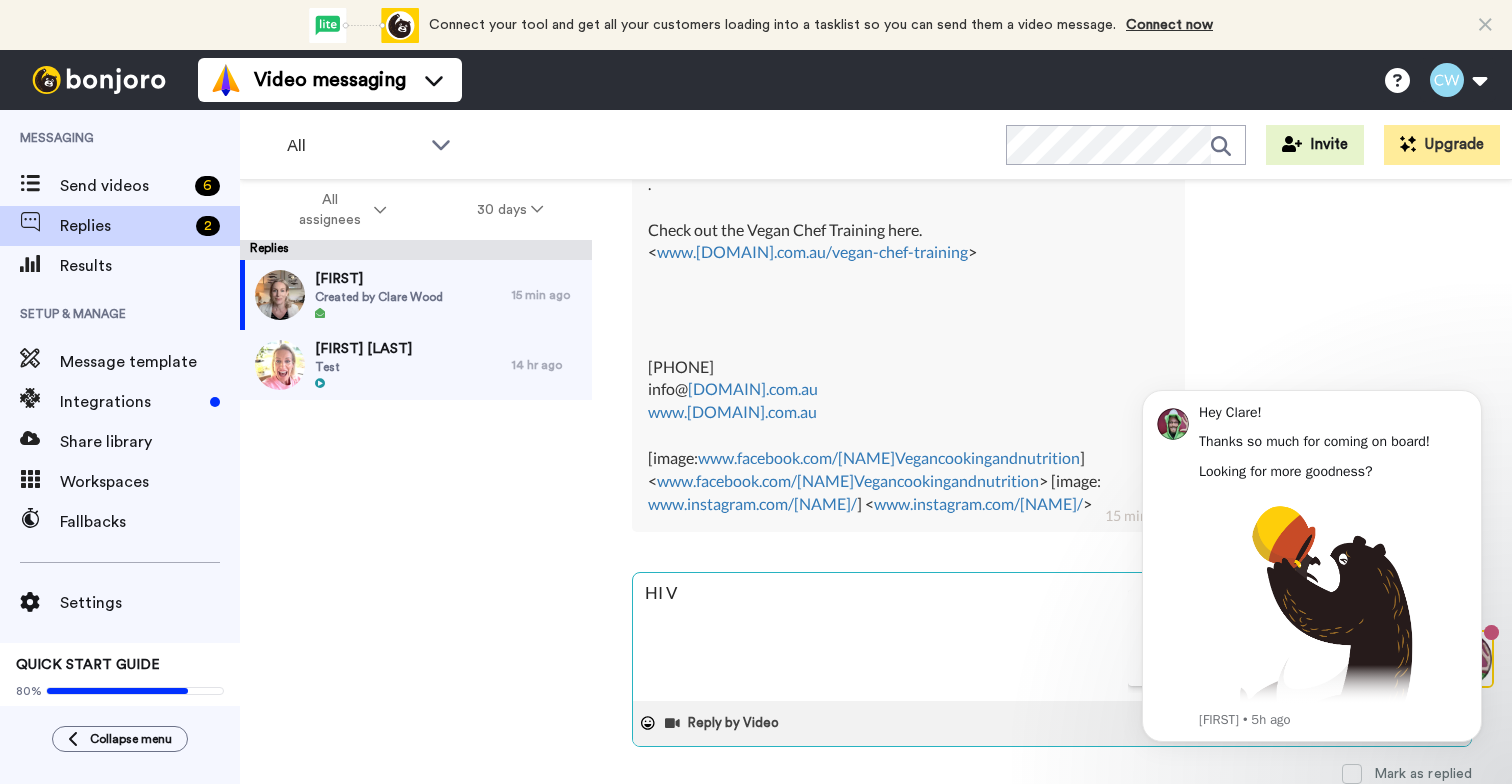 type on "x" 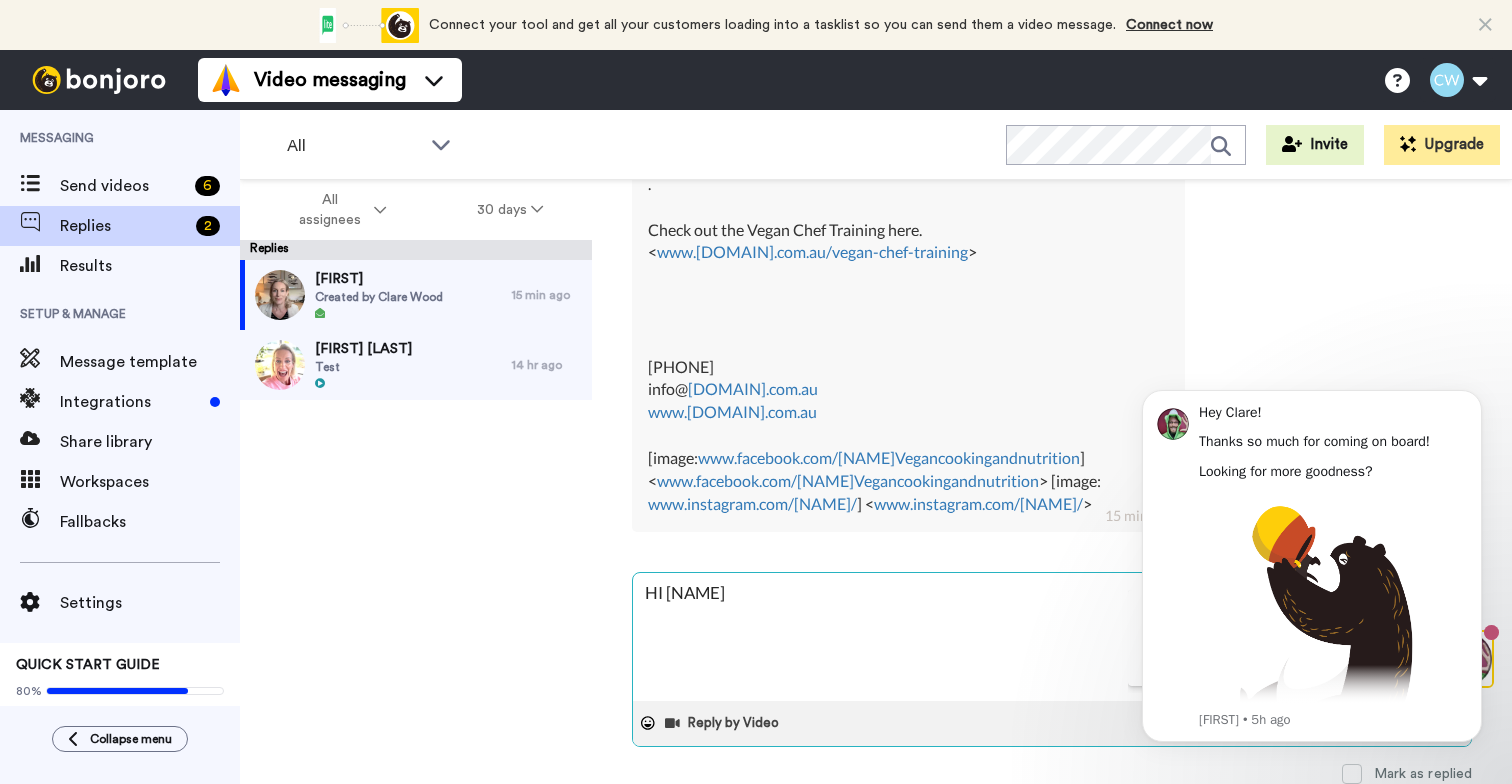 type on "x" 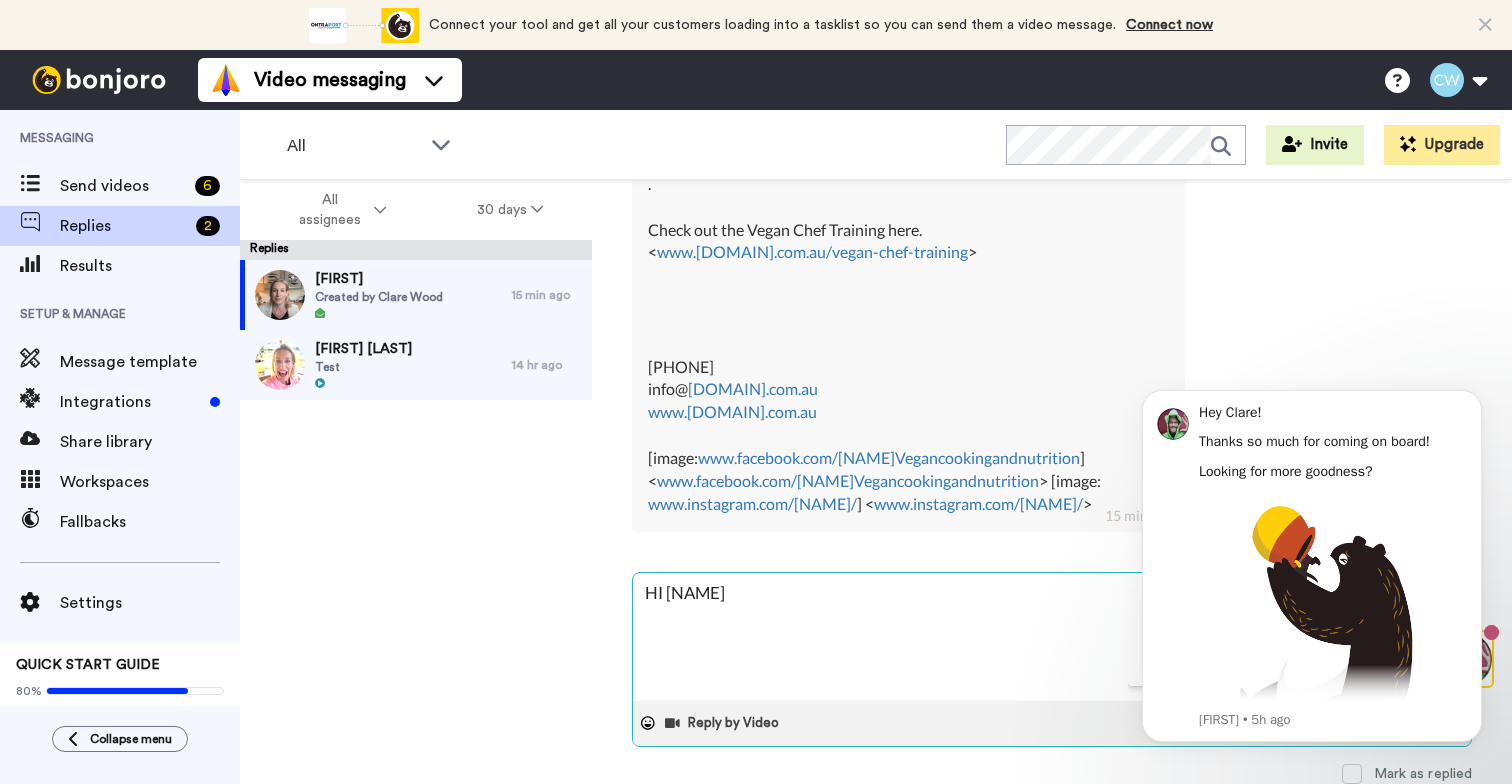 type on "x" 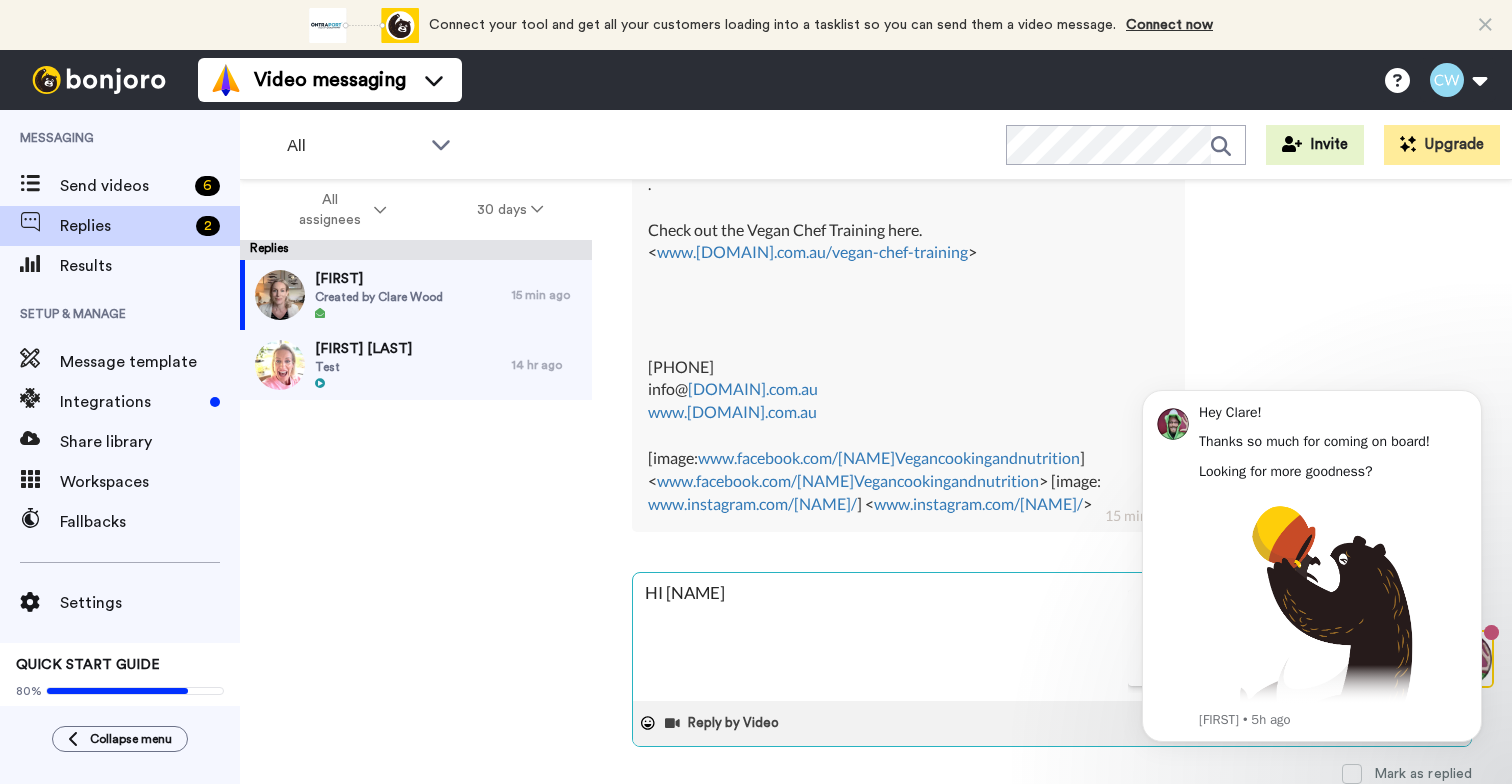 type on "x" 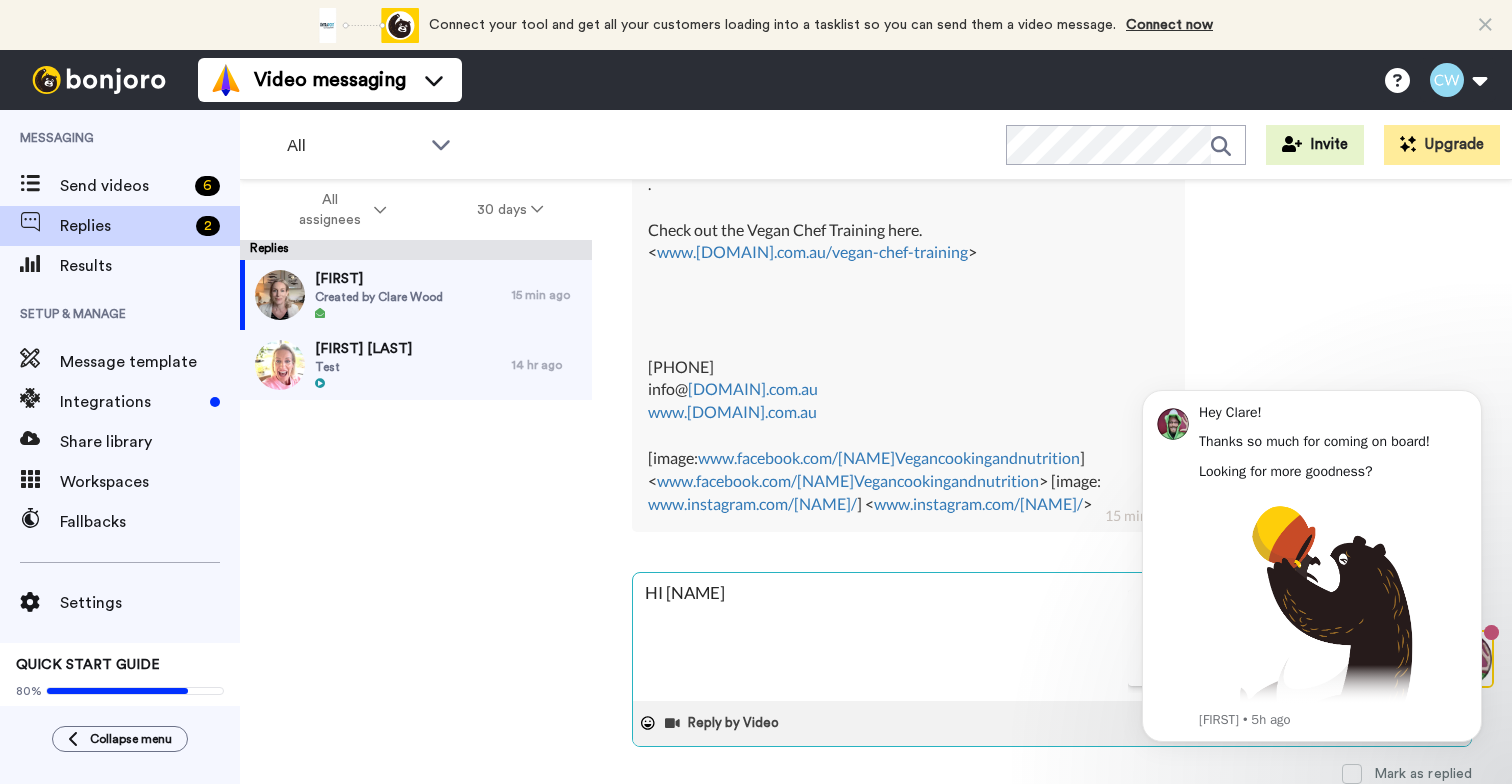type on "x" 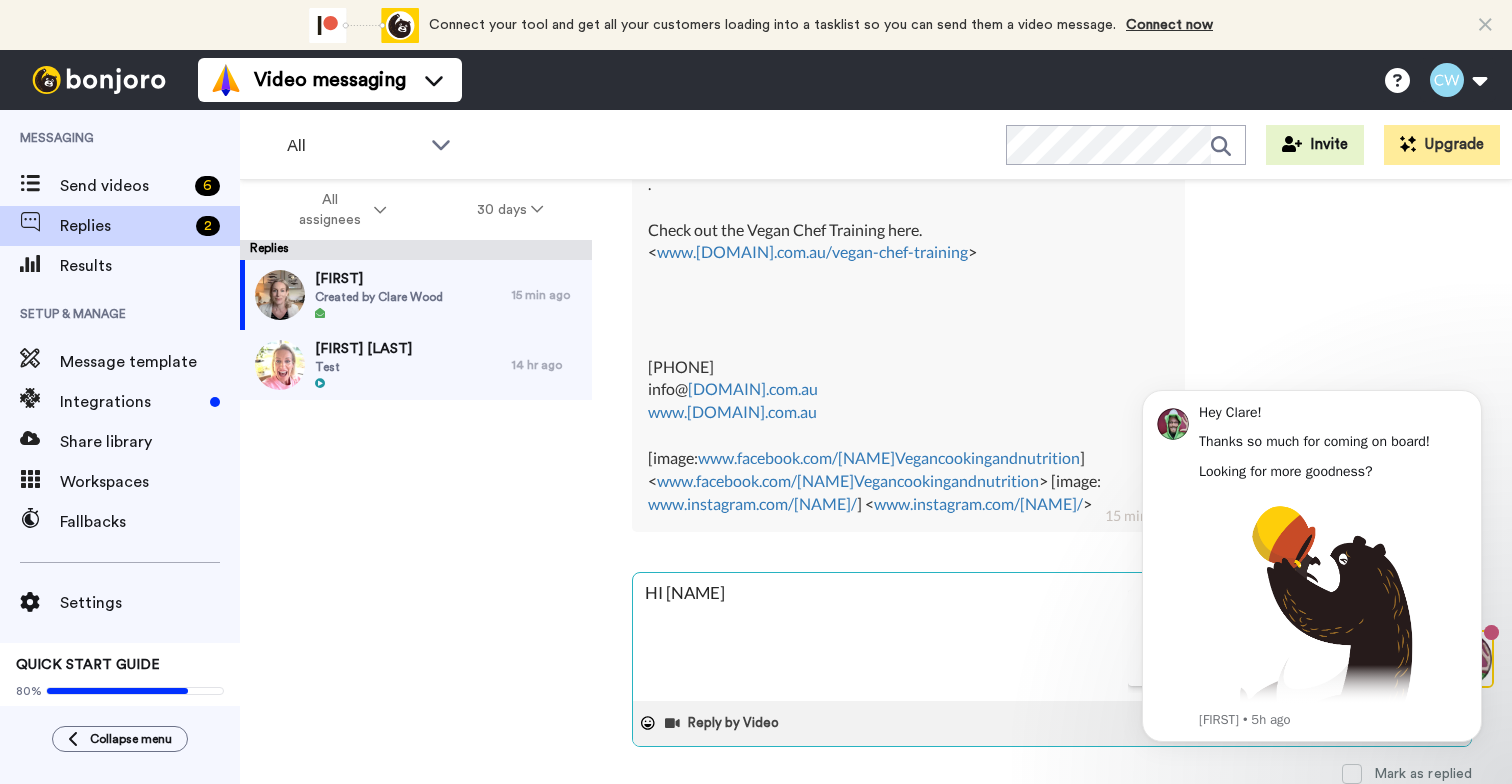 type on "x" 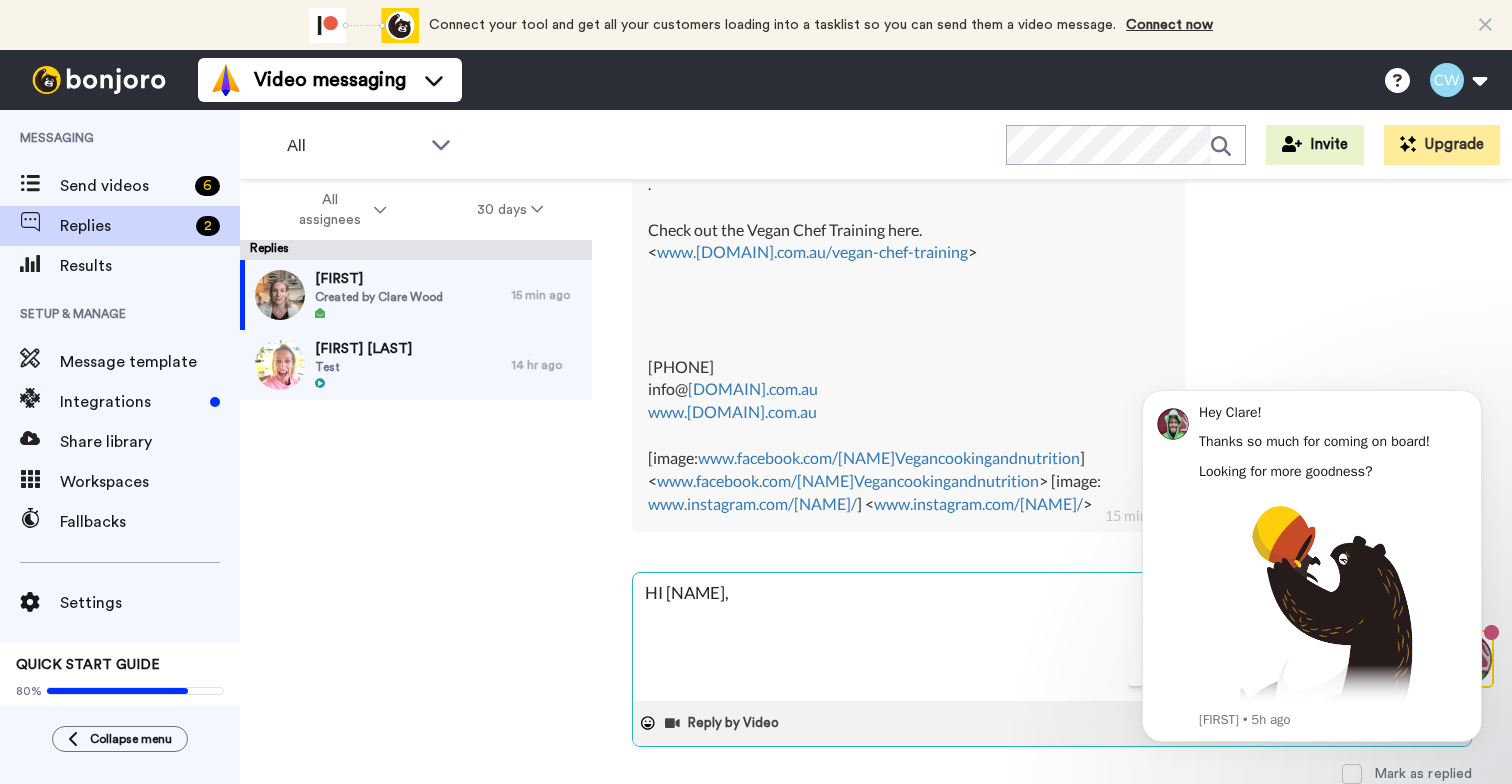 type on "x" 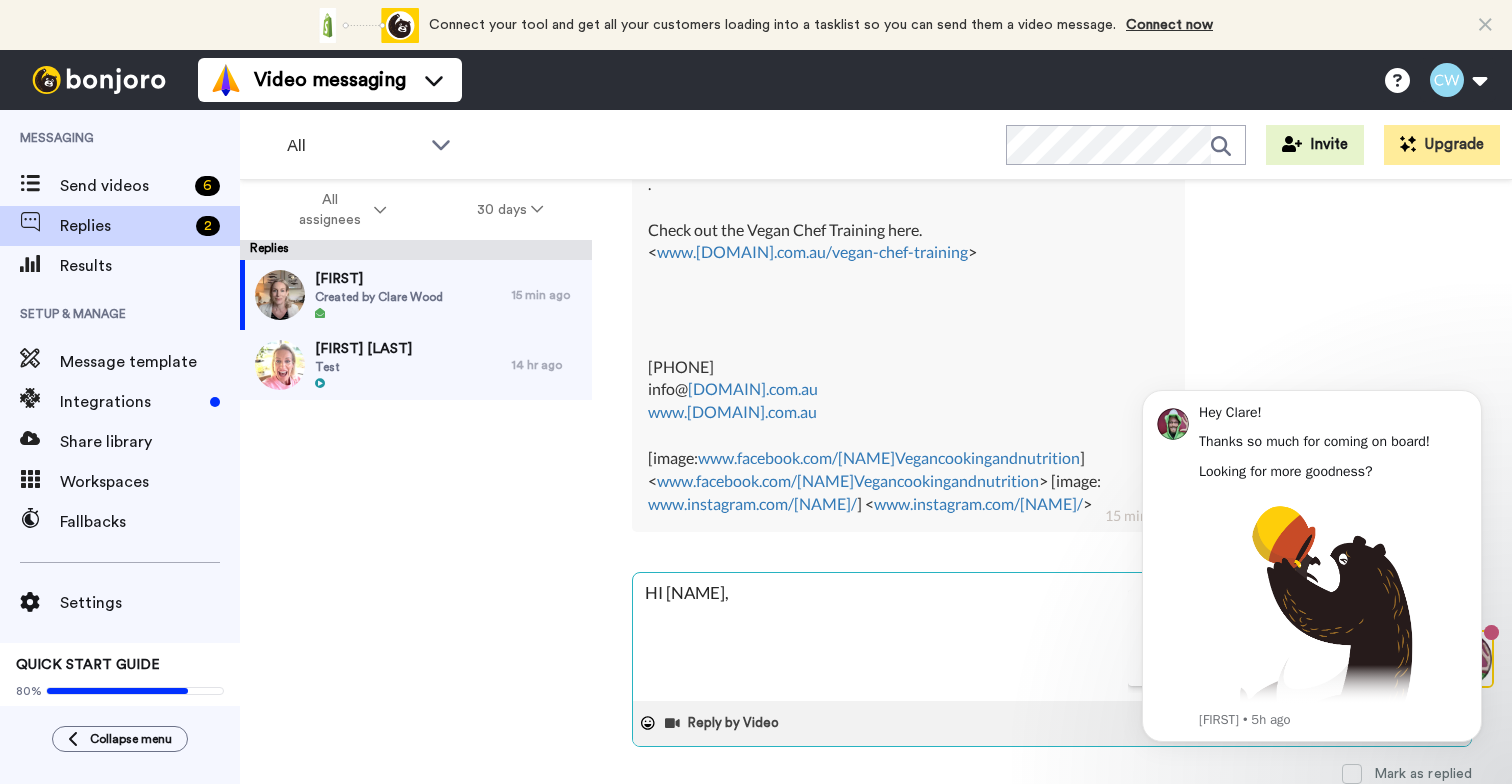 click on "HI Veet," at bounding box center (1052, 637) 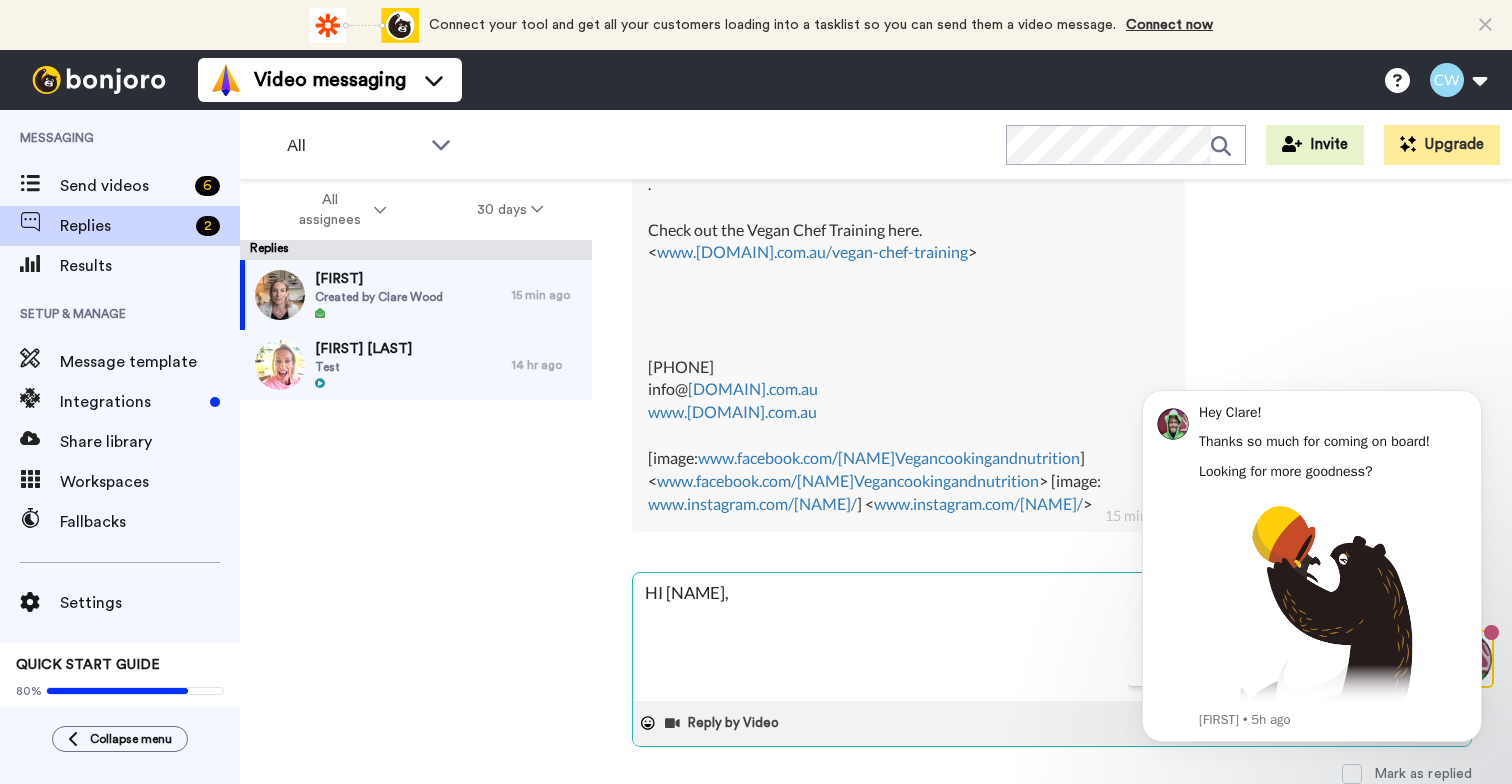 type on "x" 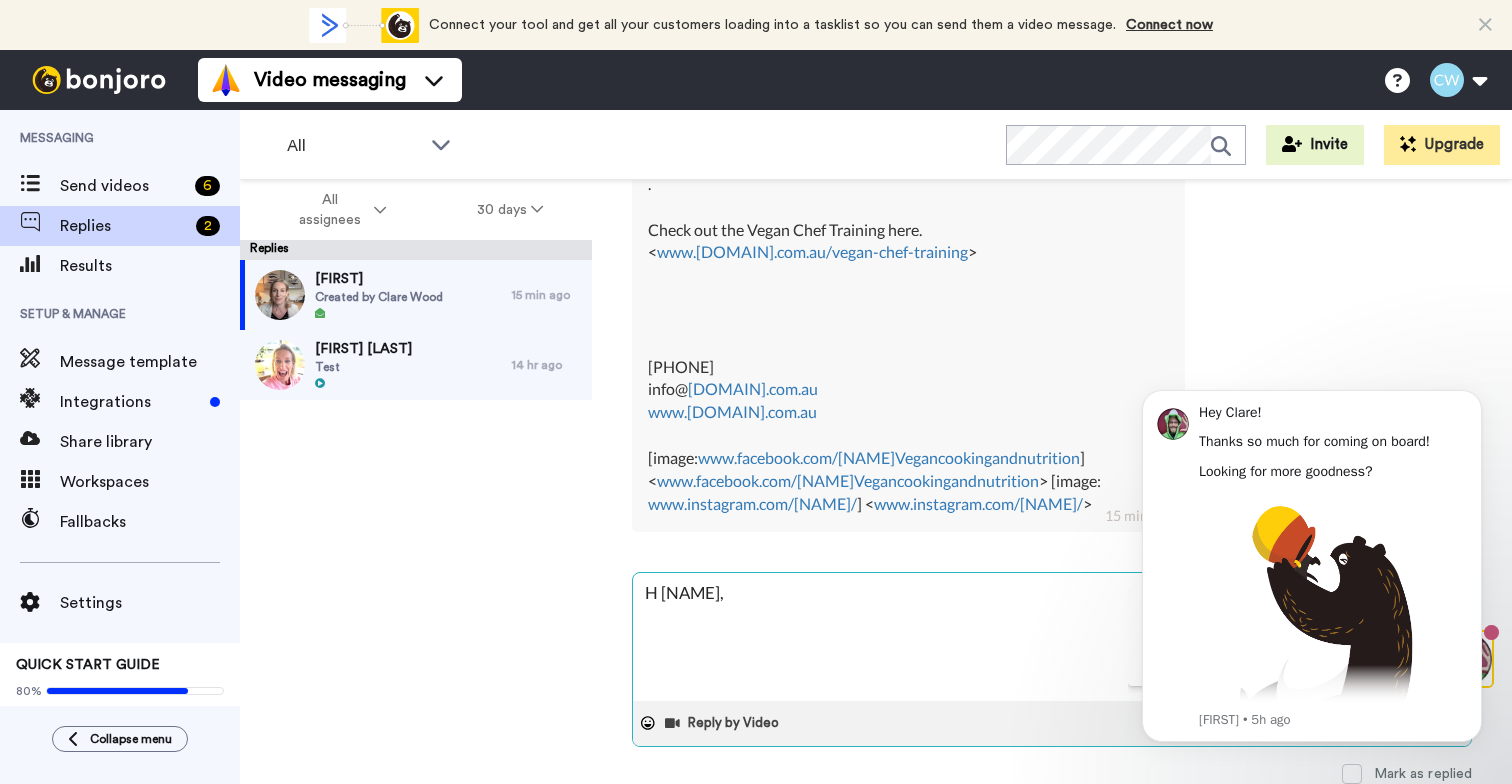 type on "x" 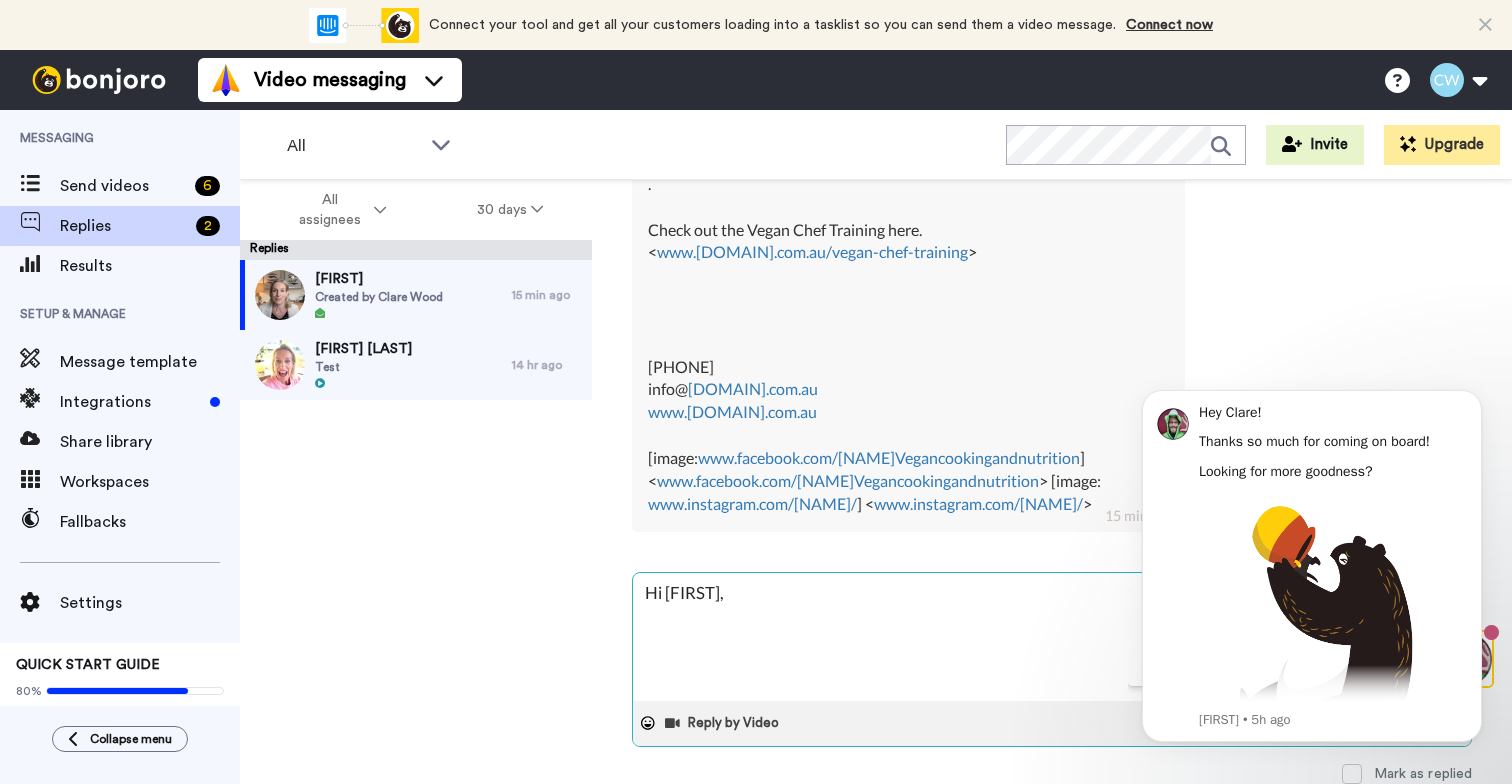 type on "x" 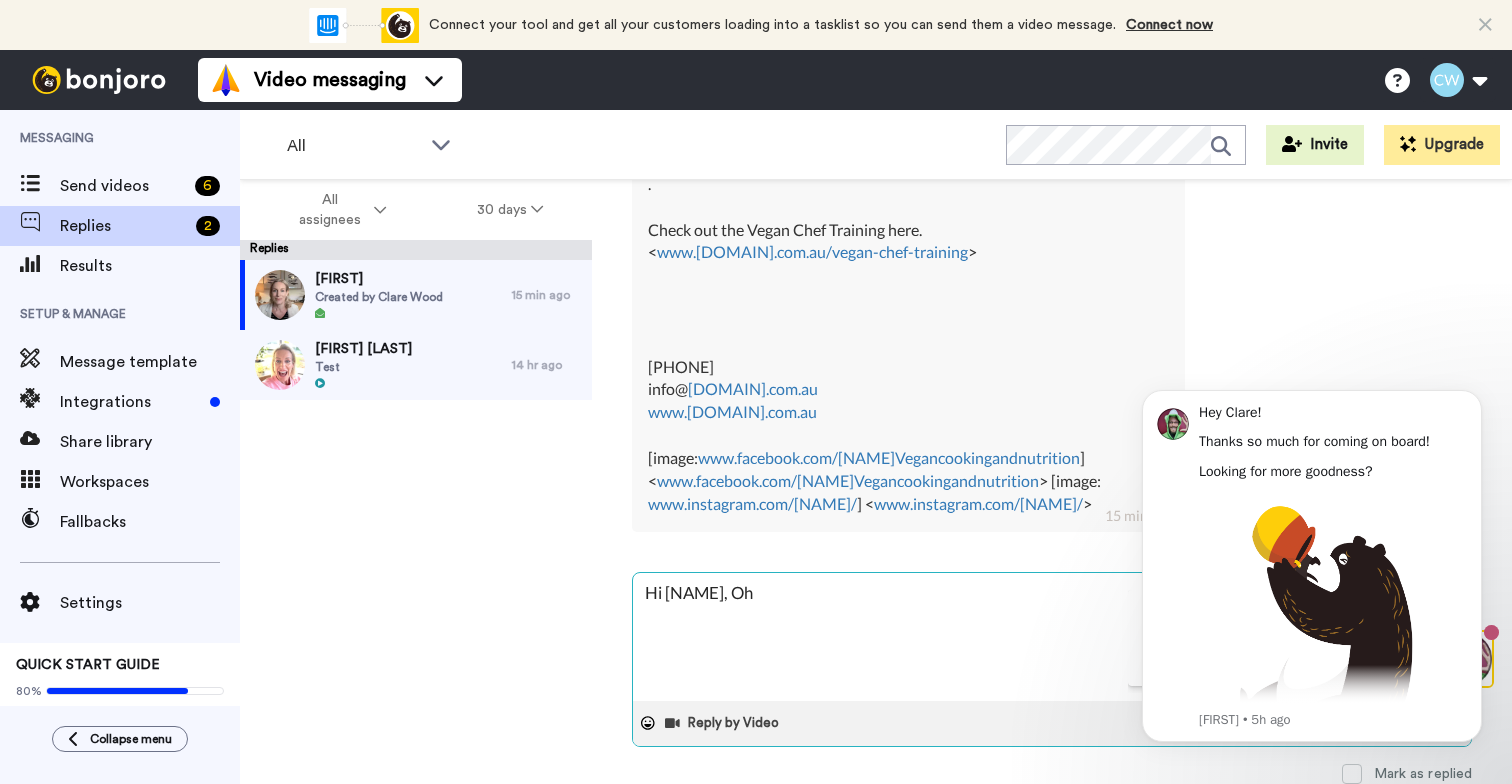 type on "x" 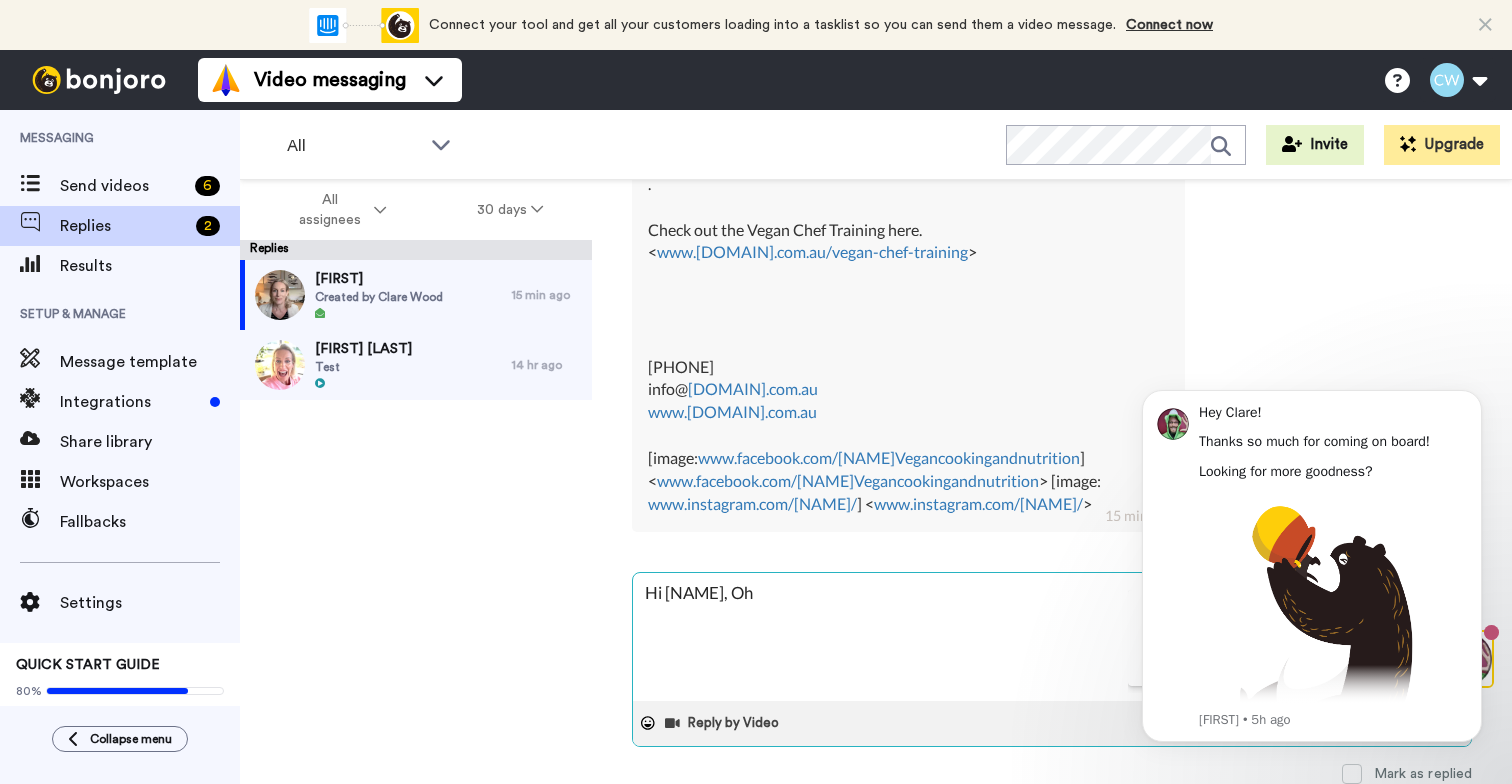 type on "x" 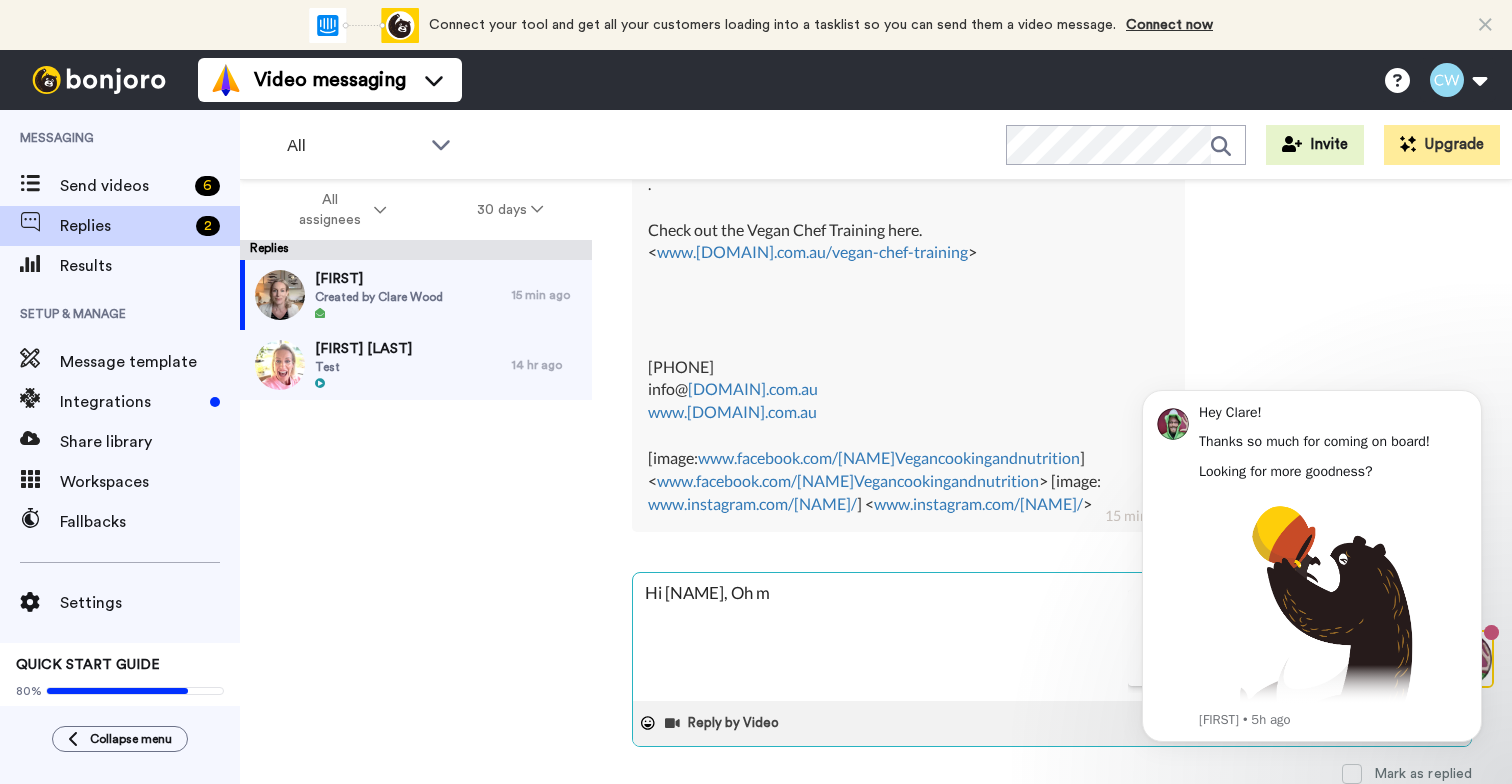 type on "x" 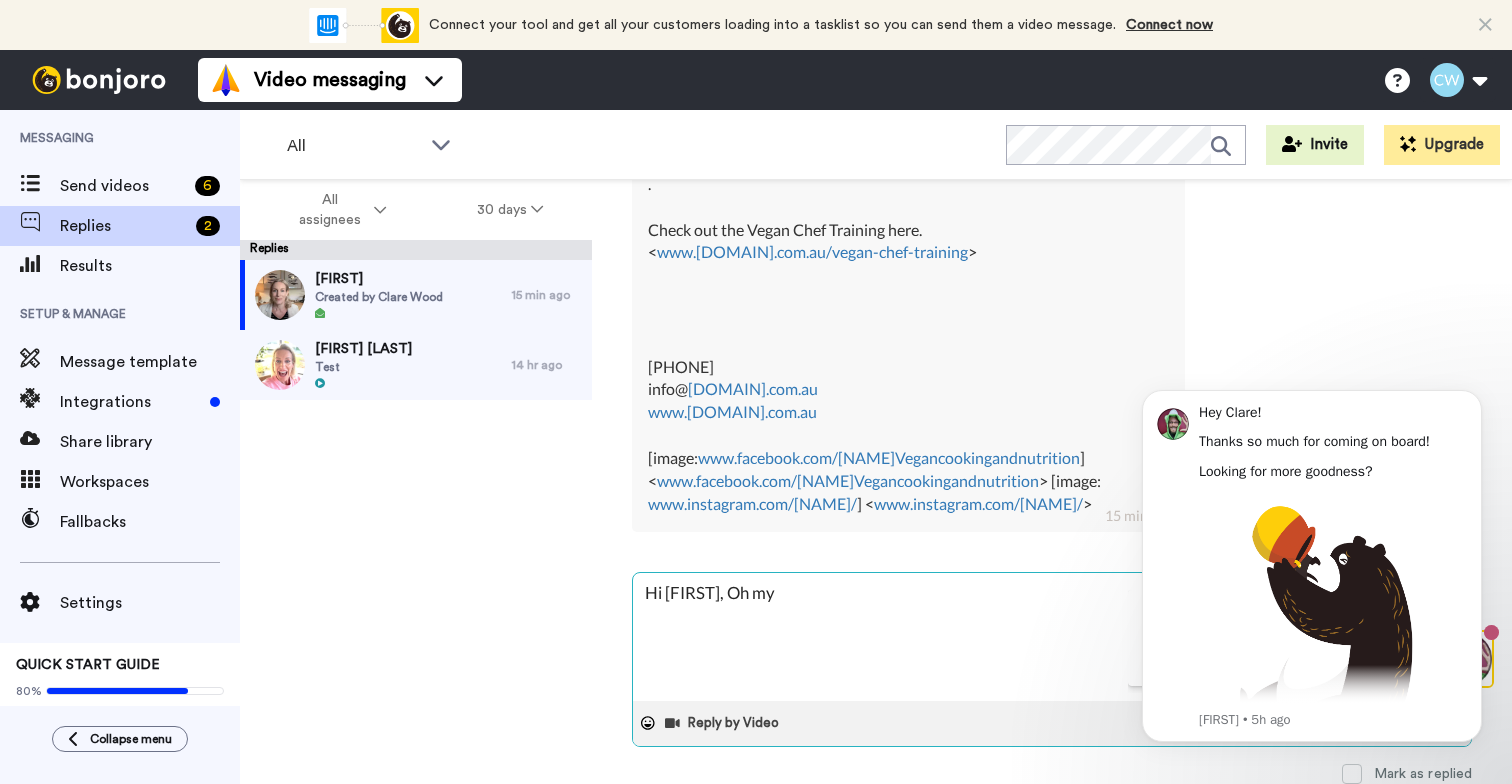 type on "x" 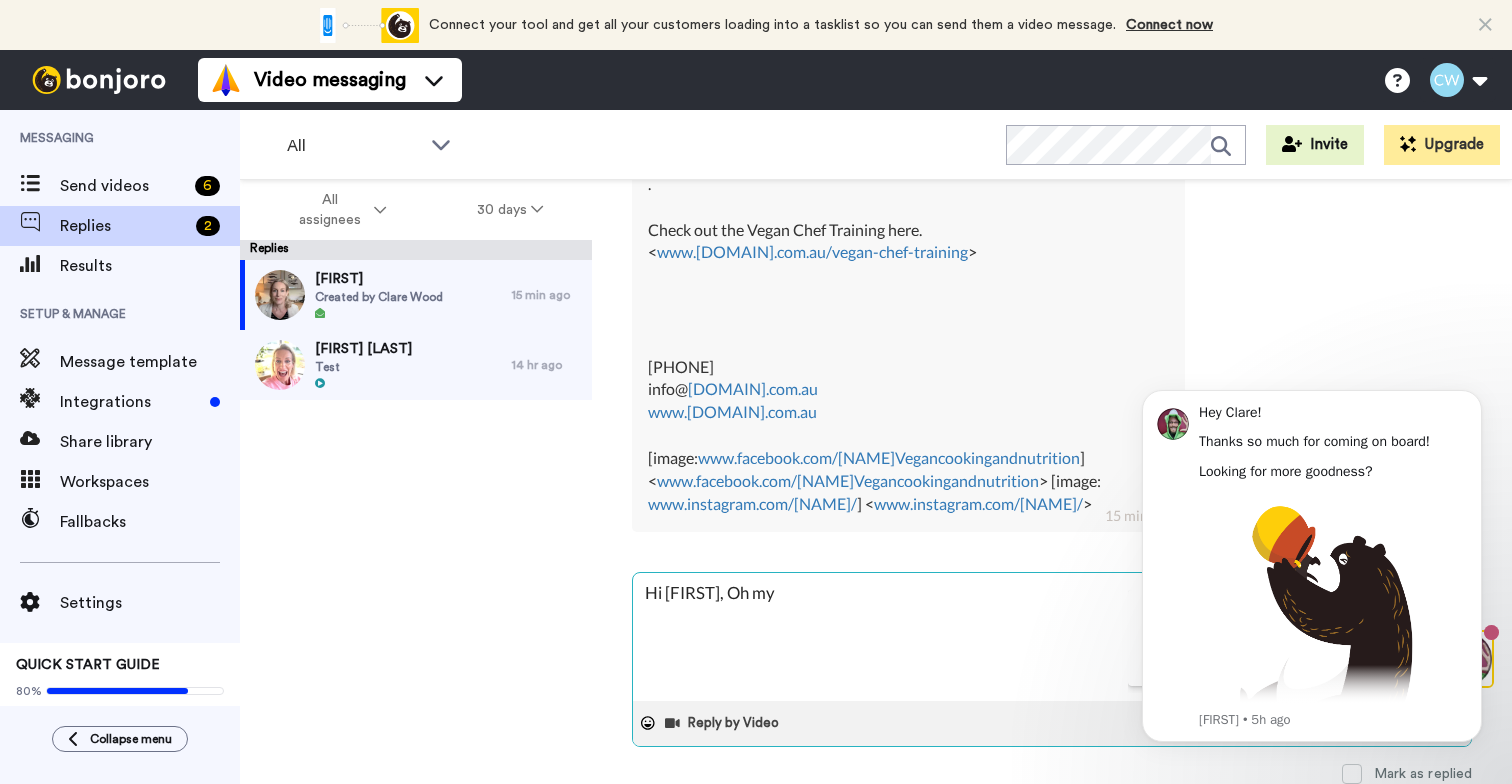 type on "x" 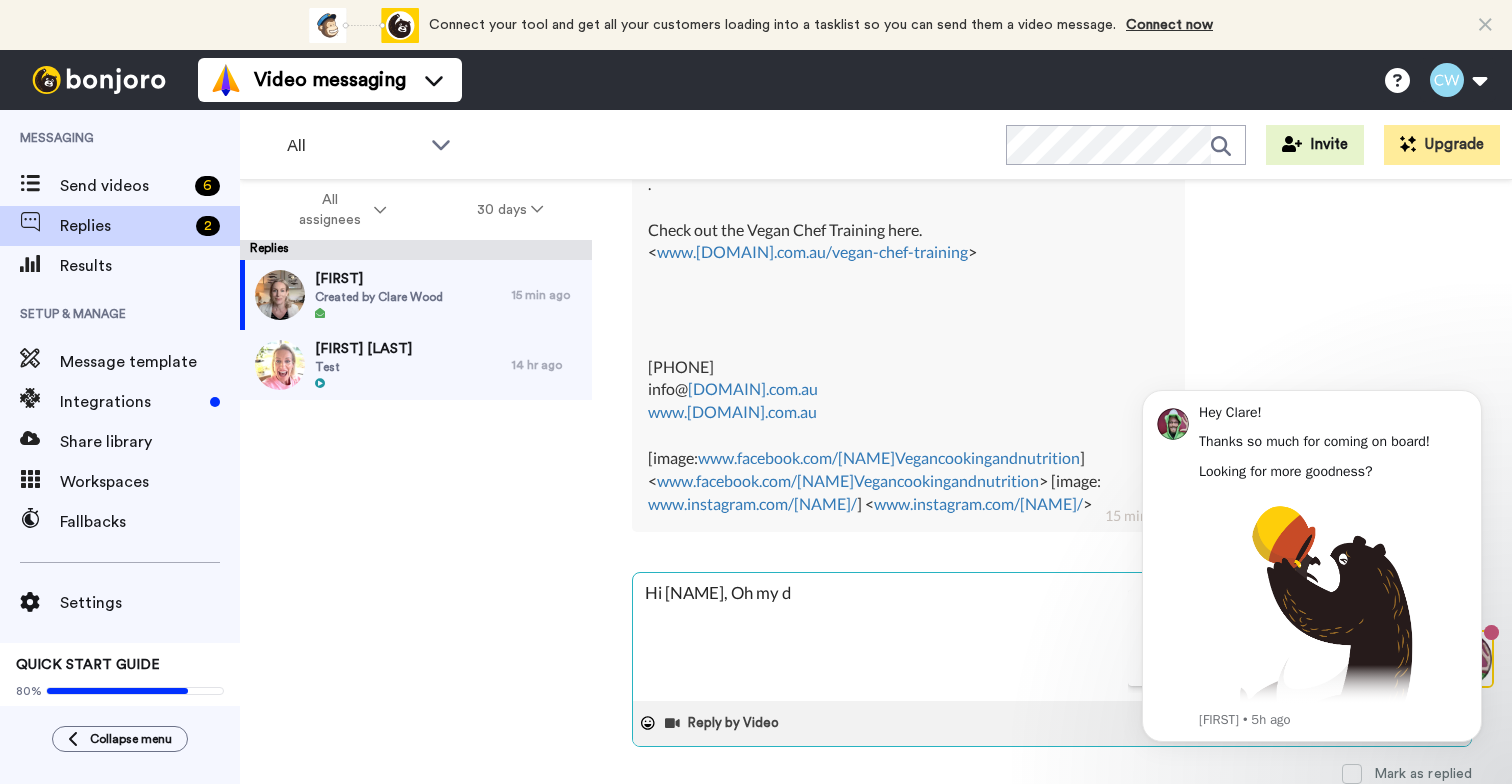 type on "x" 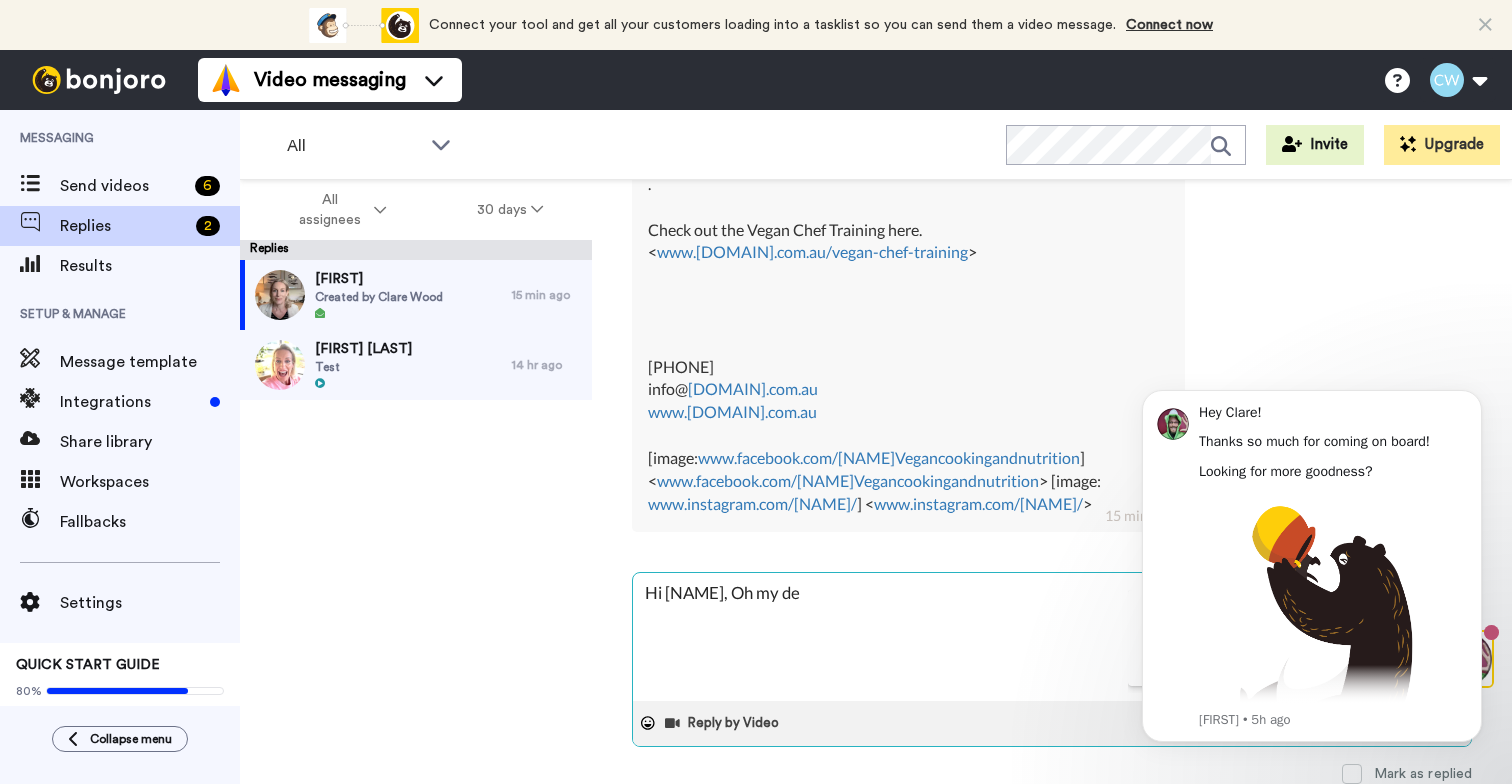 type on "x" 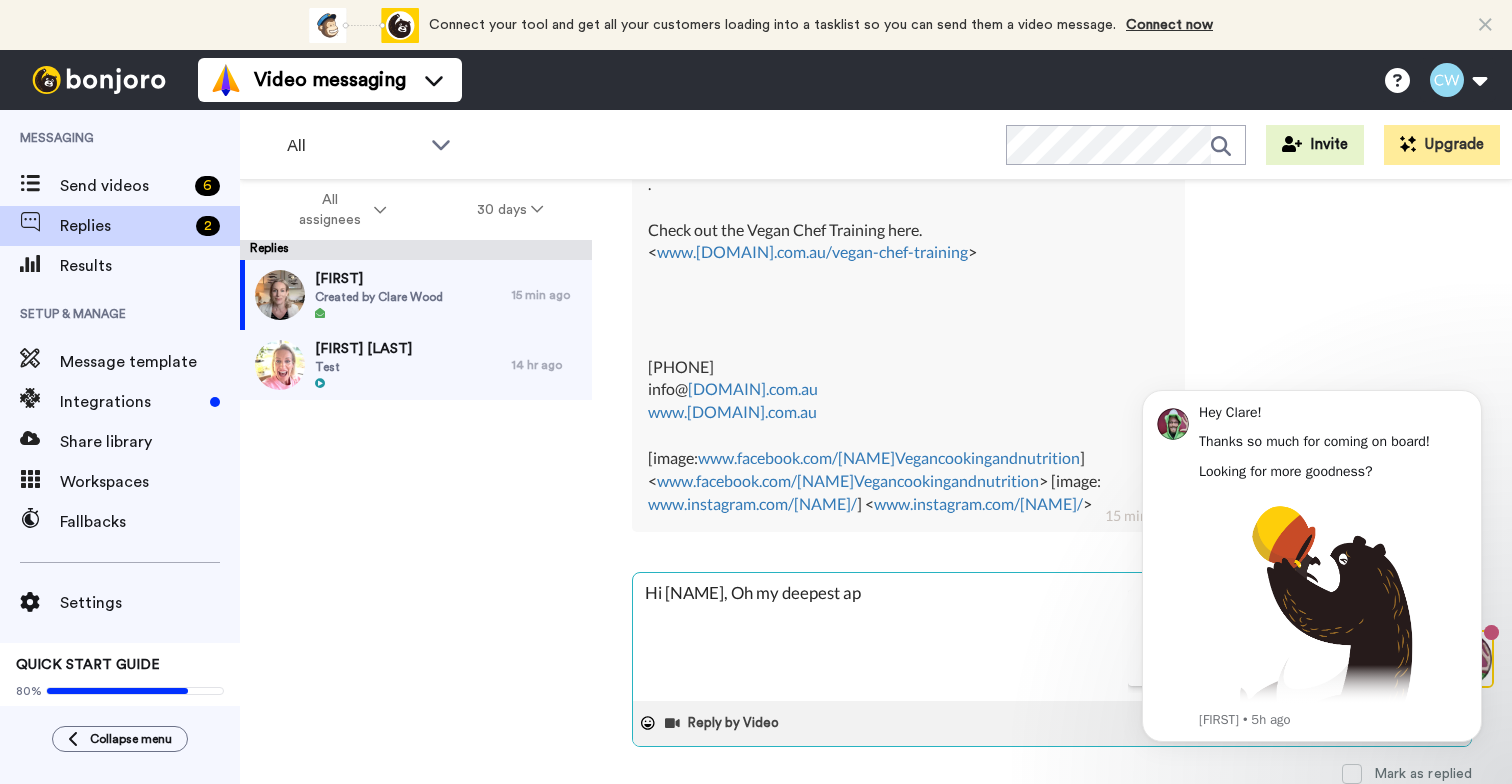 type on "x" 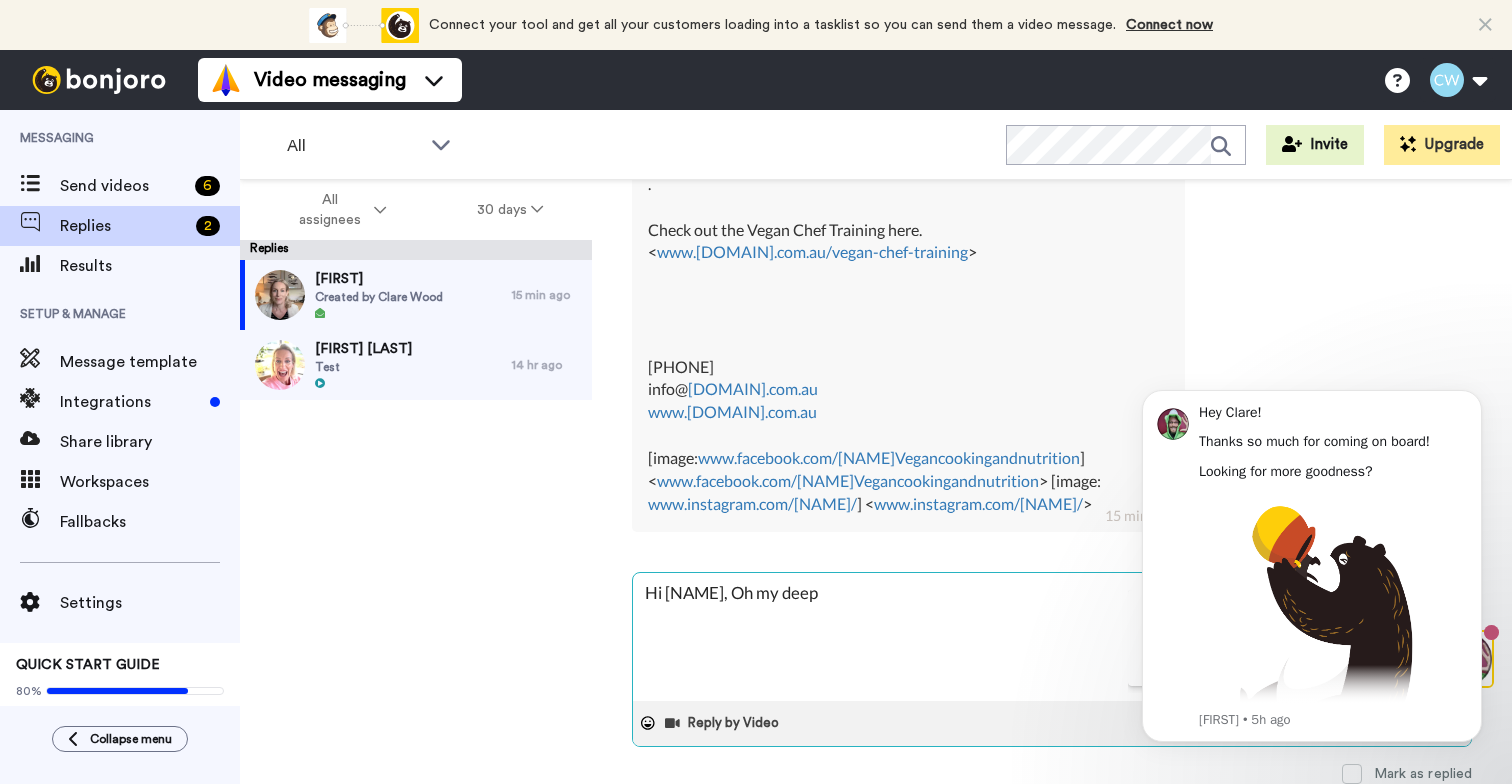 type on "x" 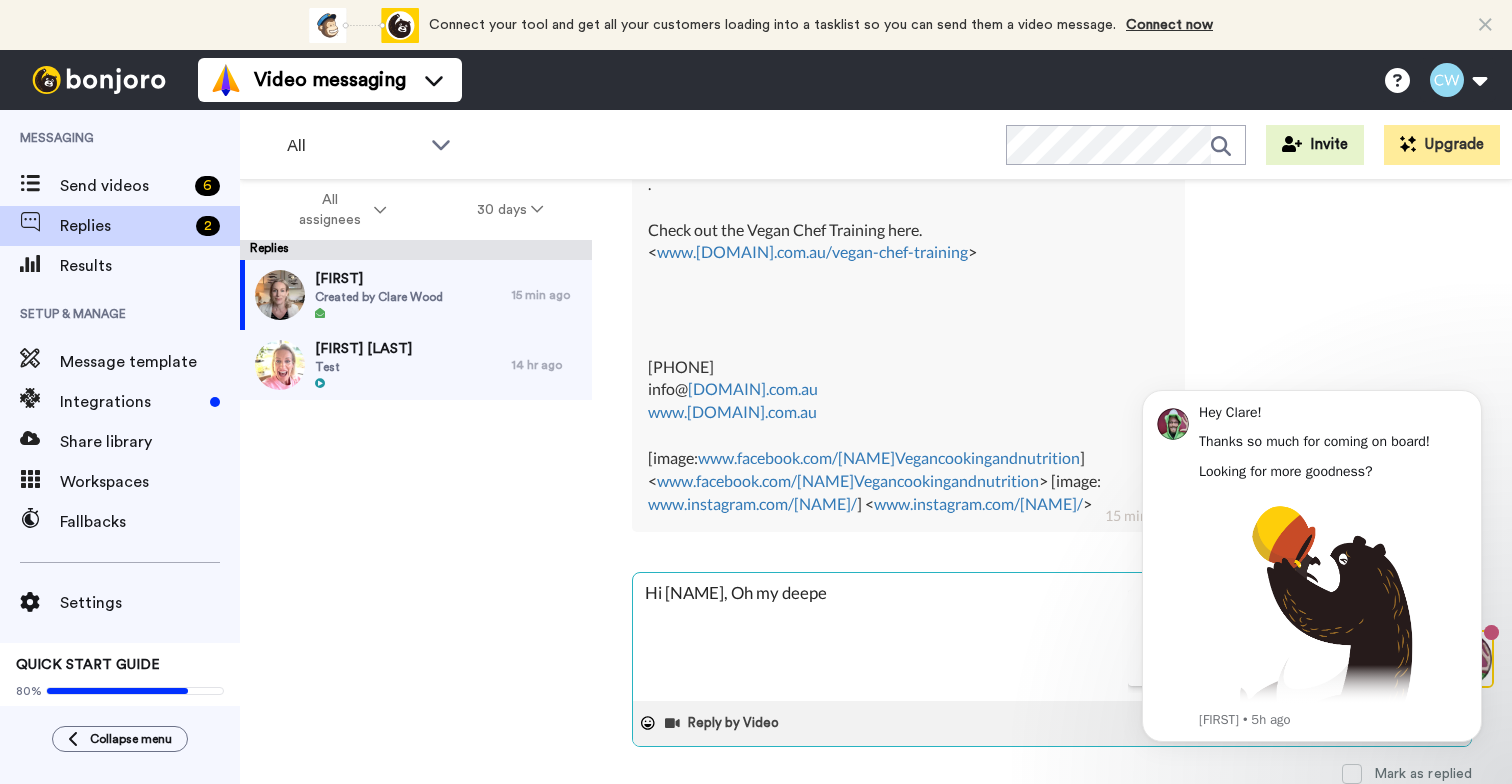 type on "x" 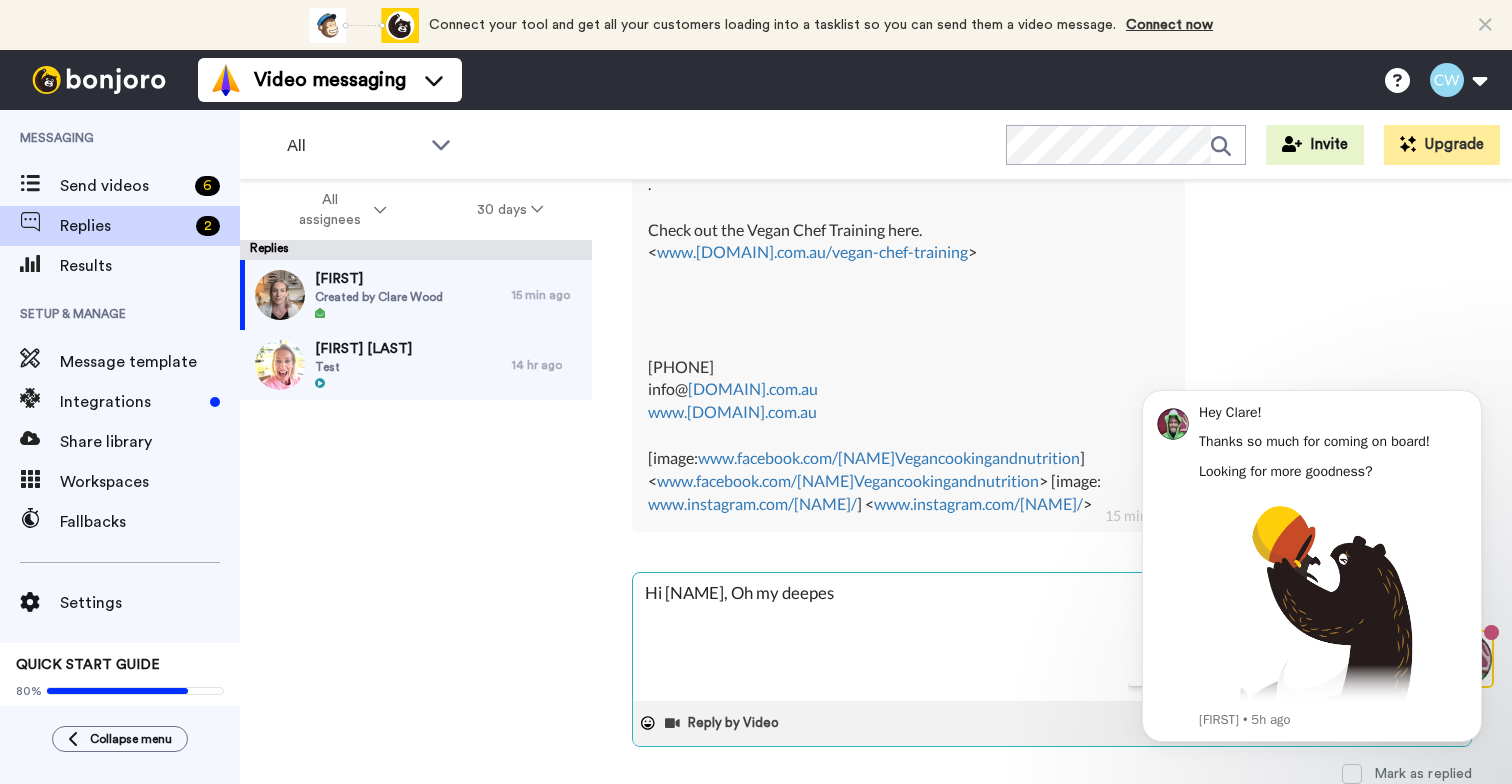 type on "x" 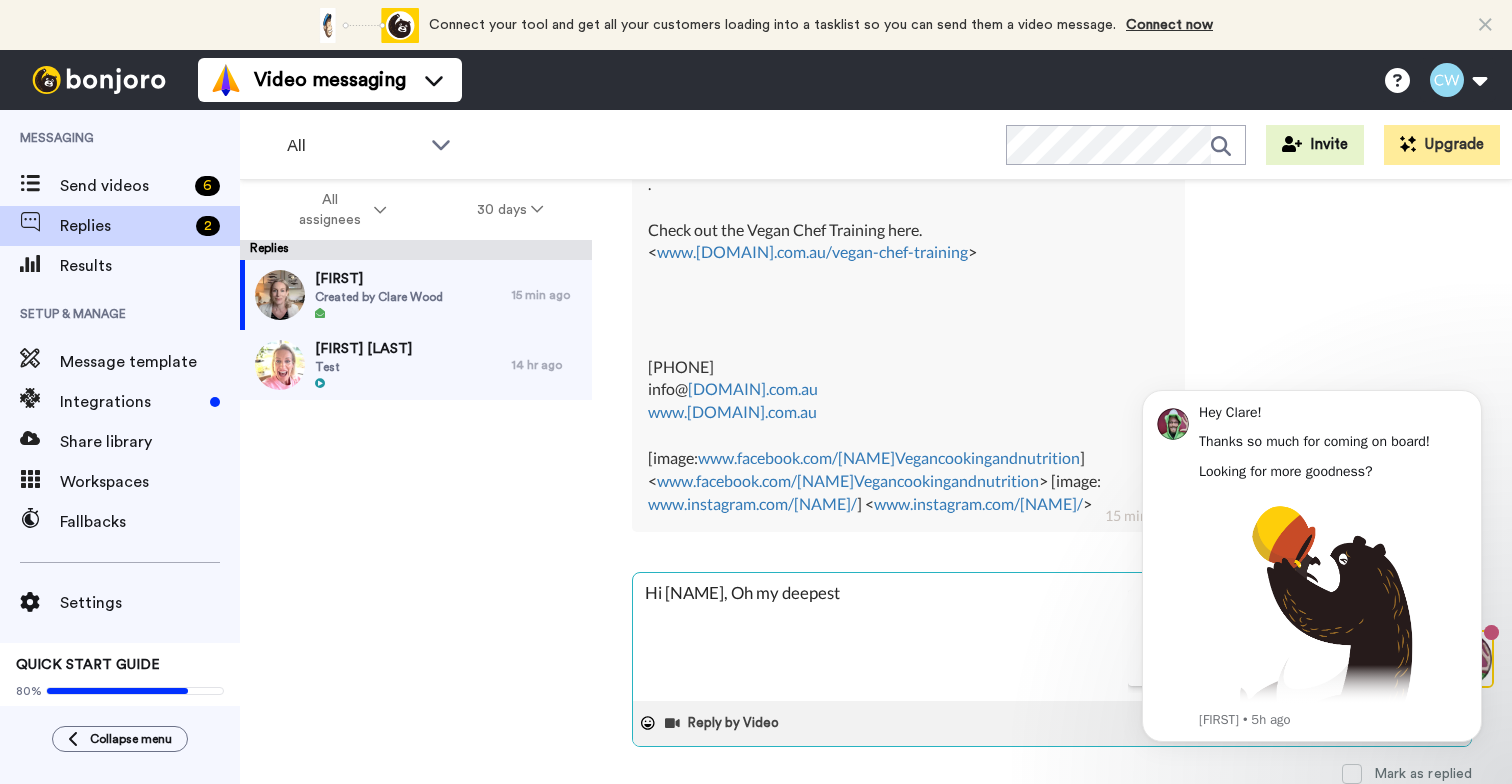 type on "x" 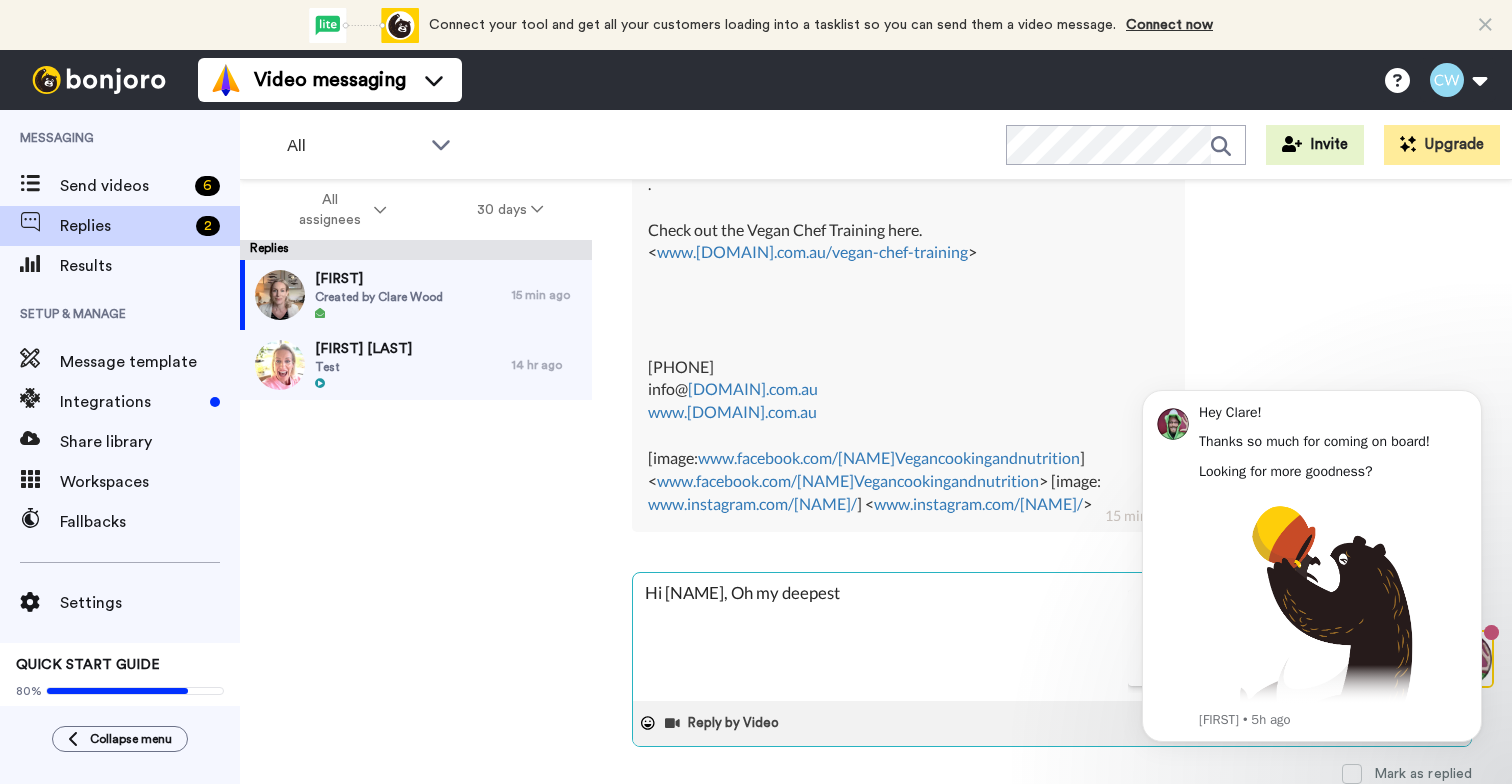 type on "x" 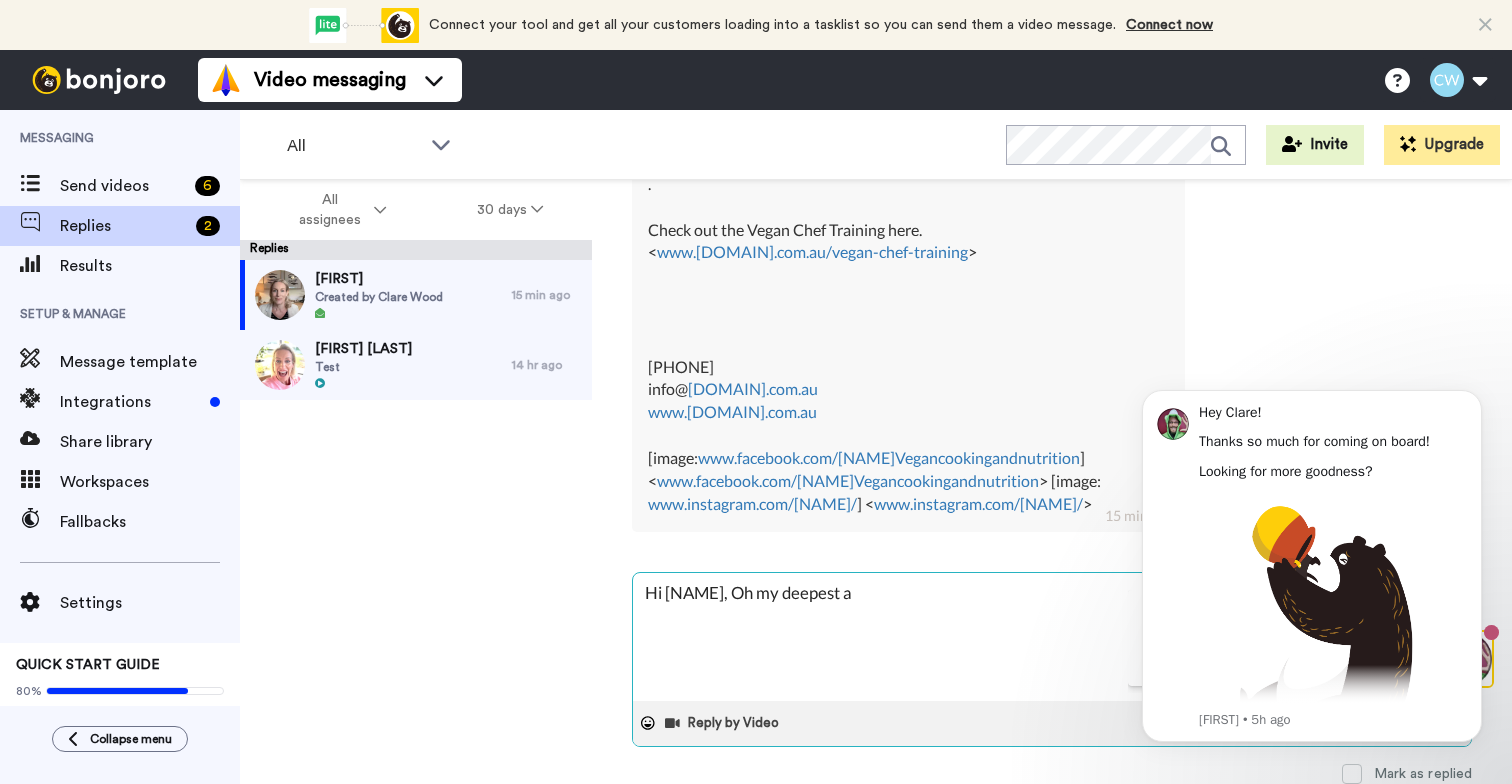 type on "Hi Veet, Oh my deepest ap" 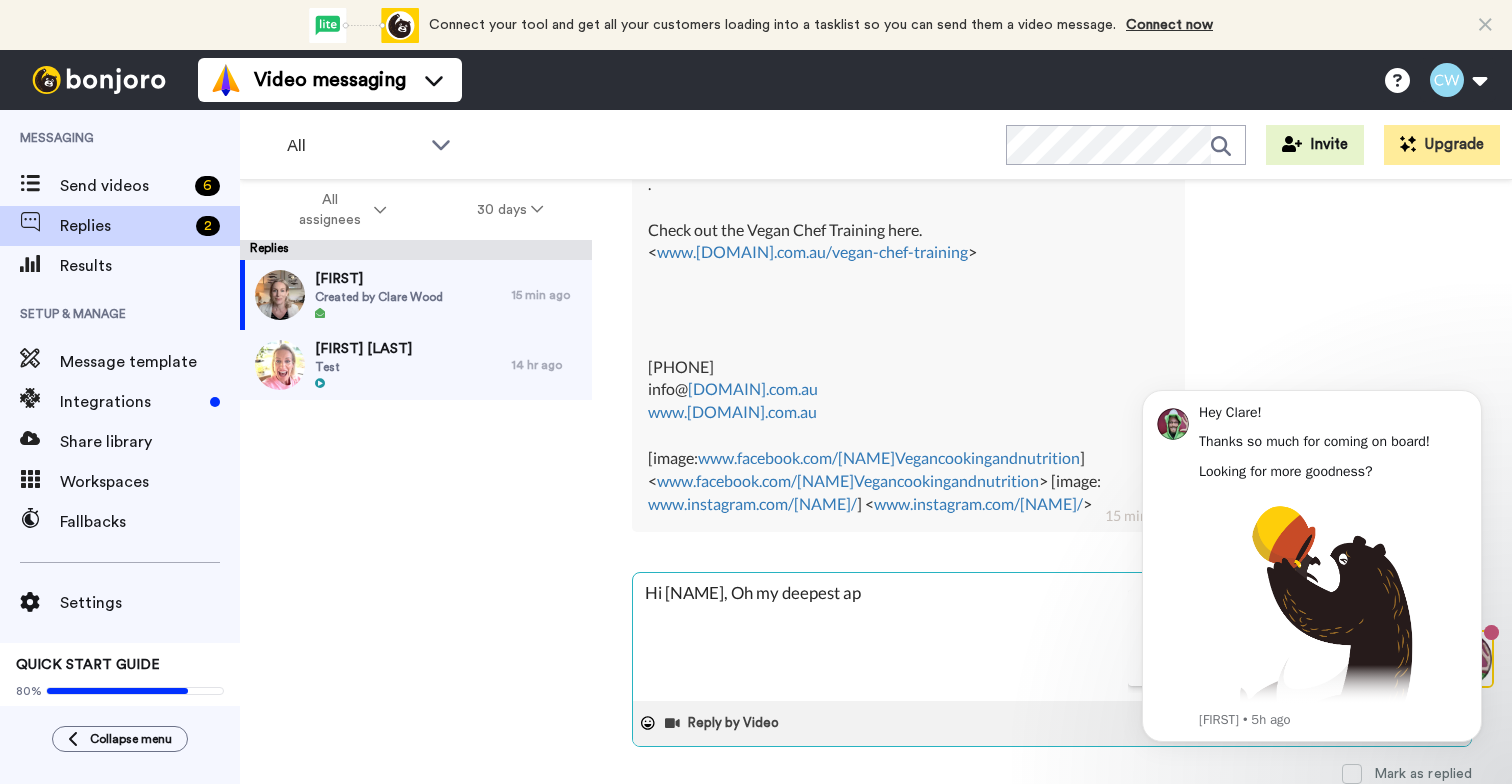 type on "x" 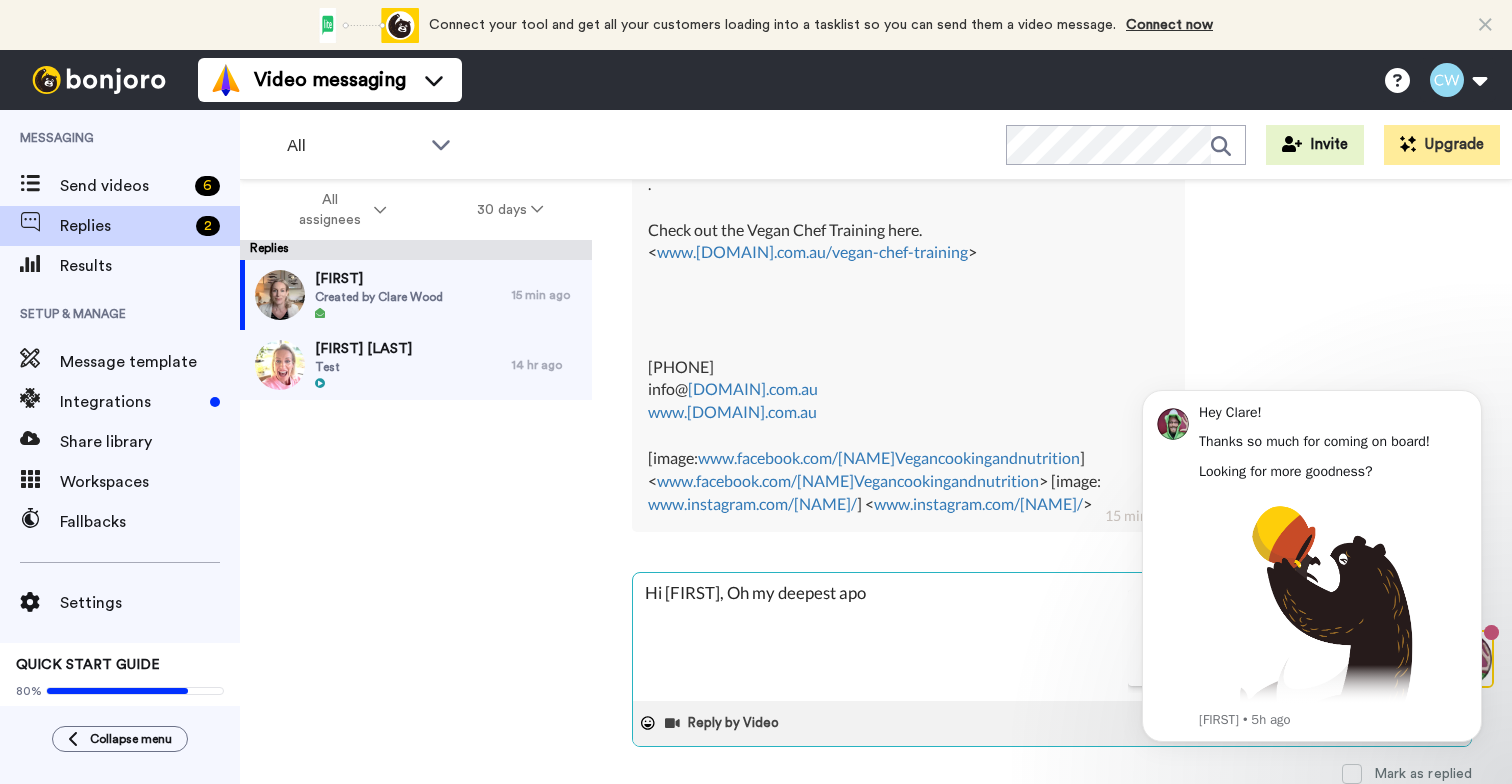 type on "x" 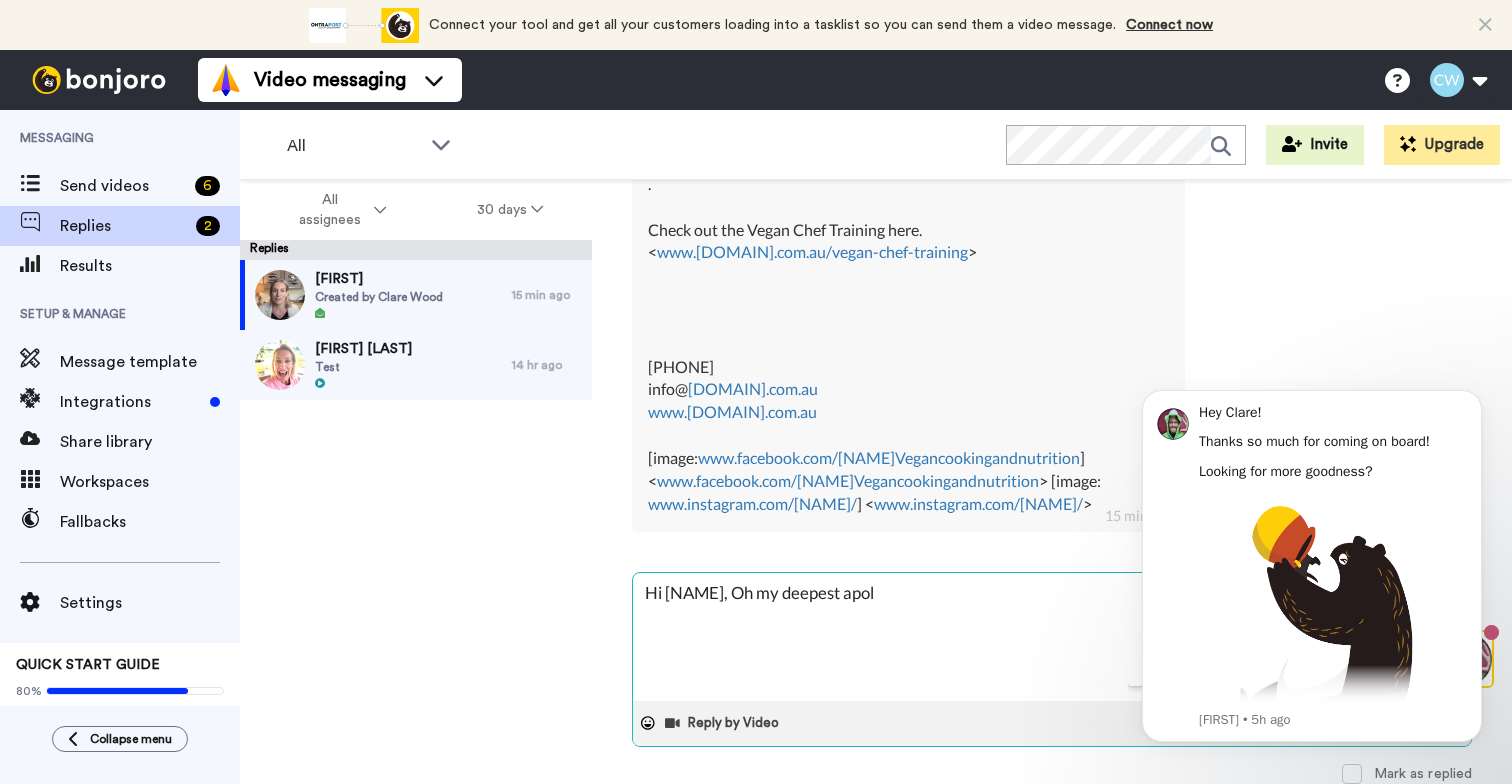 type on "x" 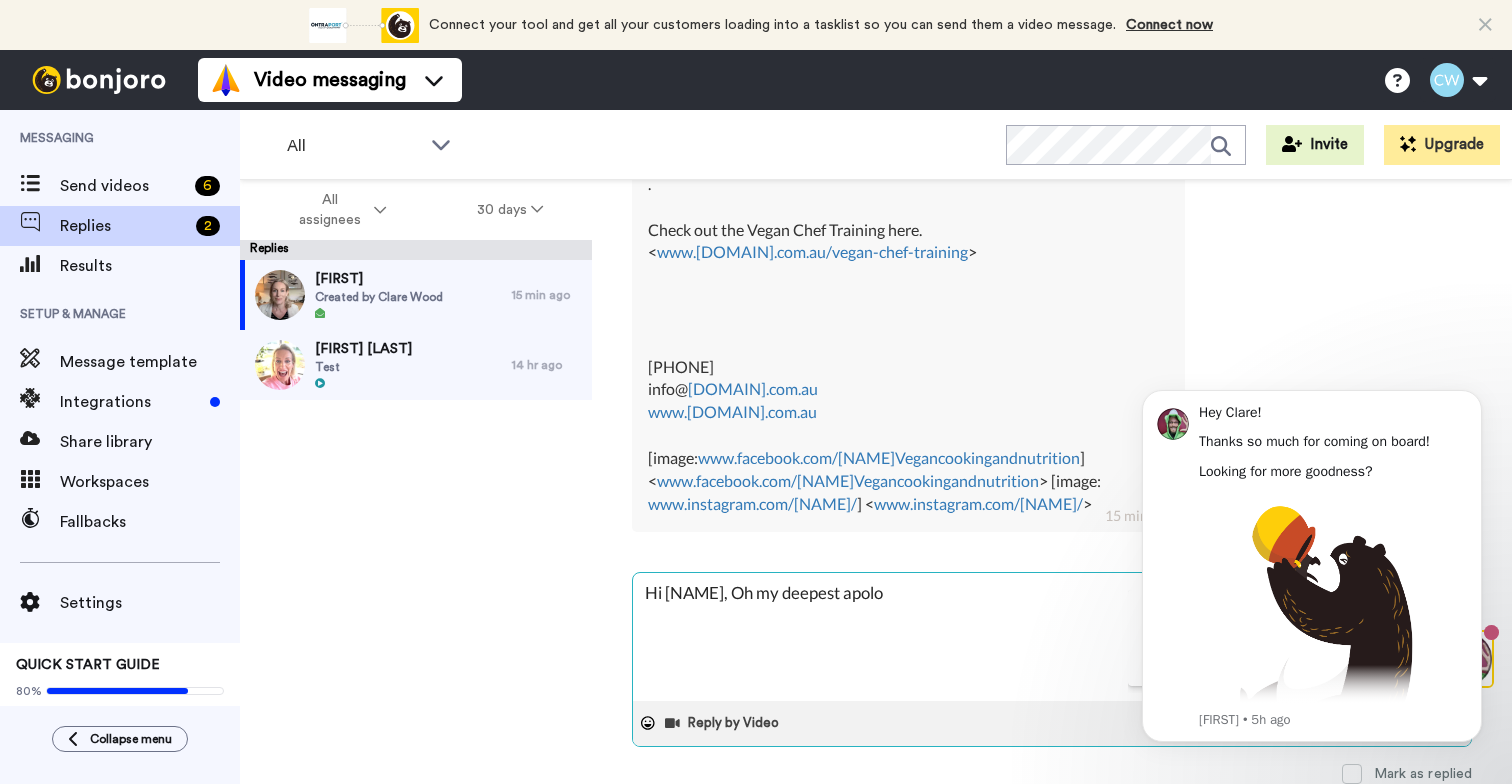 type on "x" 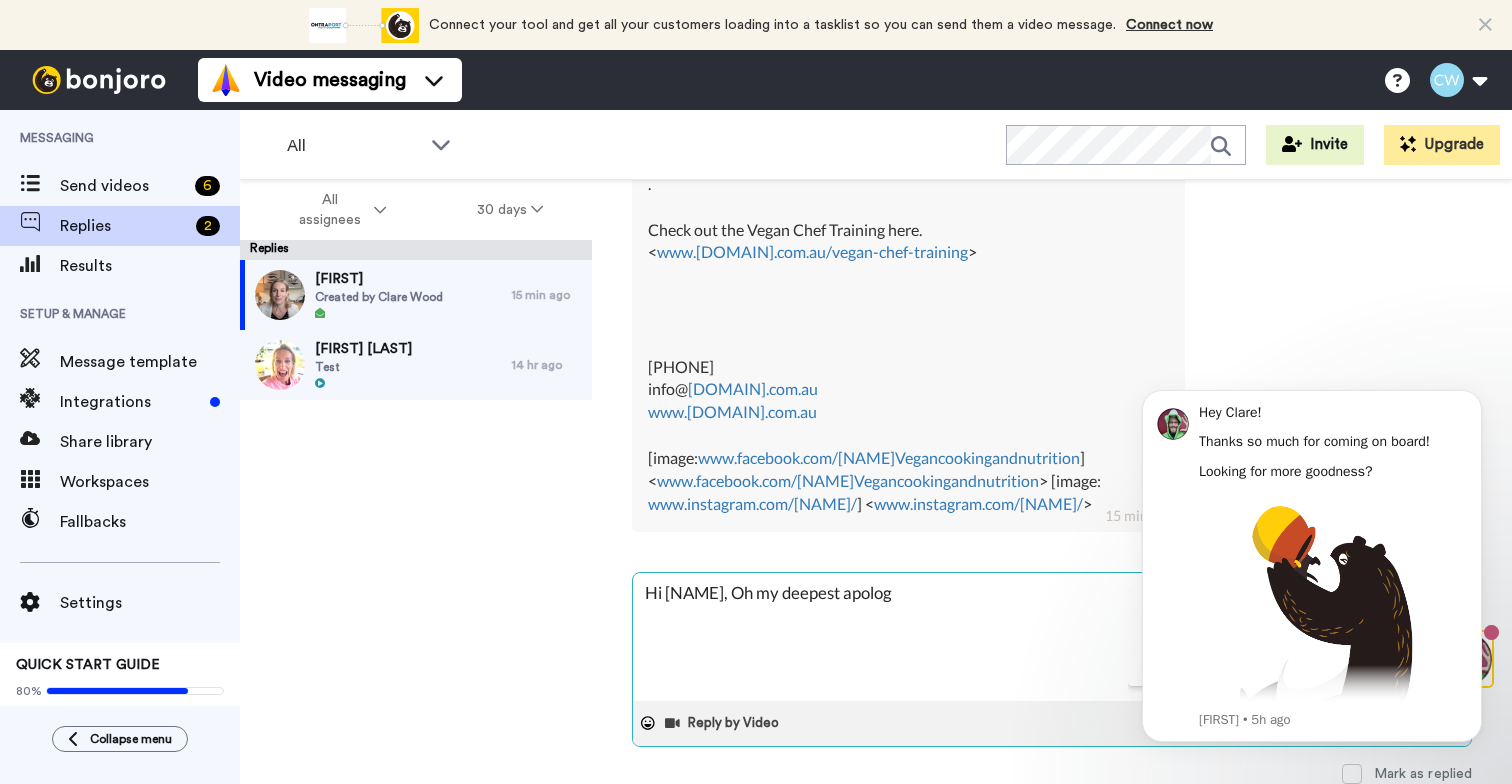 type on "x" 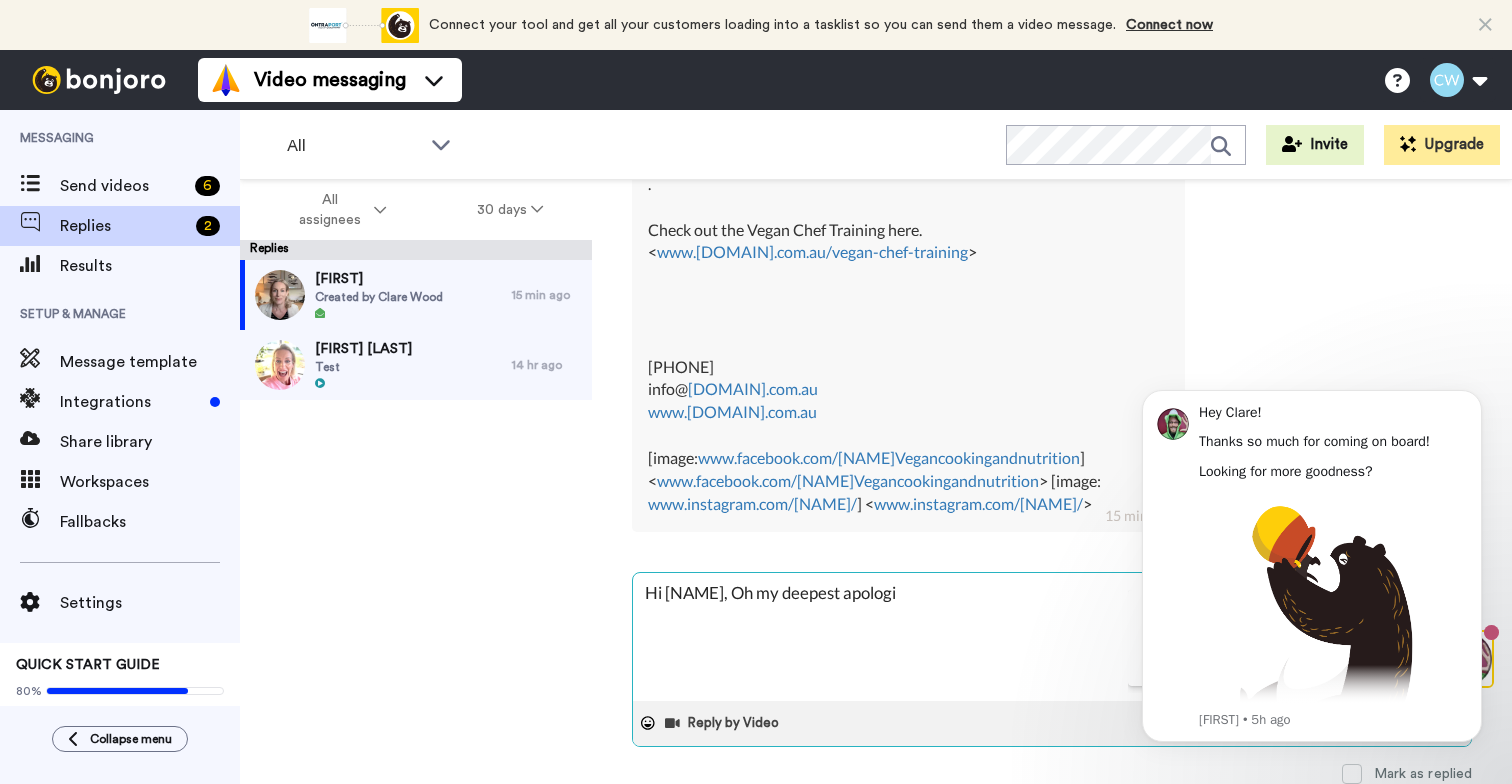 type on "x" 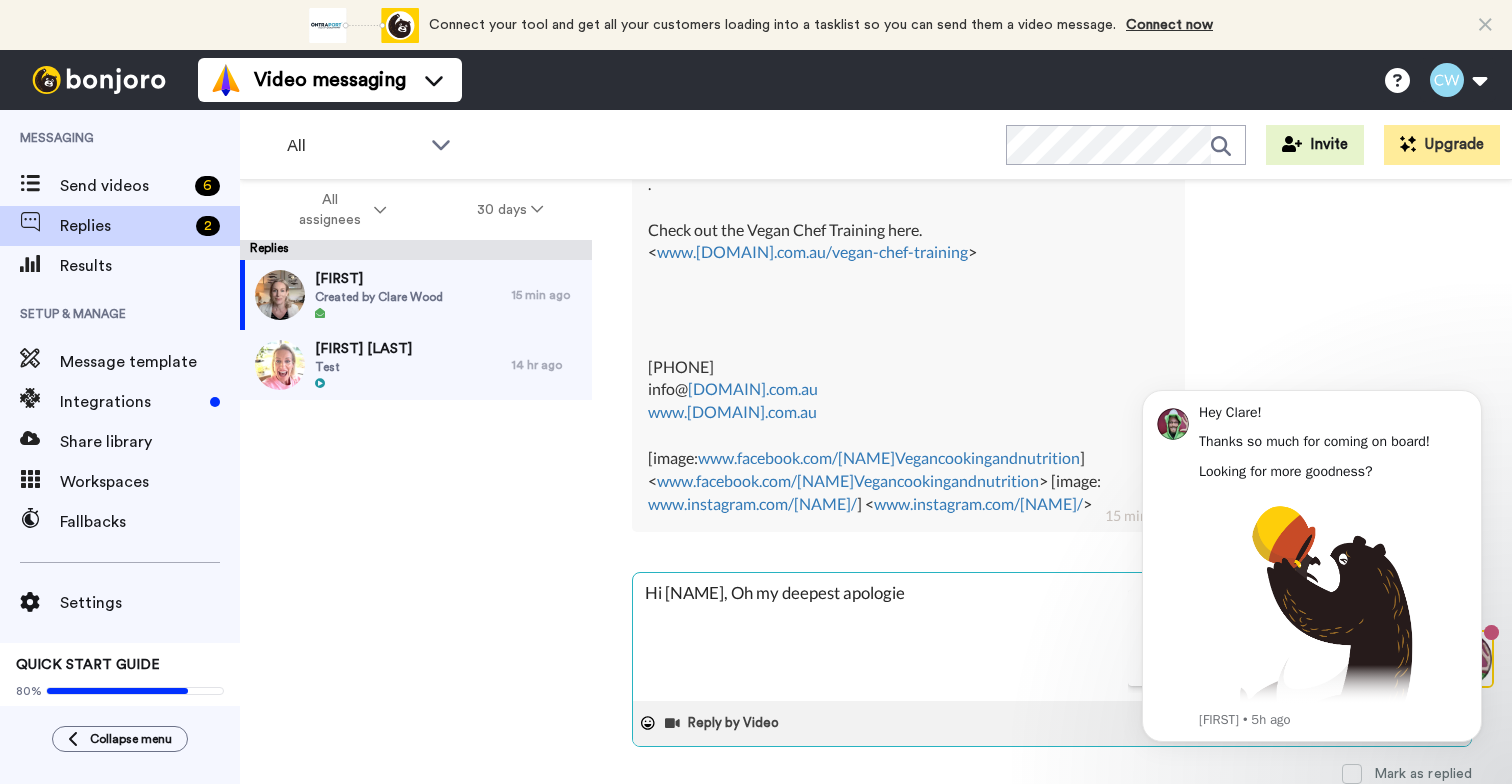 type on "x" 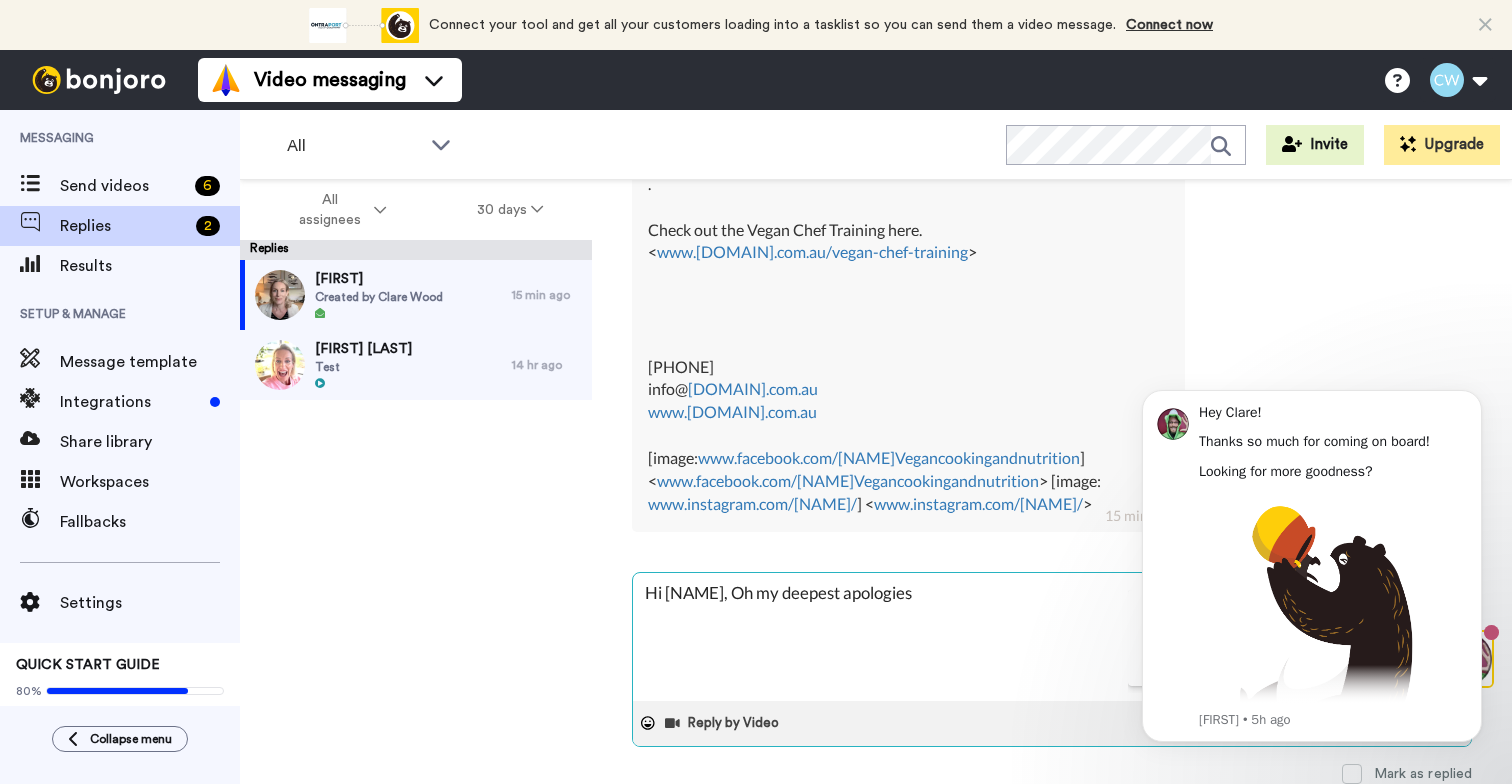 type on "Hi Veet, Oh my deepest apologies" 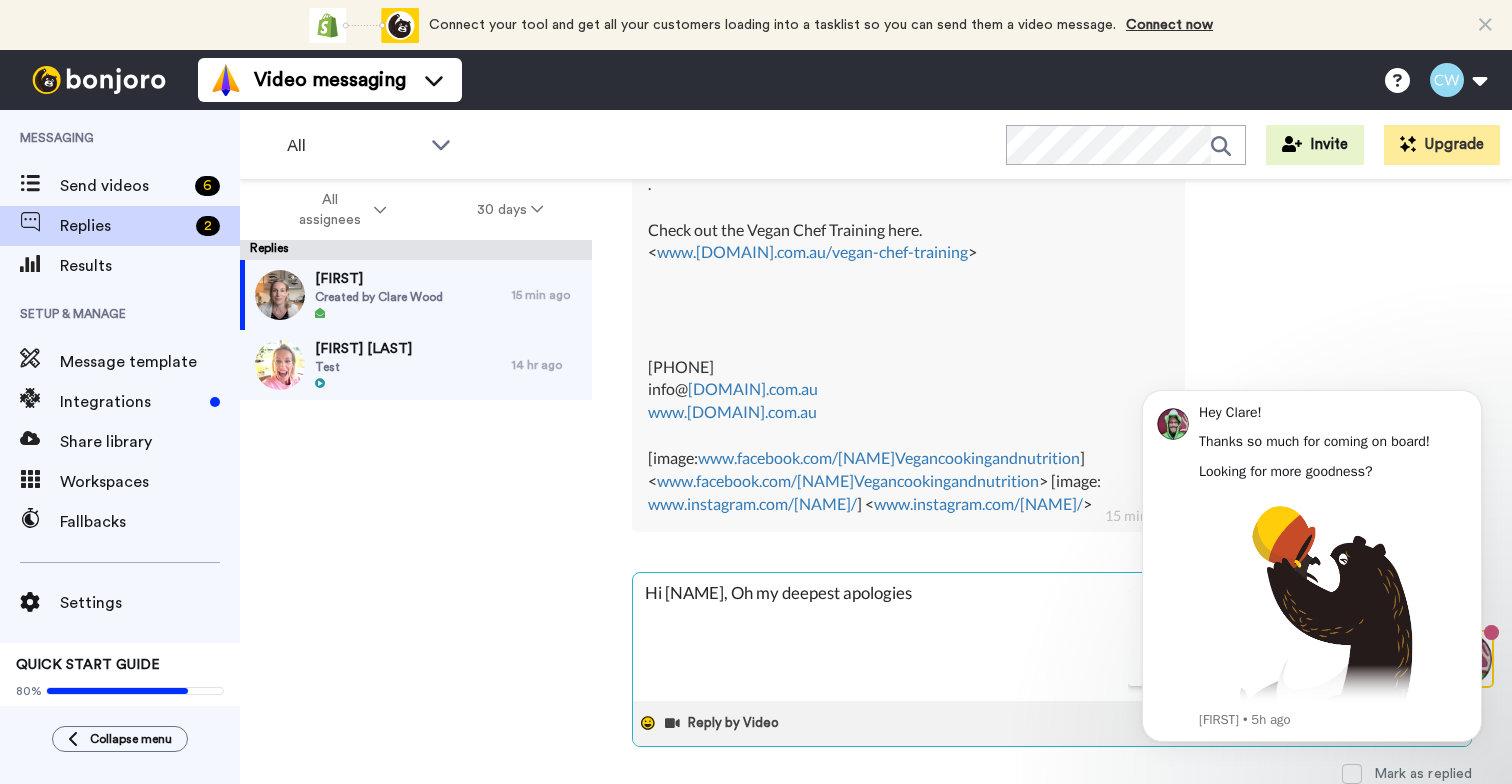 type on "Hi Veet, Oh my deepest apologies" 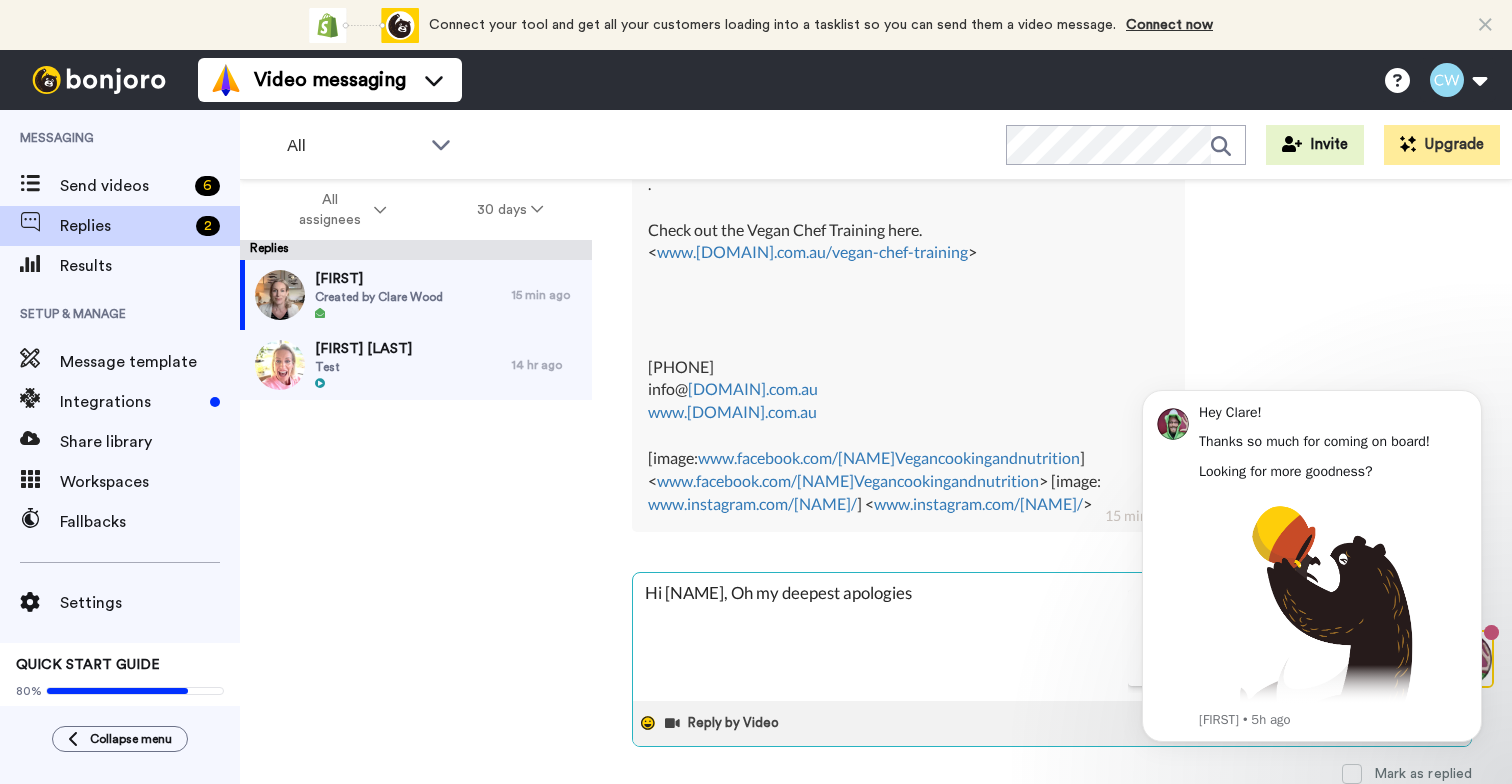 click 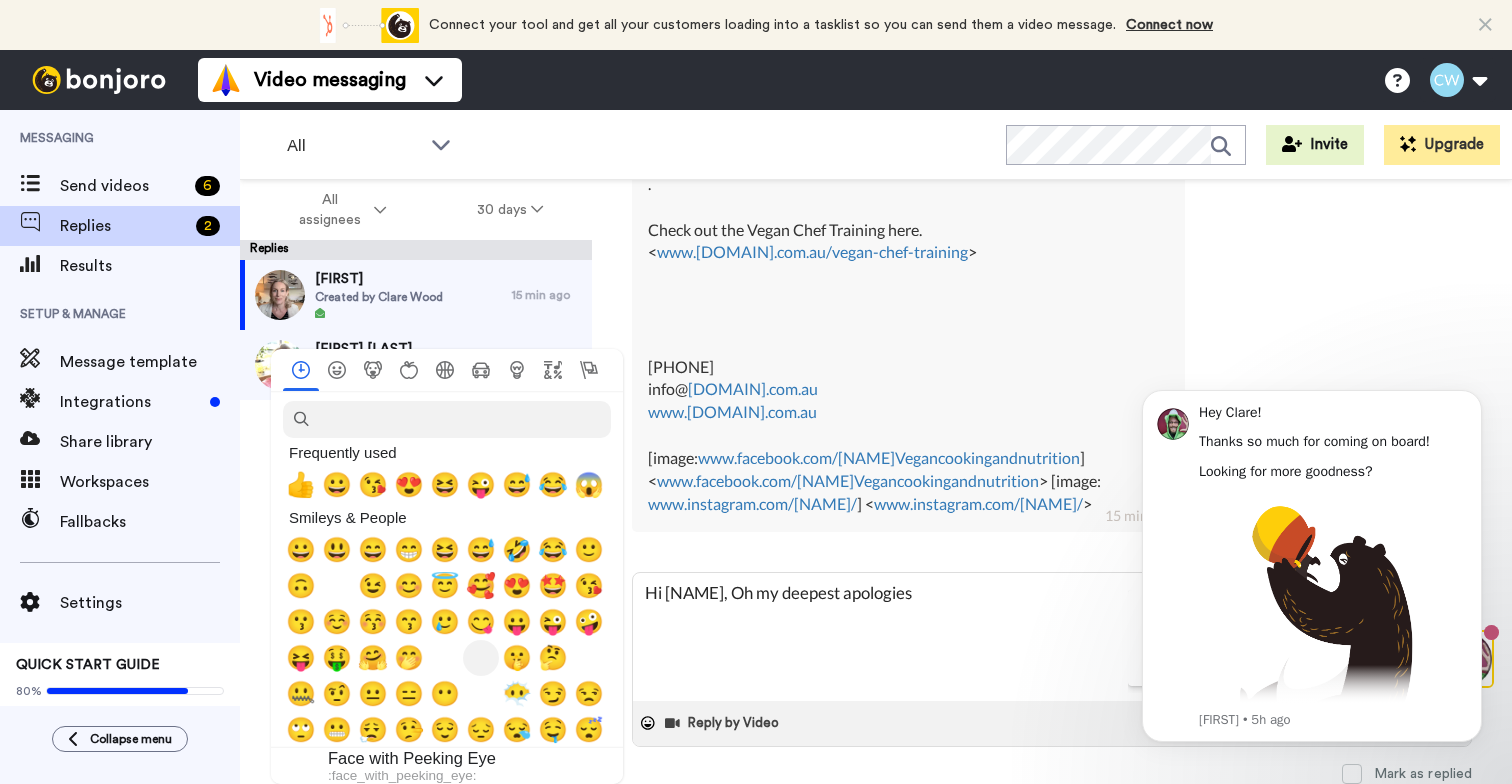 click on "🫣" at bounding box center (481, 658) 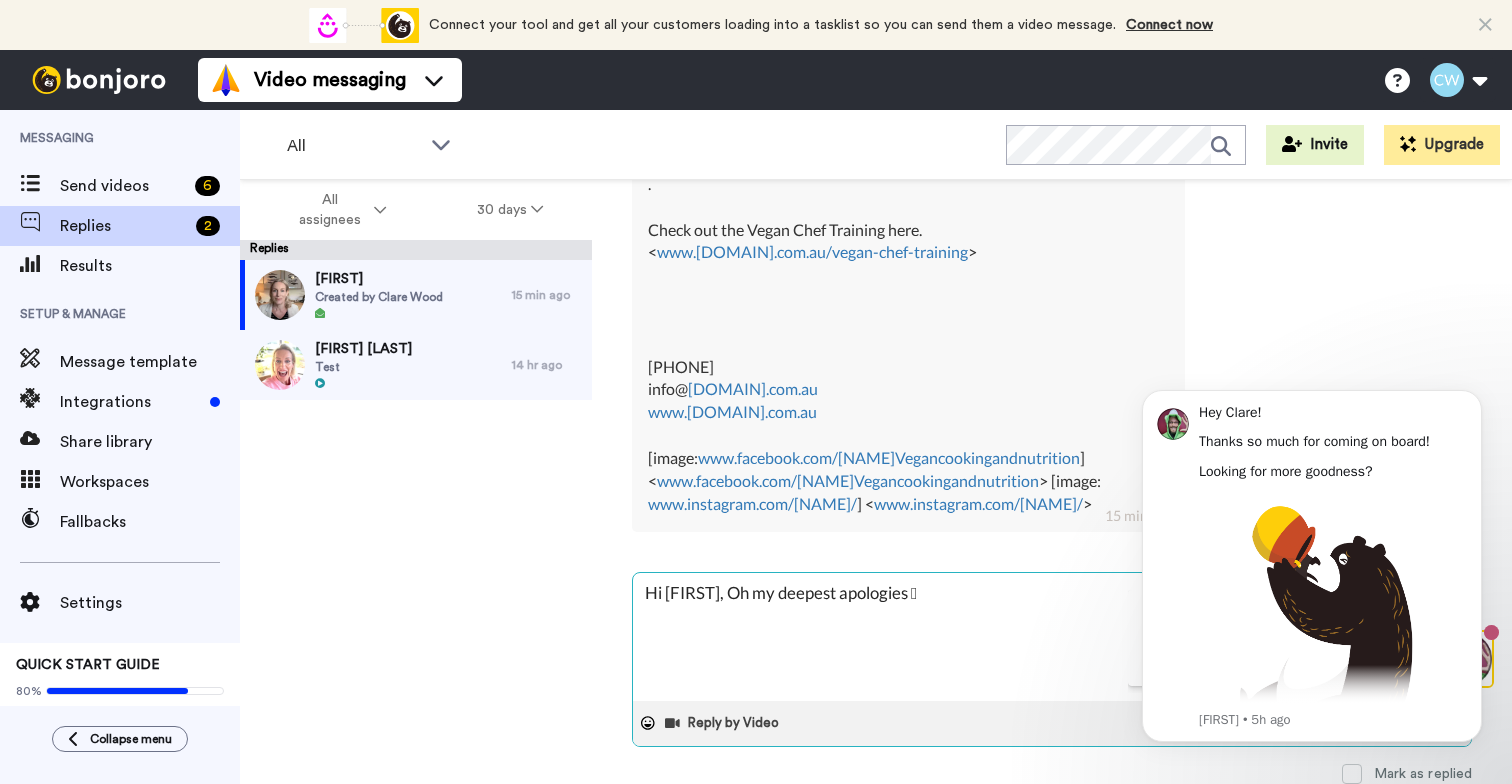 click on "Hi Veet, Oh my deepest apologies 🫣" at bounding box center (1052, 637) 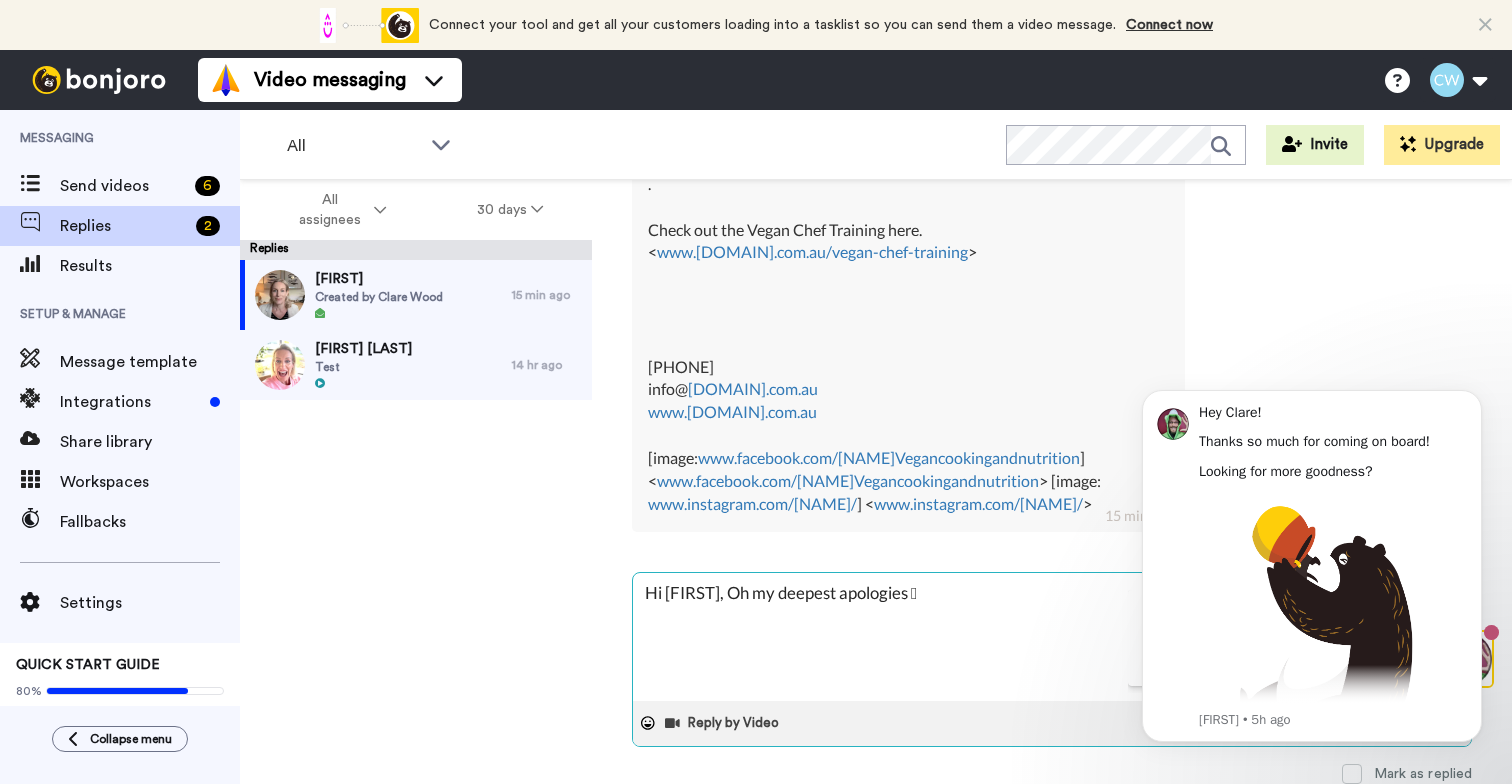 type on "x" 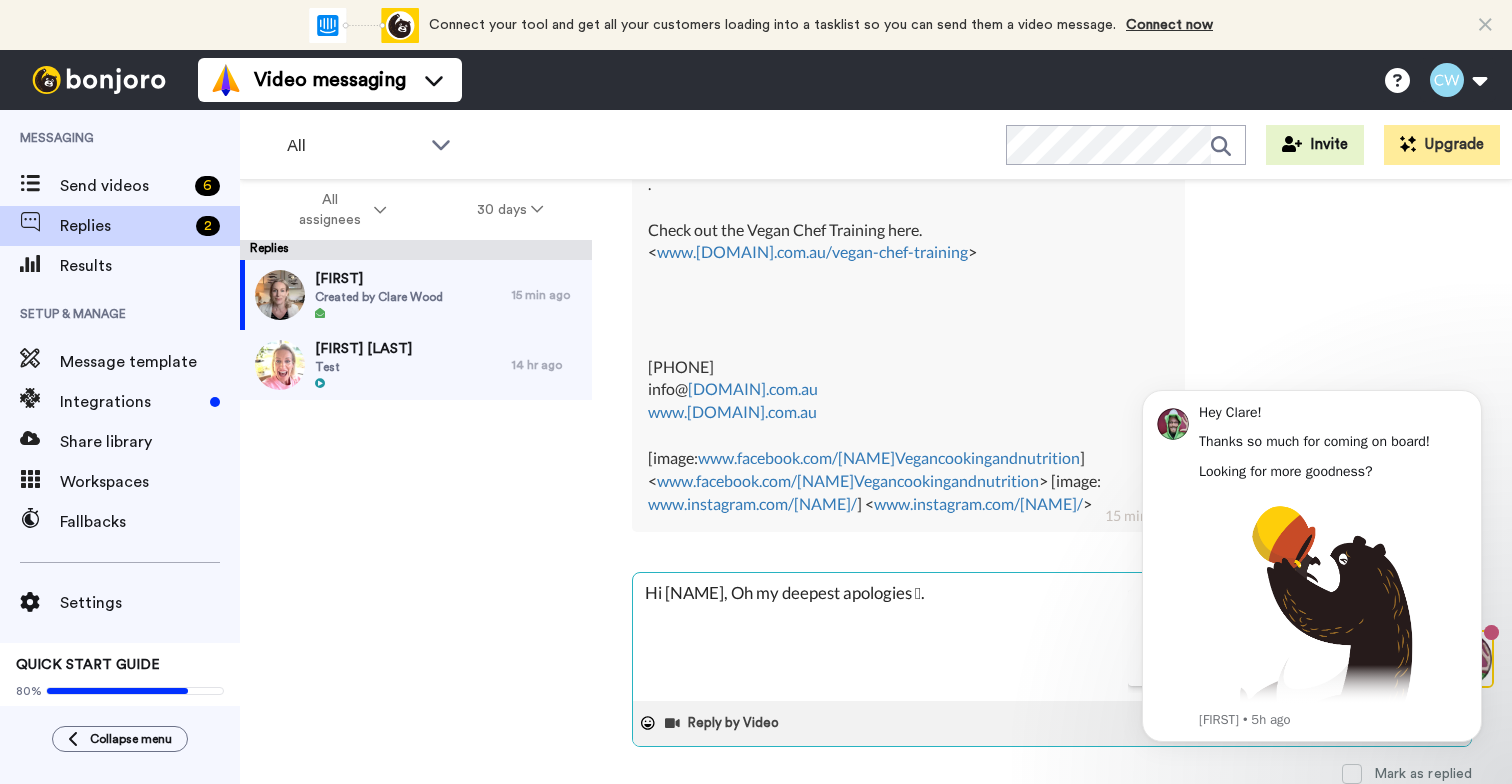 type on "x" 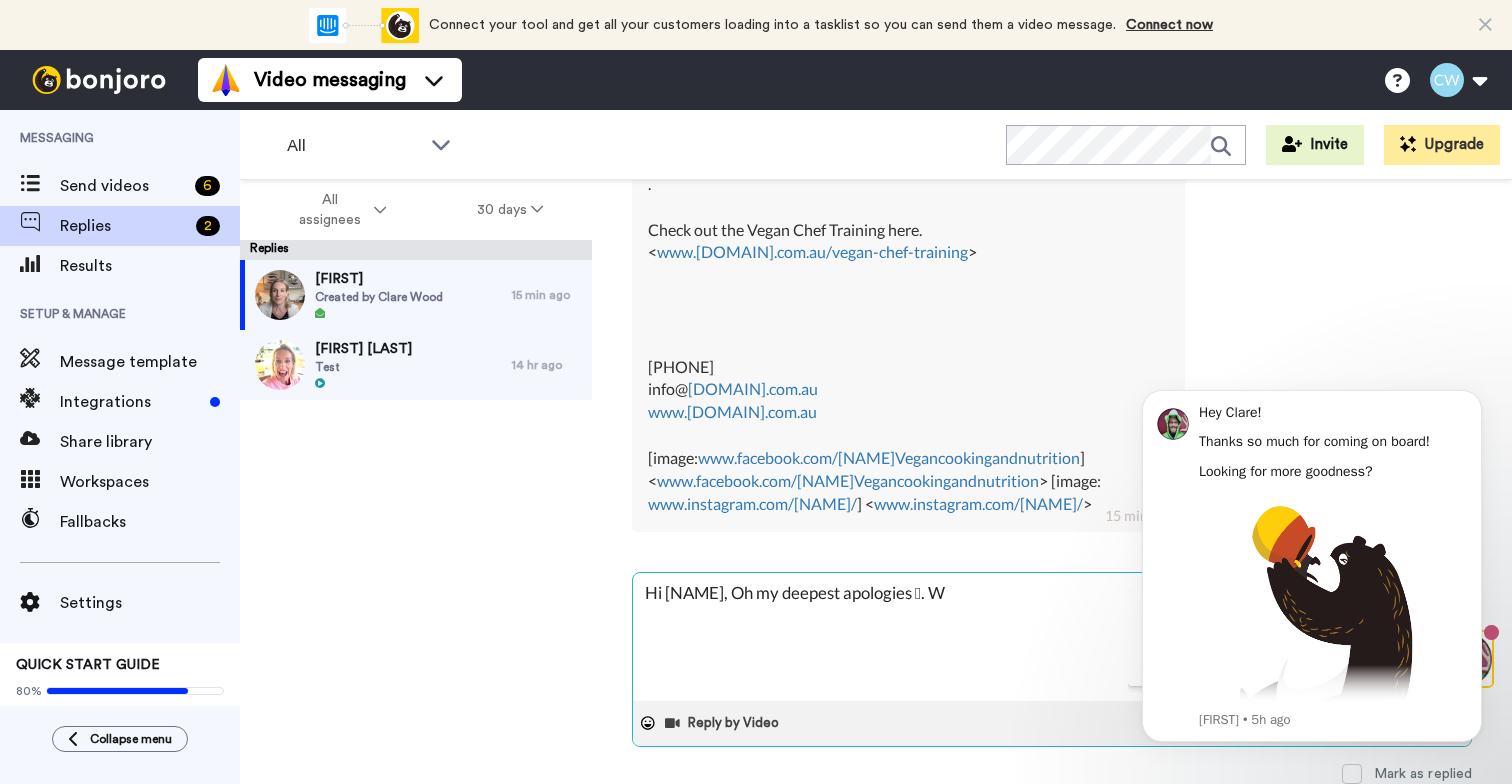 type on "x" 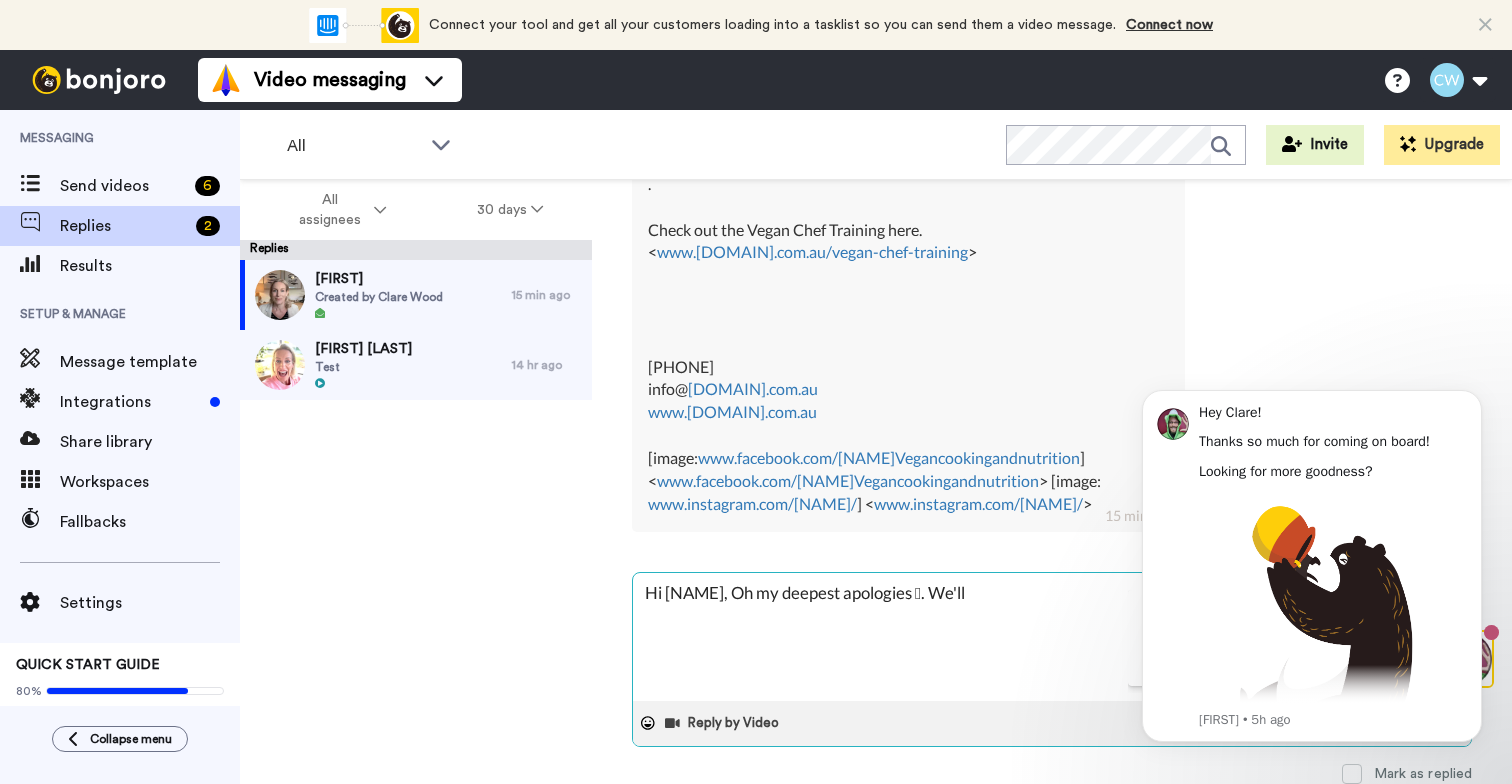 type on "x" 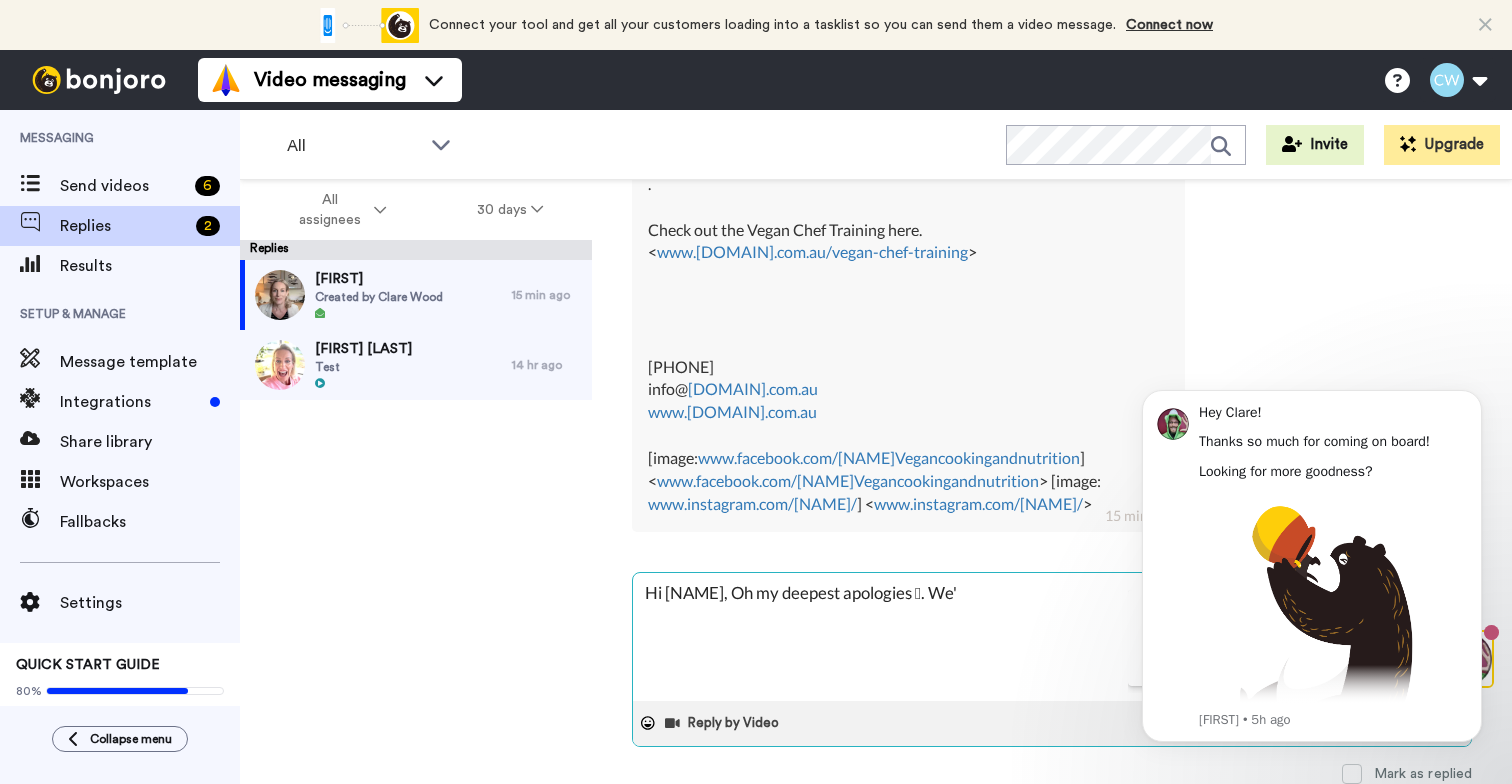 type on "x" 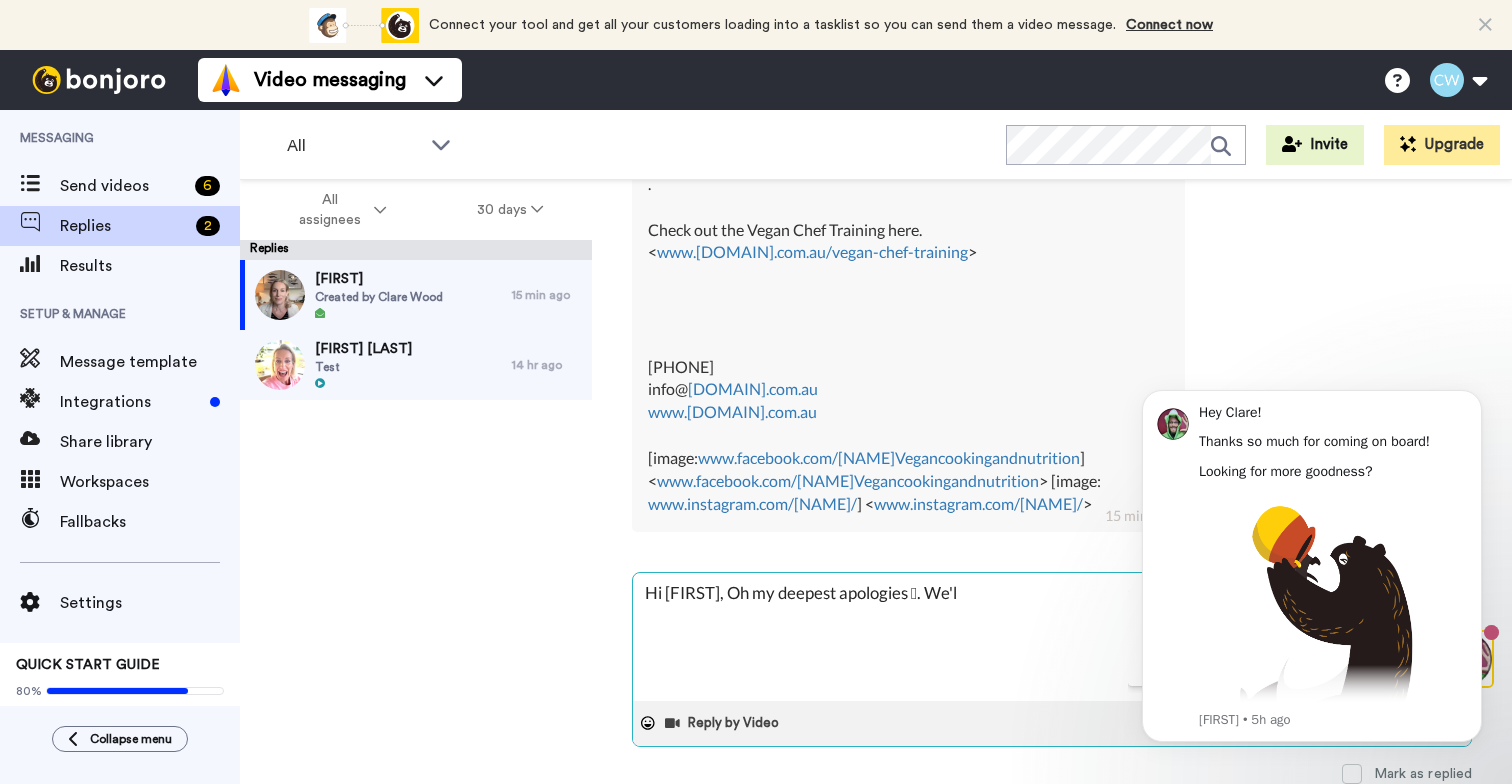 type on "x" 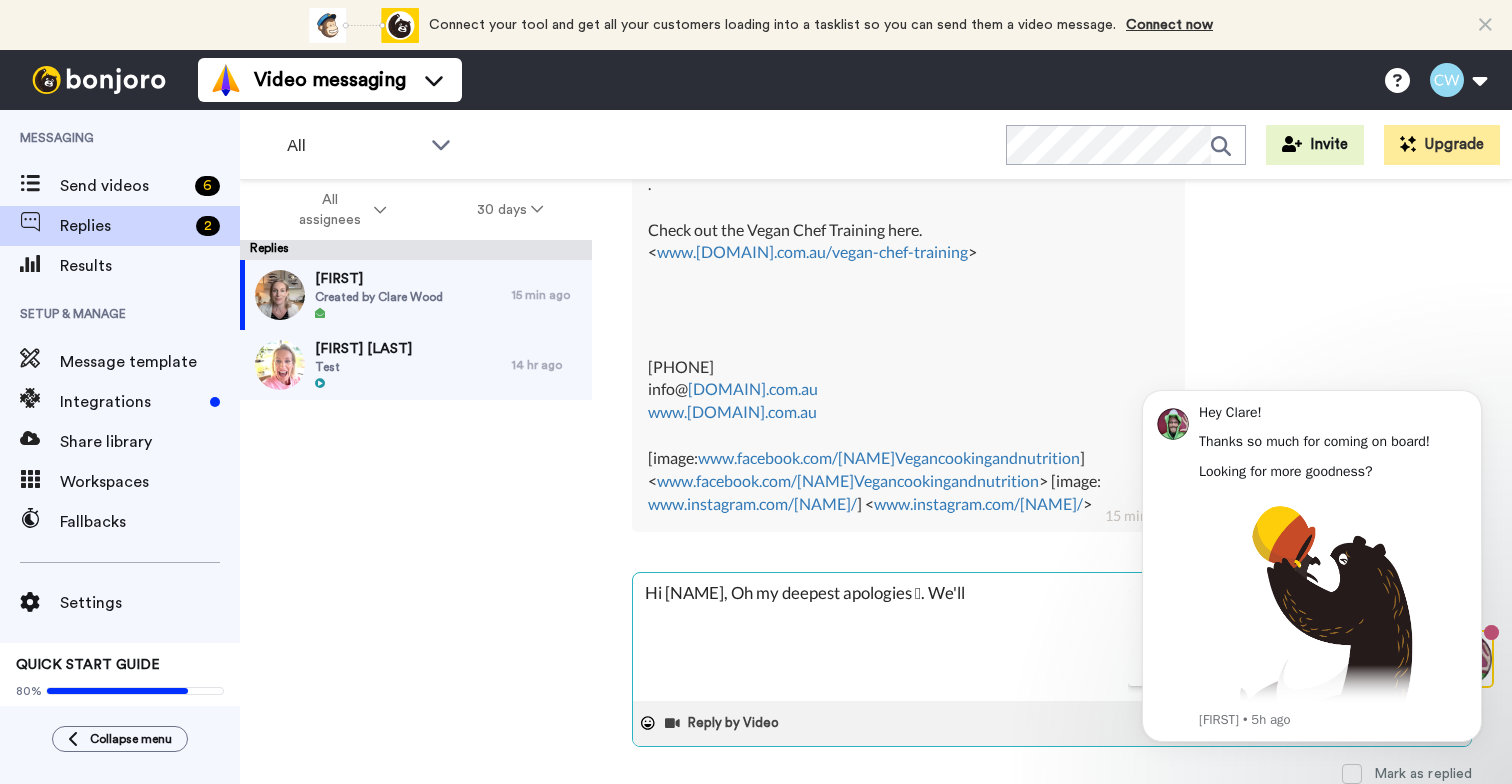 type on "x" 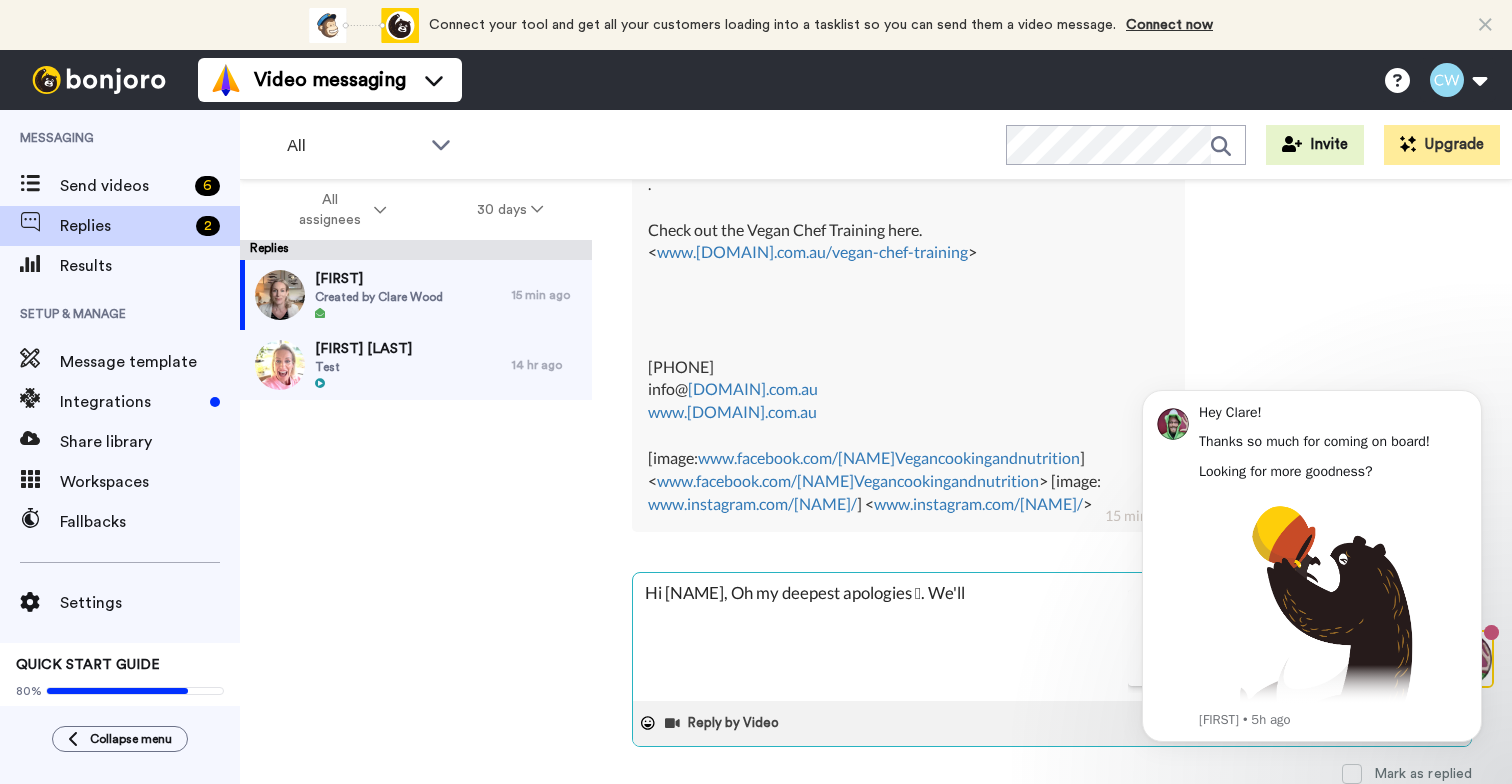 type on "x" 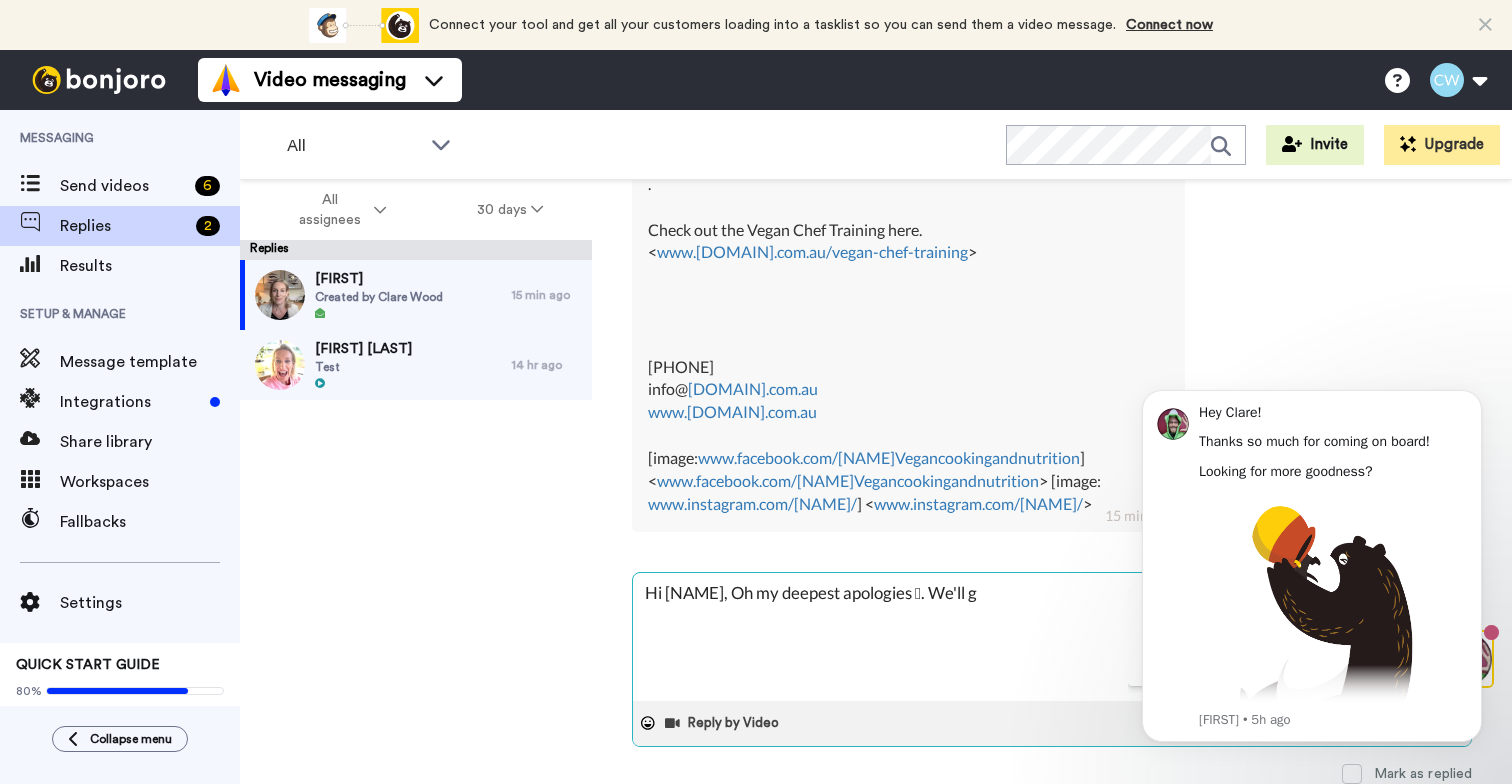 type on "x" 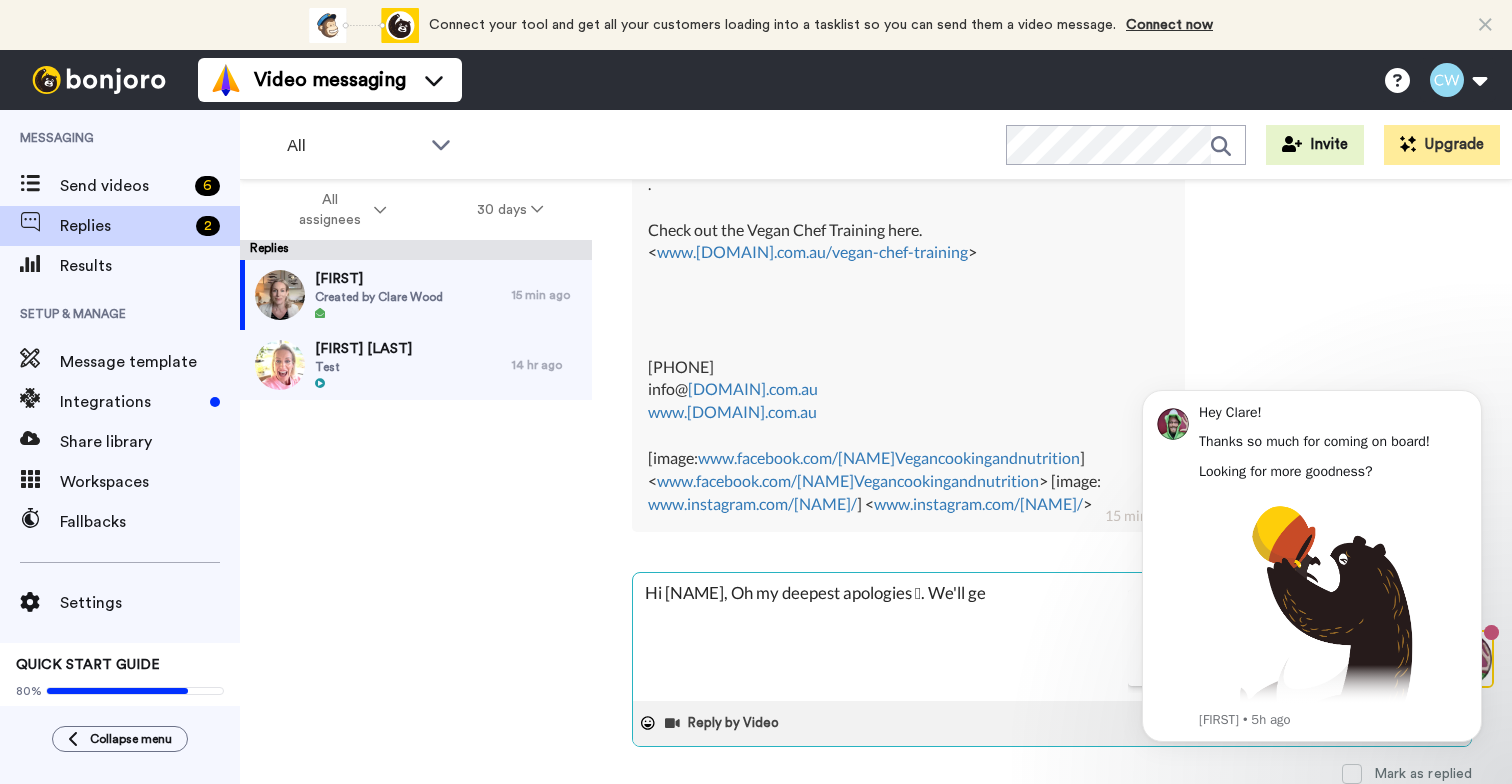 type on "x" 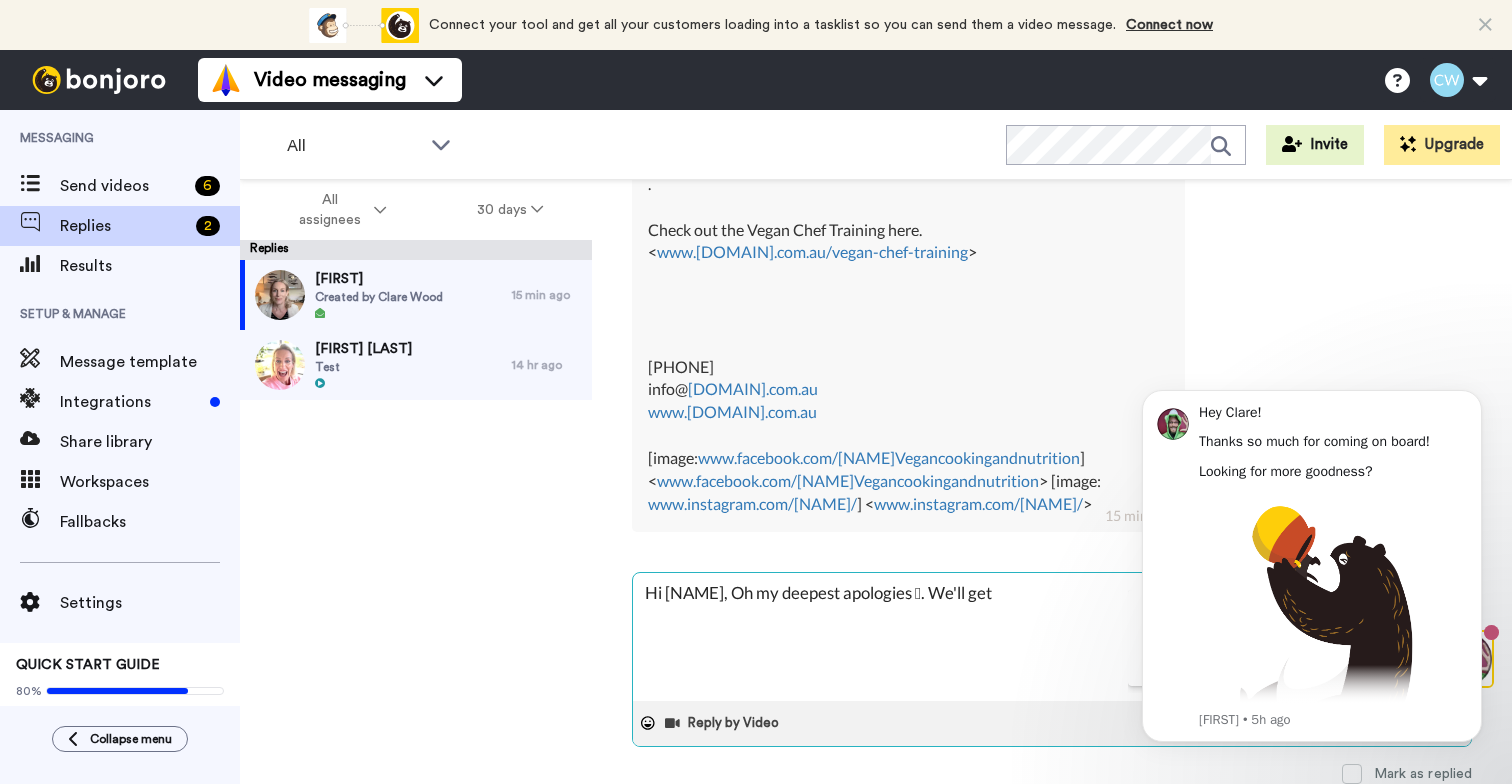 type on "x" 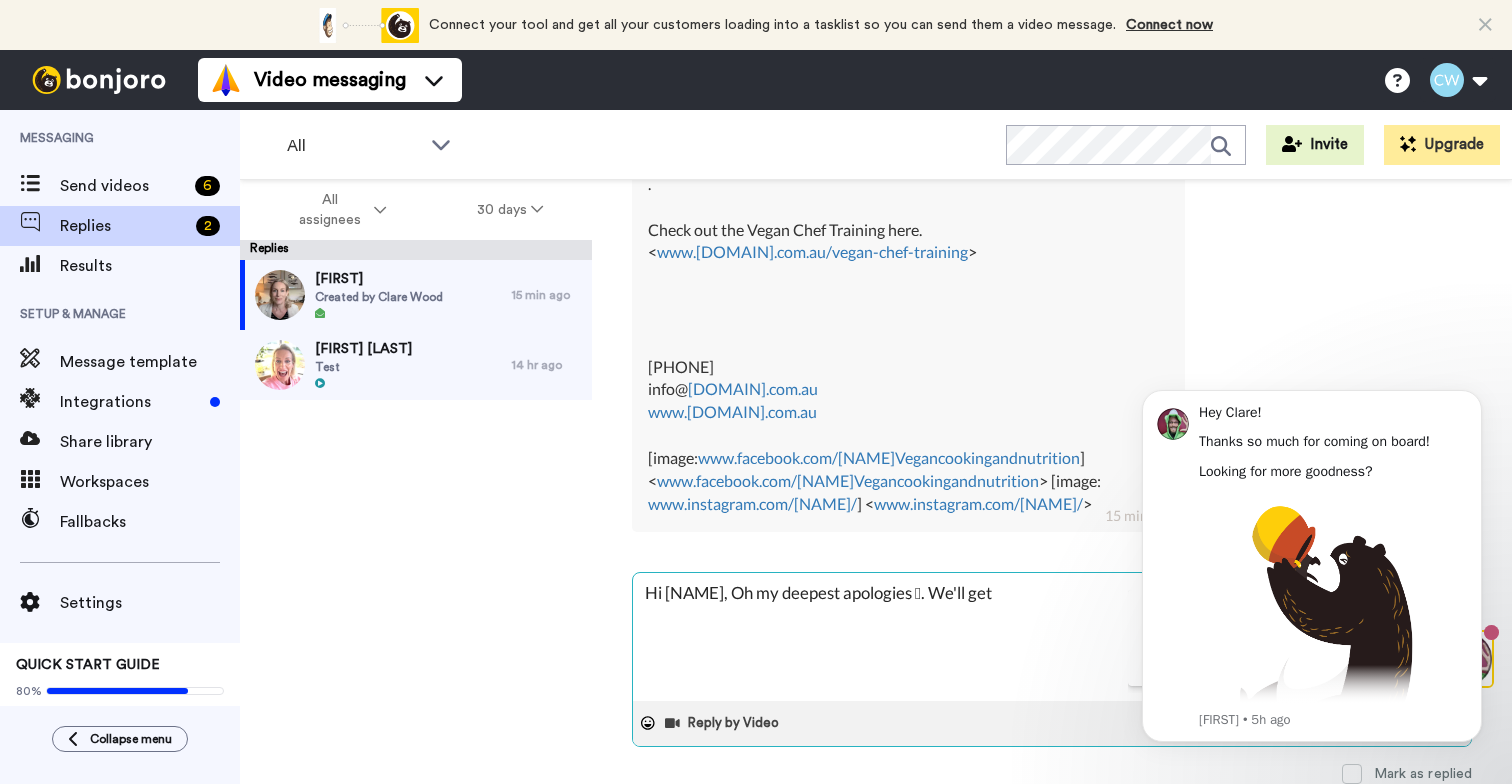 type on "x" 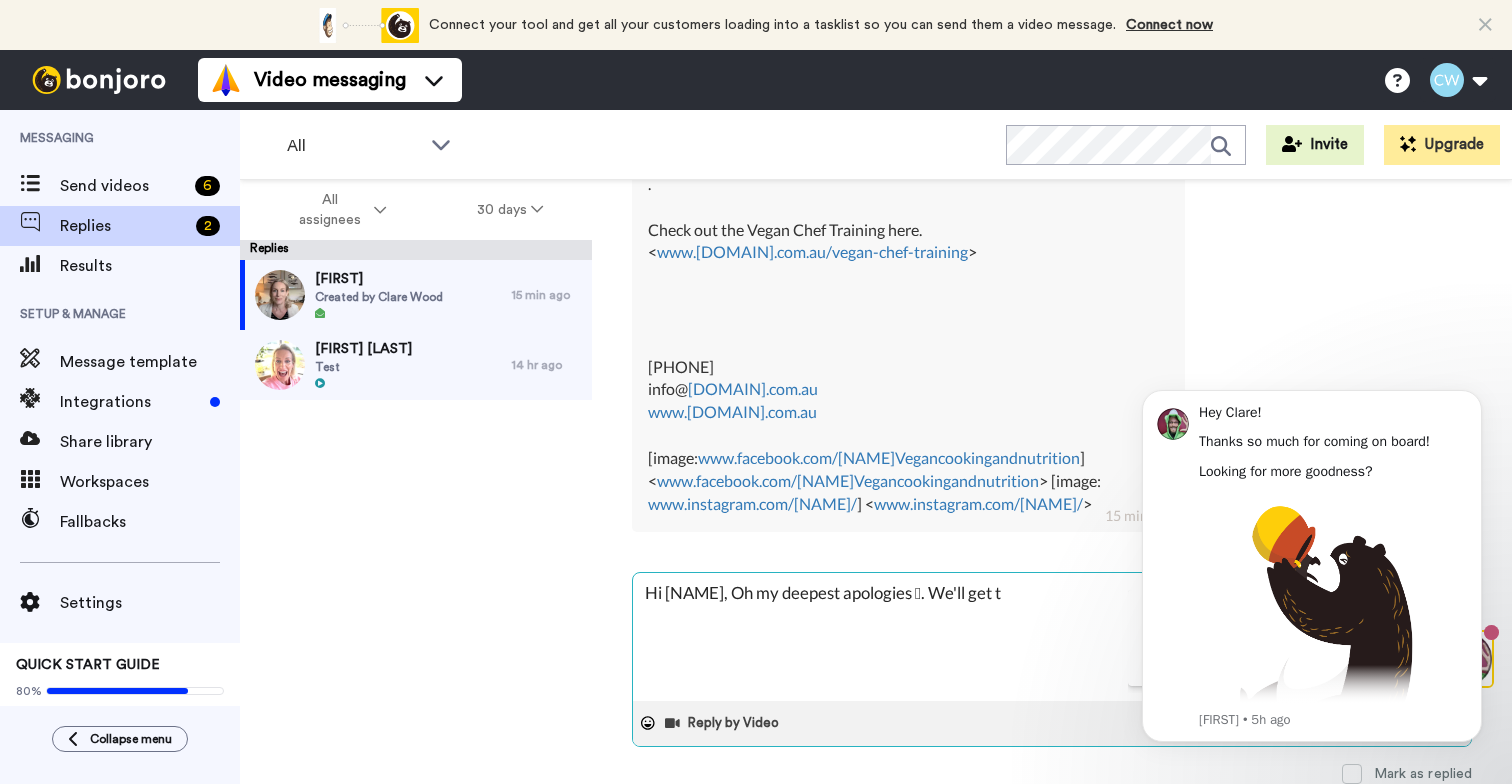 type on "x" 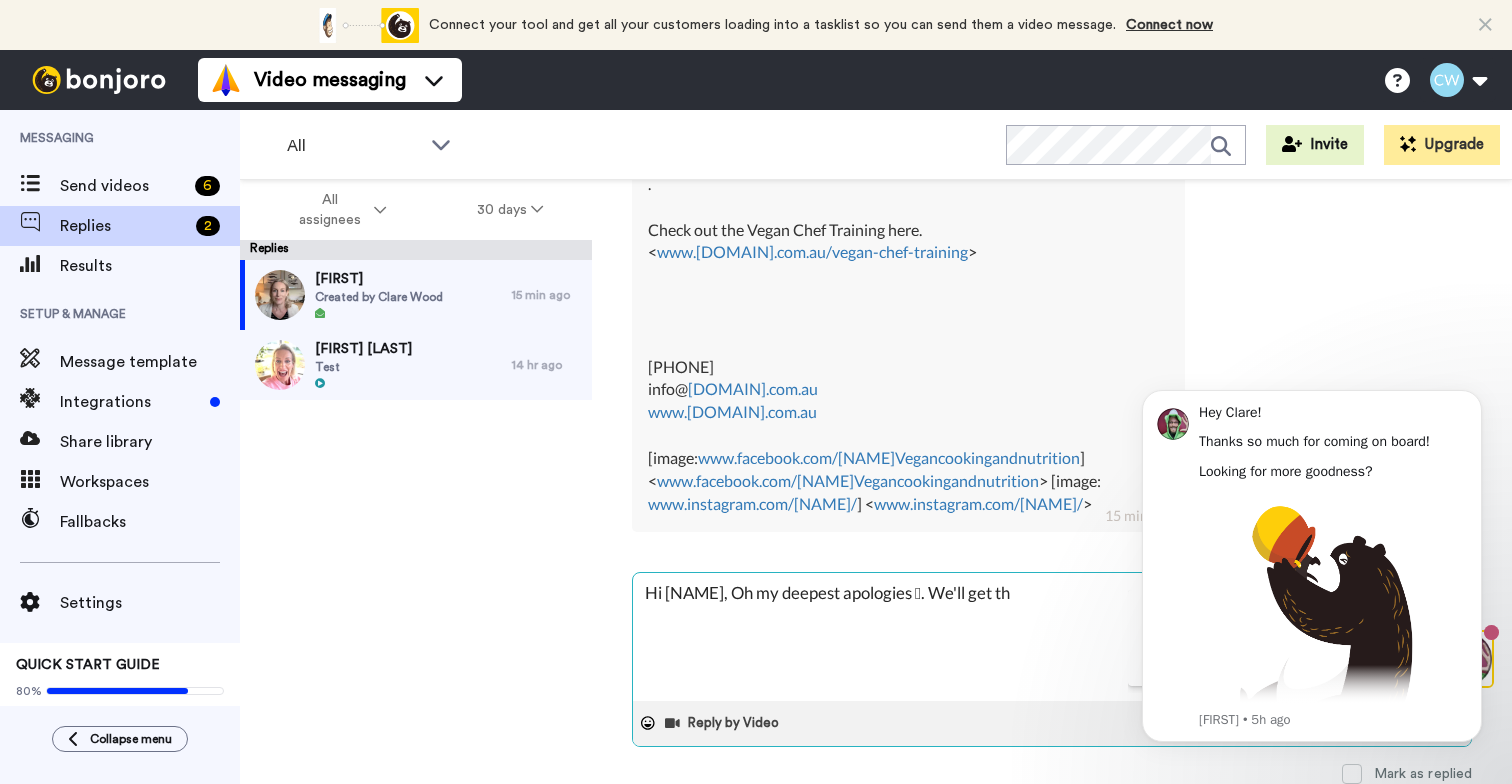type on "x" 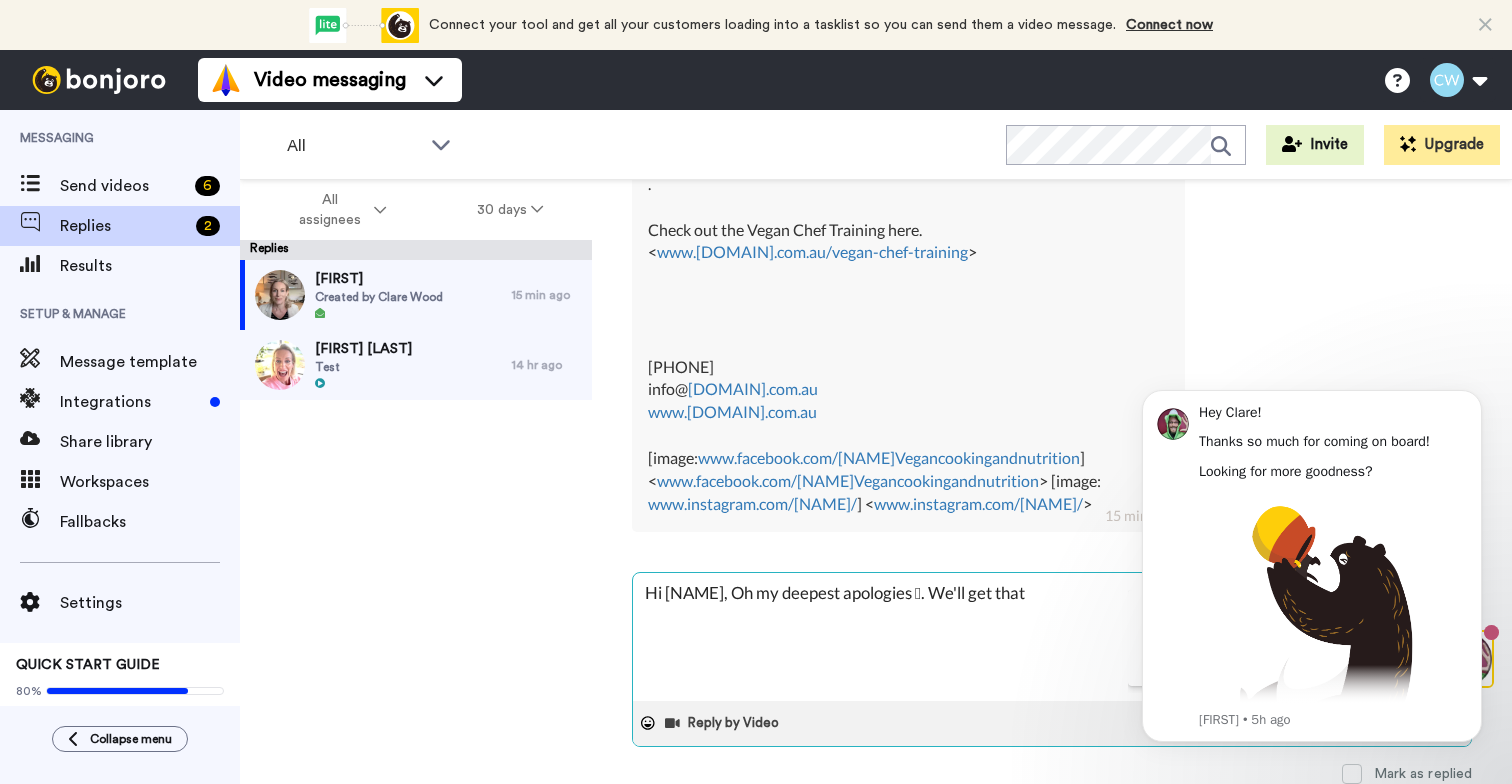 type on "x" 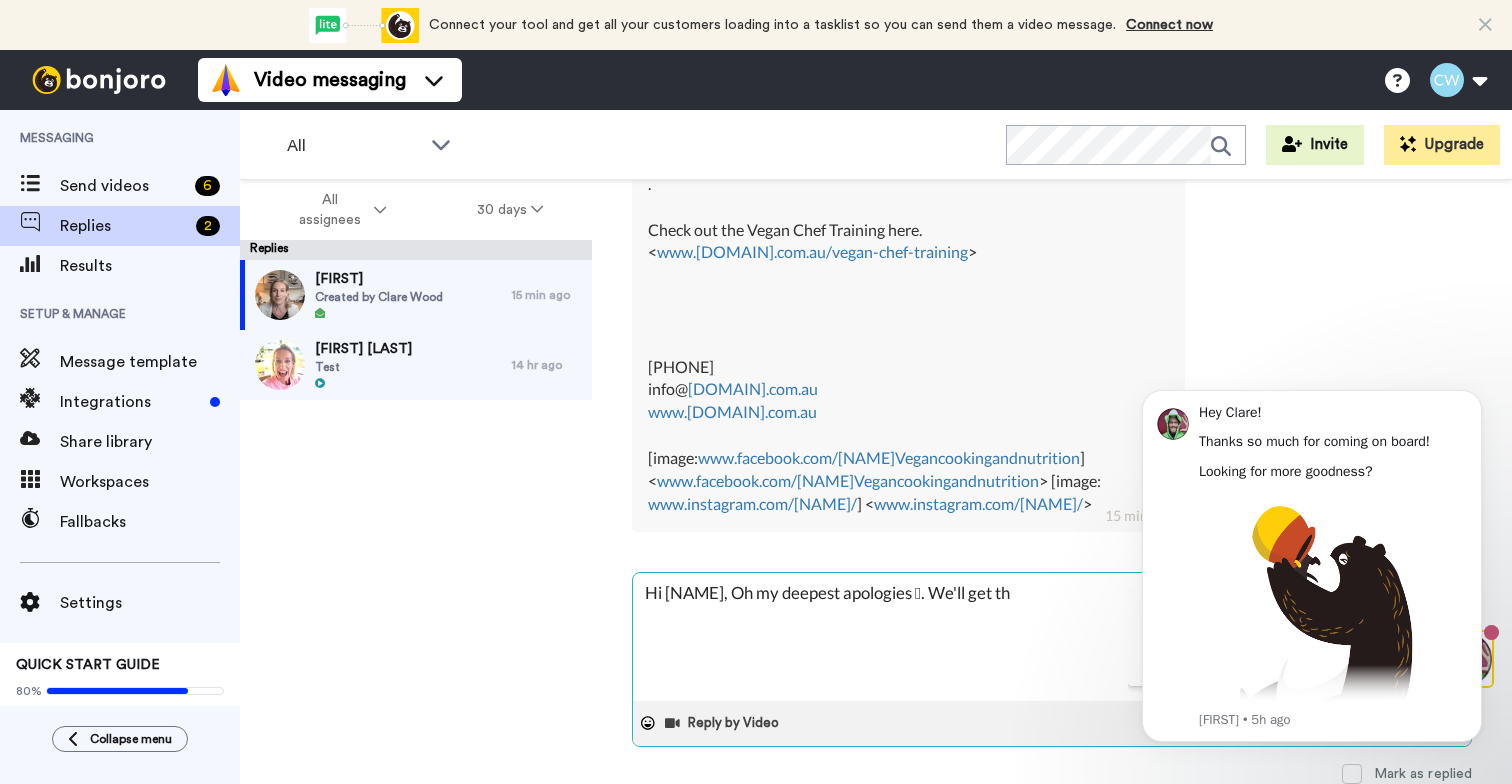 type on "x" 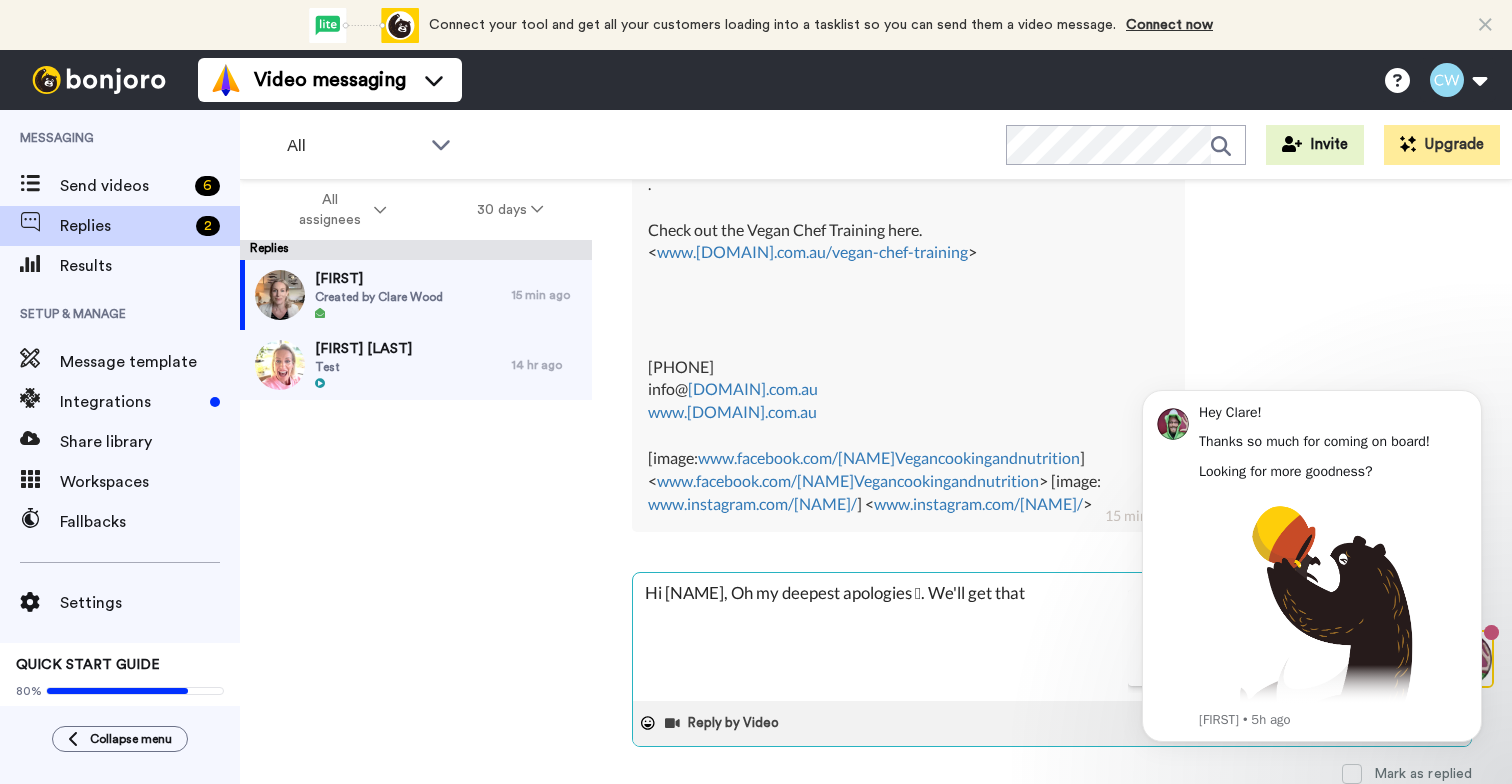 type on "x" 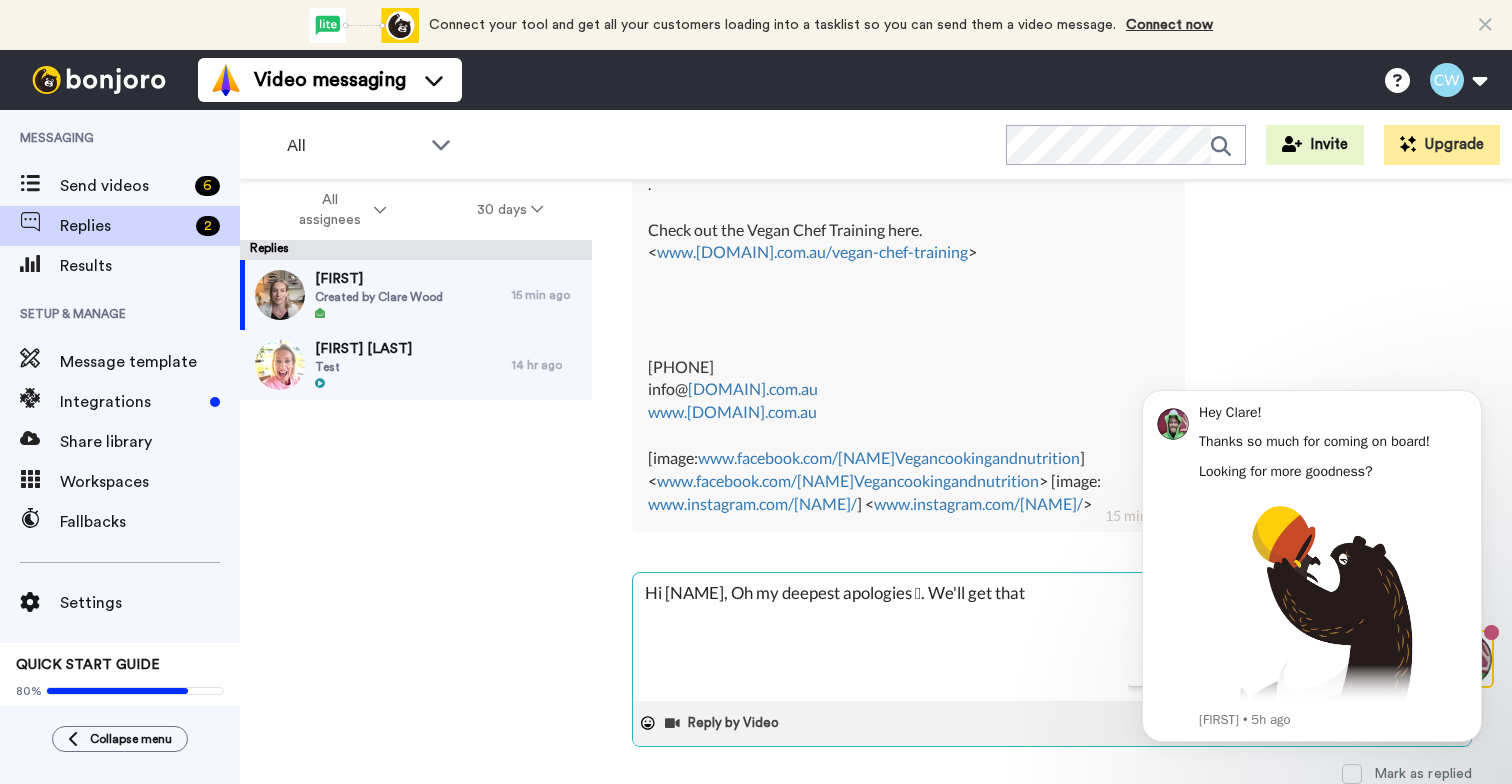 type on "x" 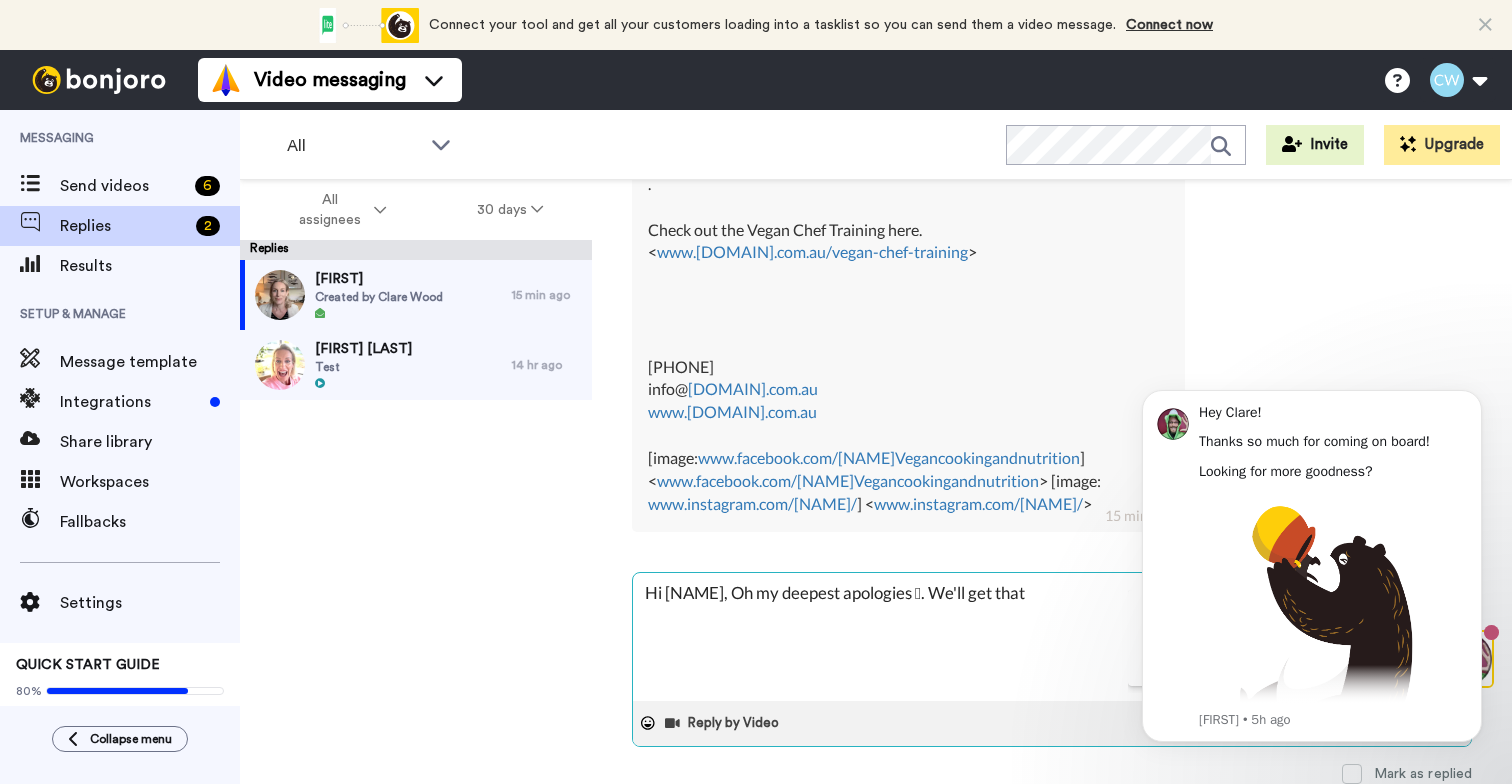 type on "x" 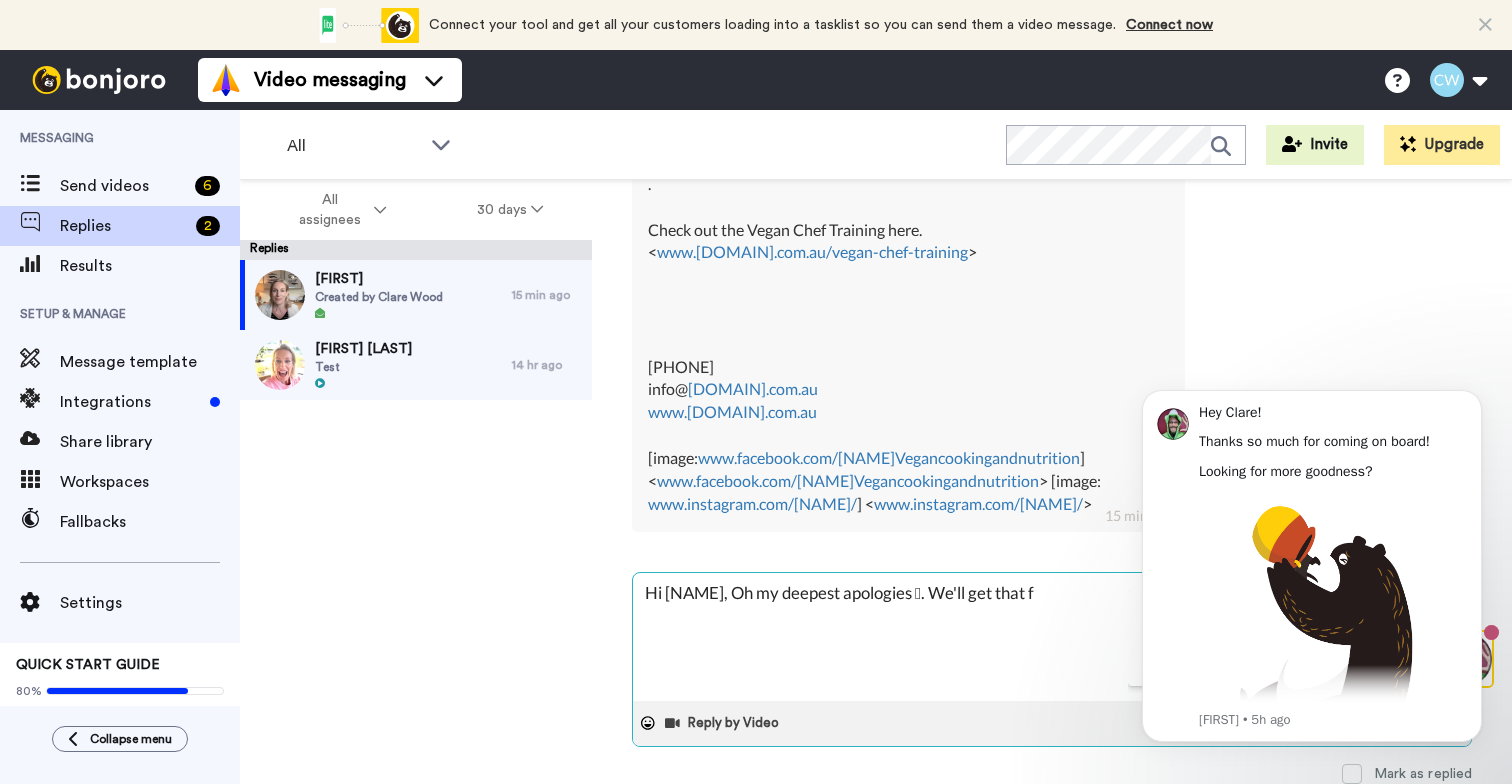 type on "x" 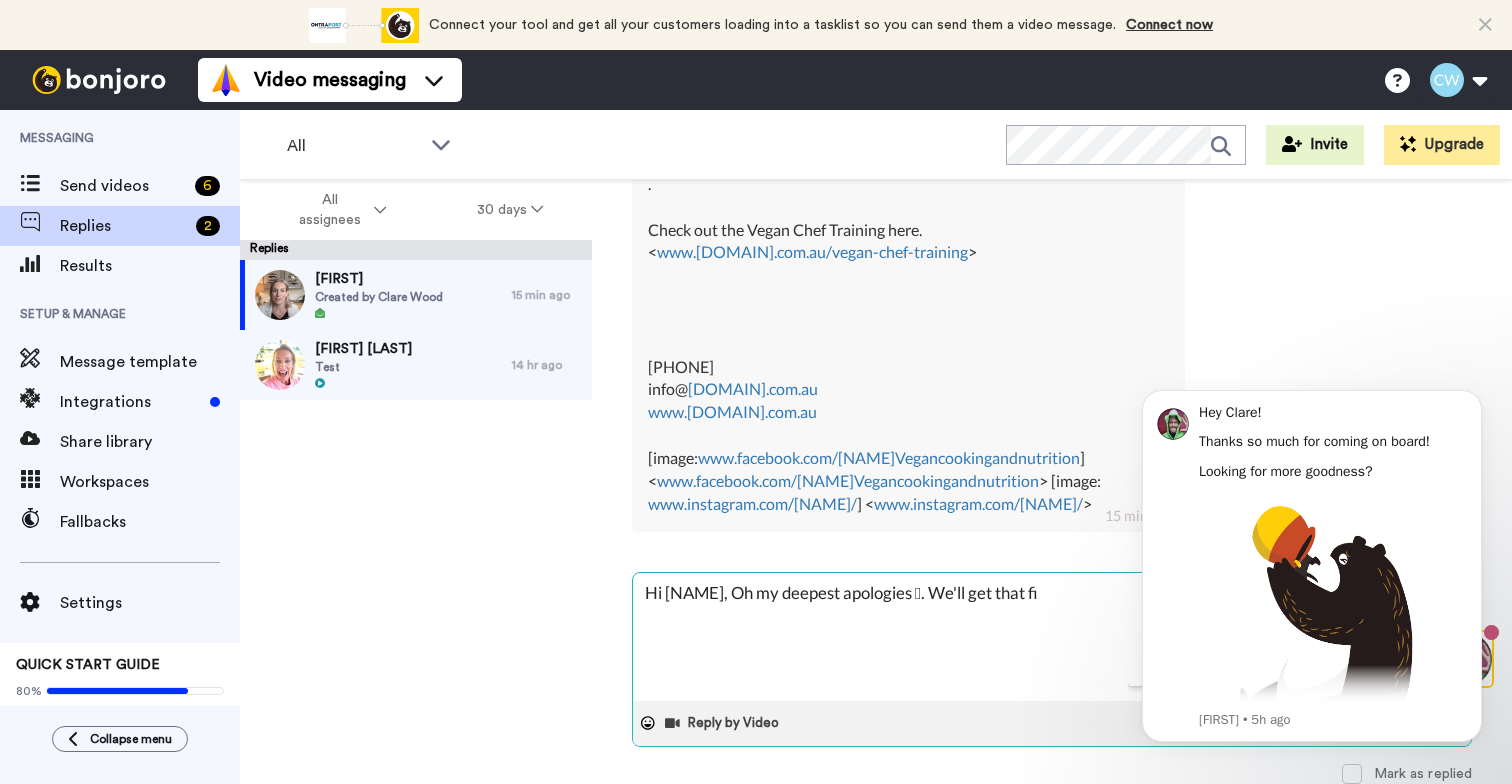 type on "x" 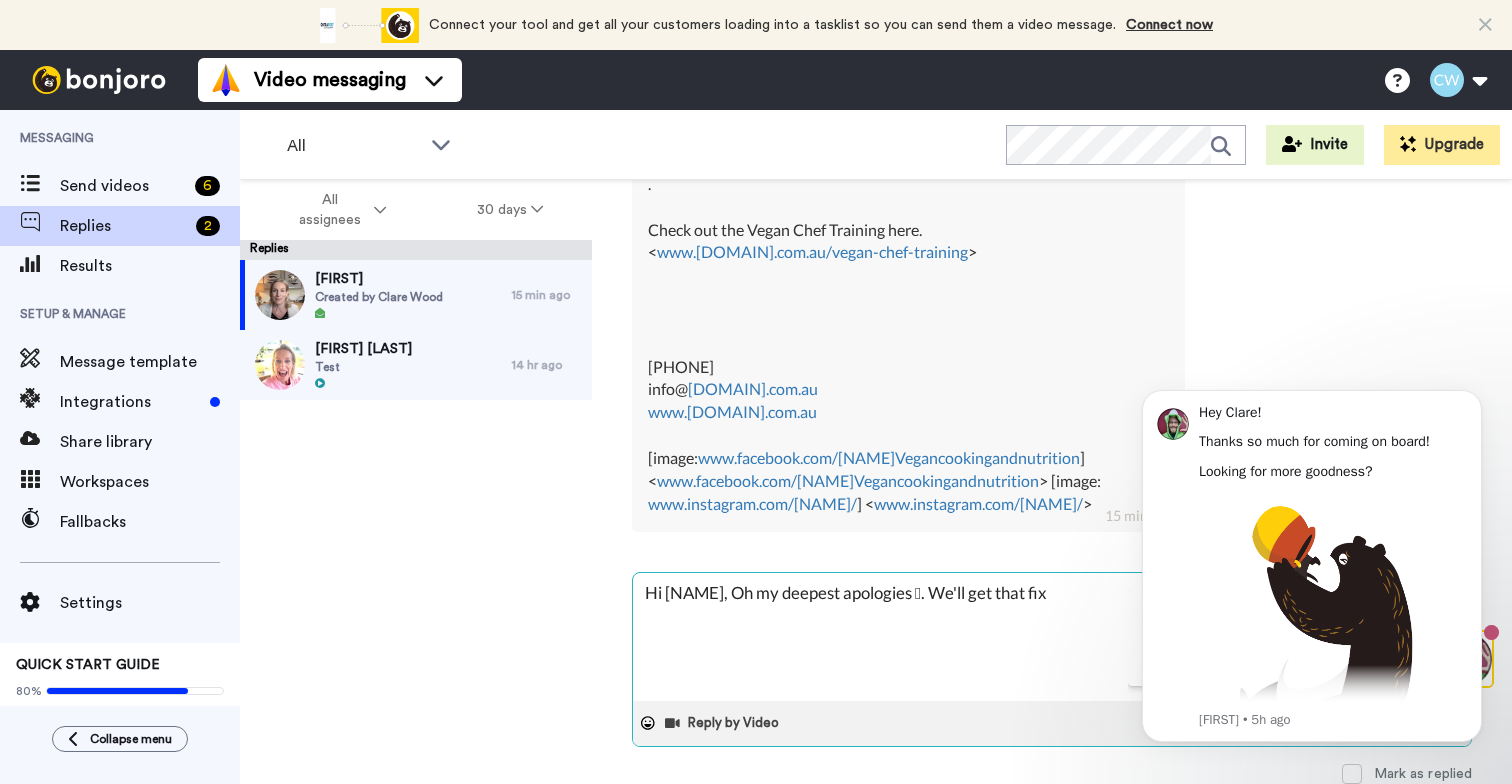 type on "x" 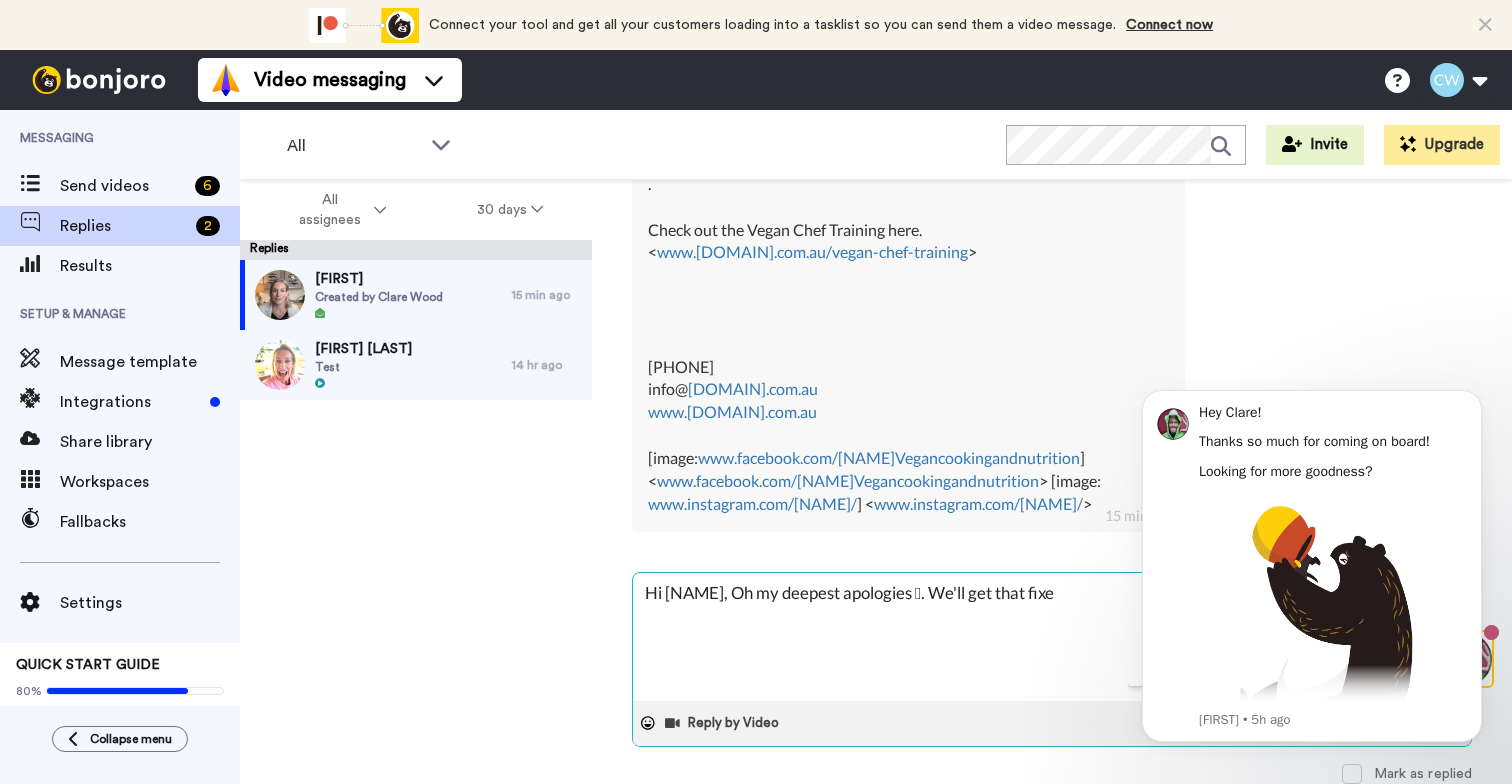 type on "x" 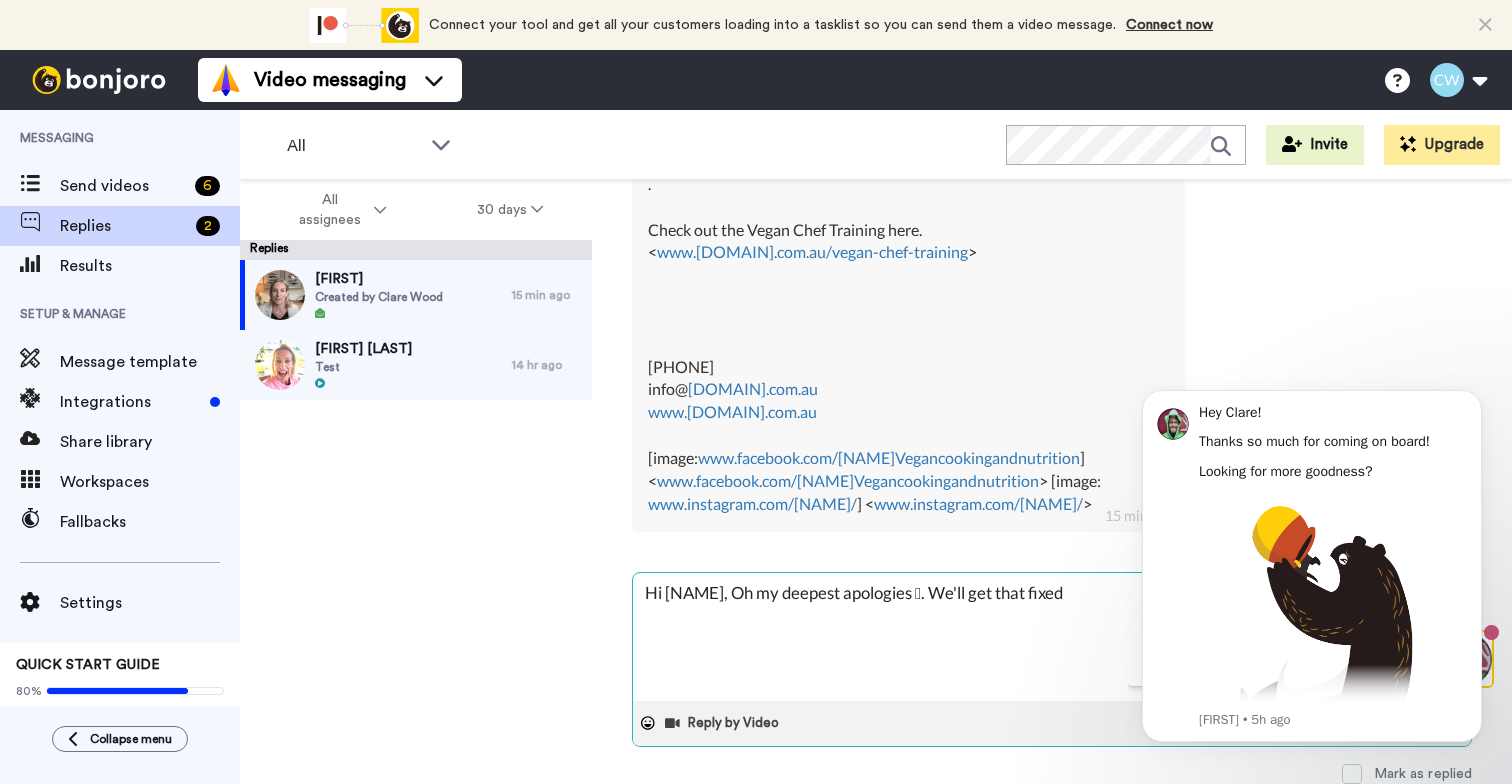 type on "x" 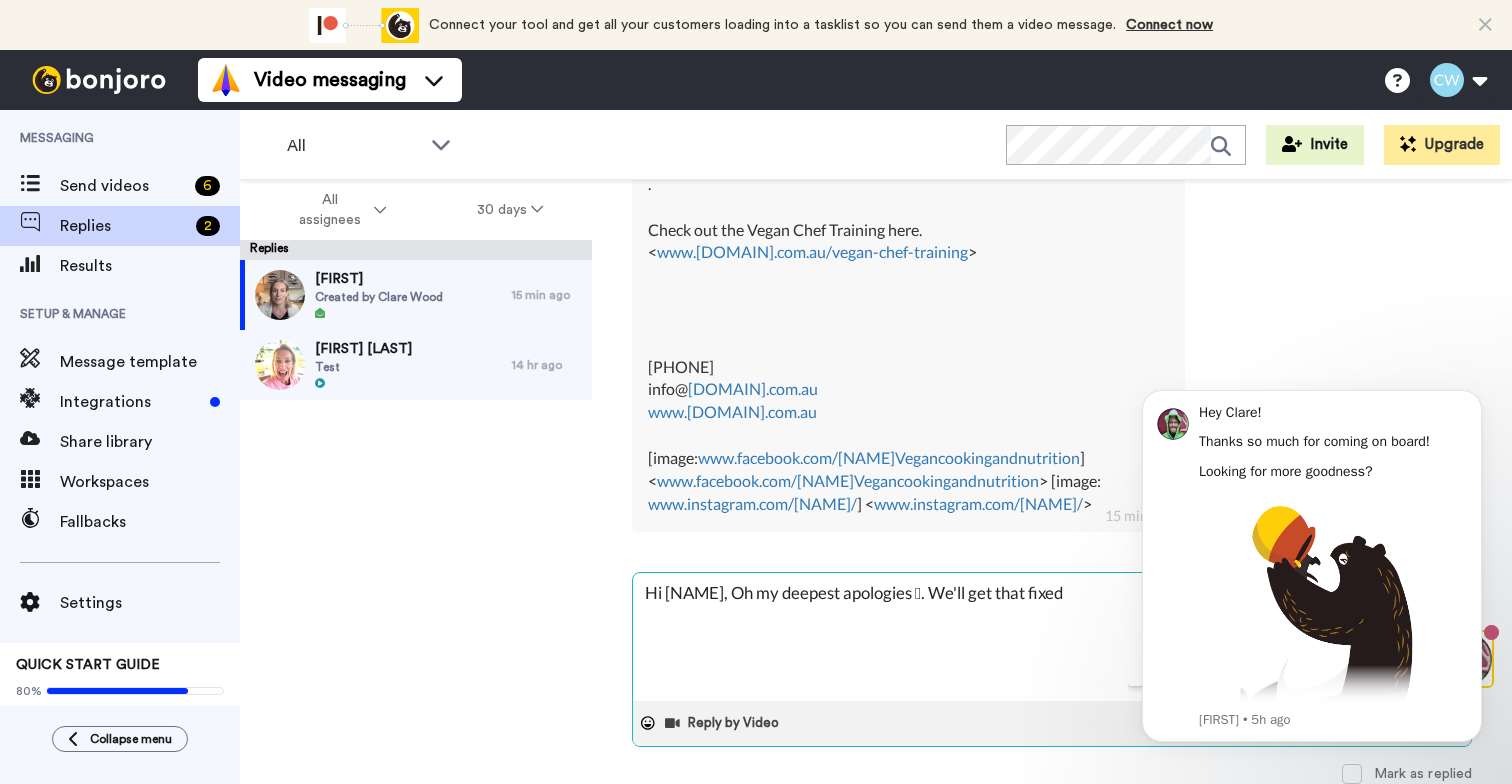type on "x" 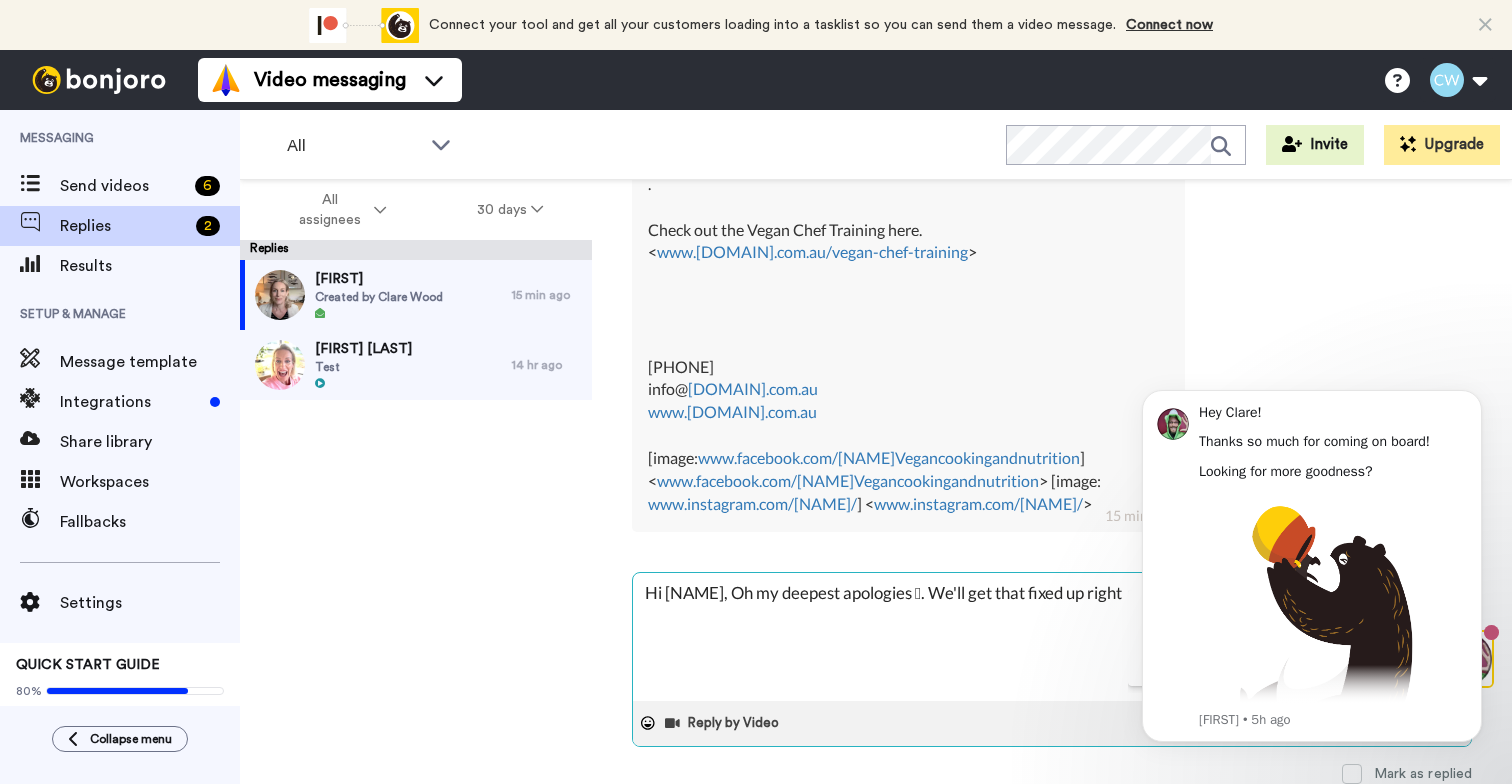 type on "Hi Veet, Oh my deepest apologies 🫣. We'll get that fixed up" 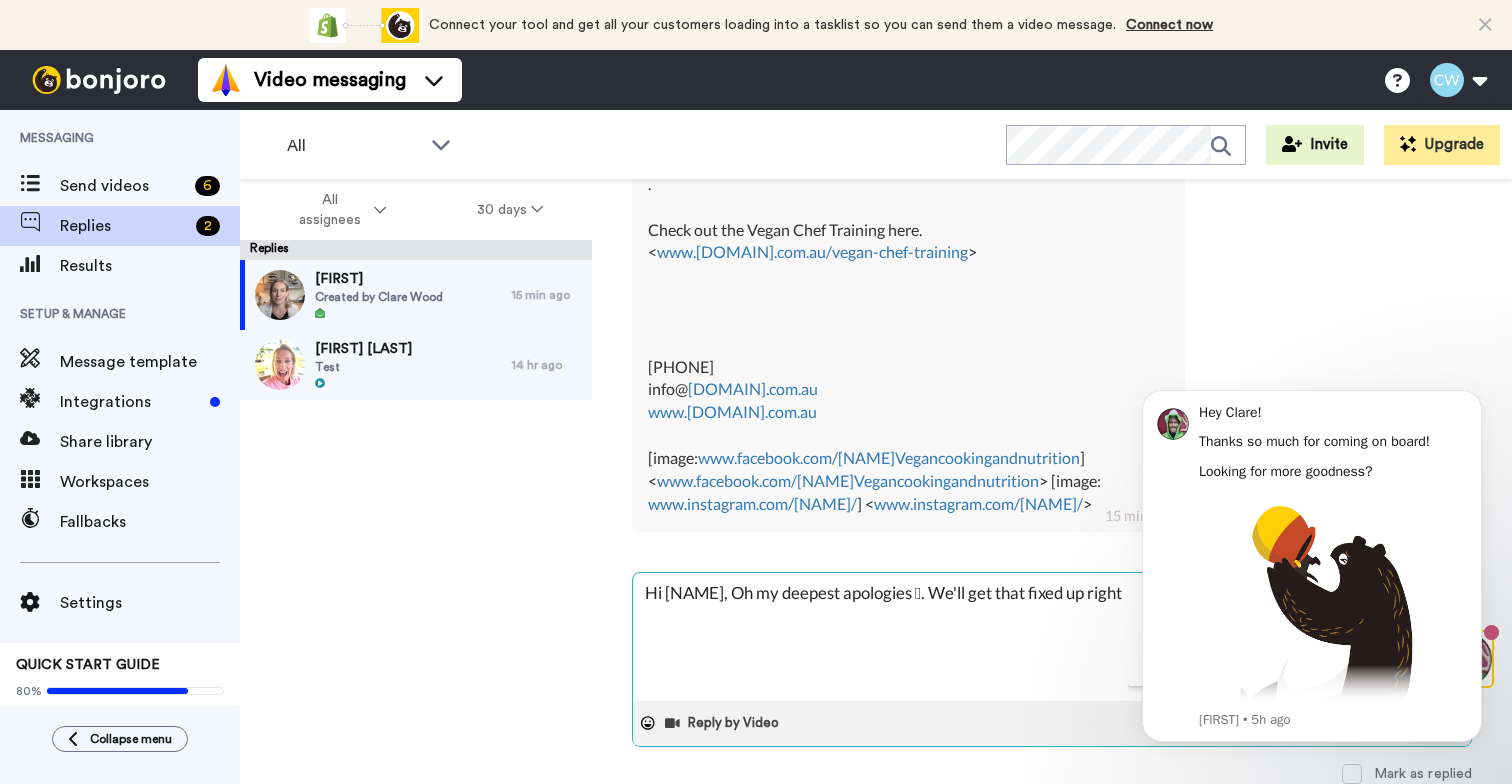 type on "x" 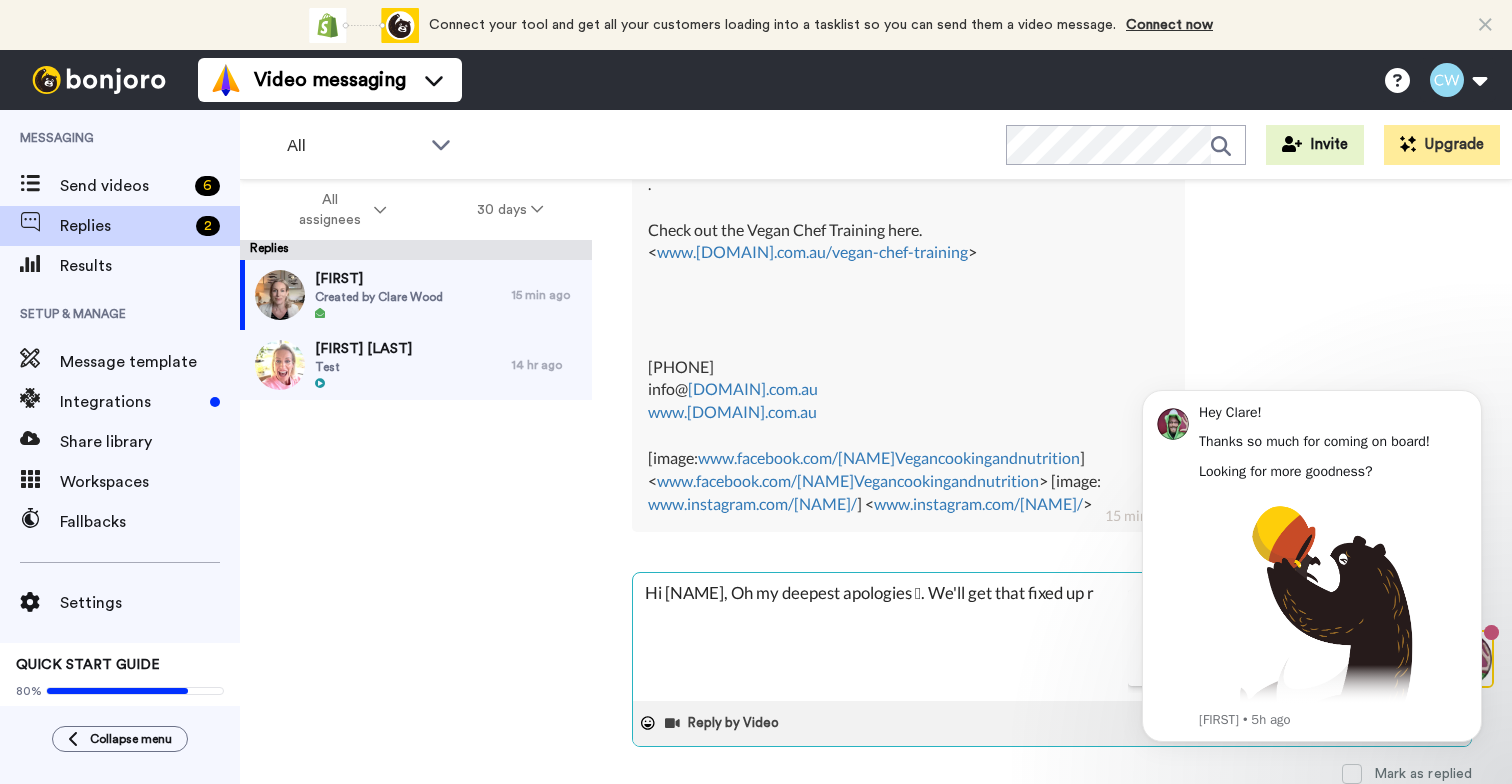 type on "x" 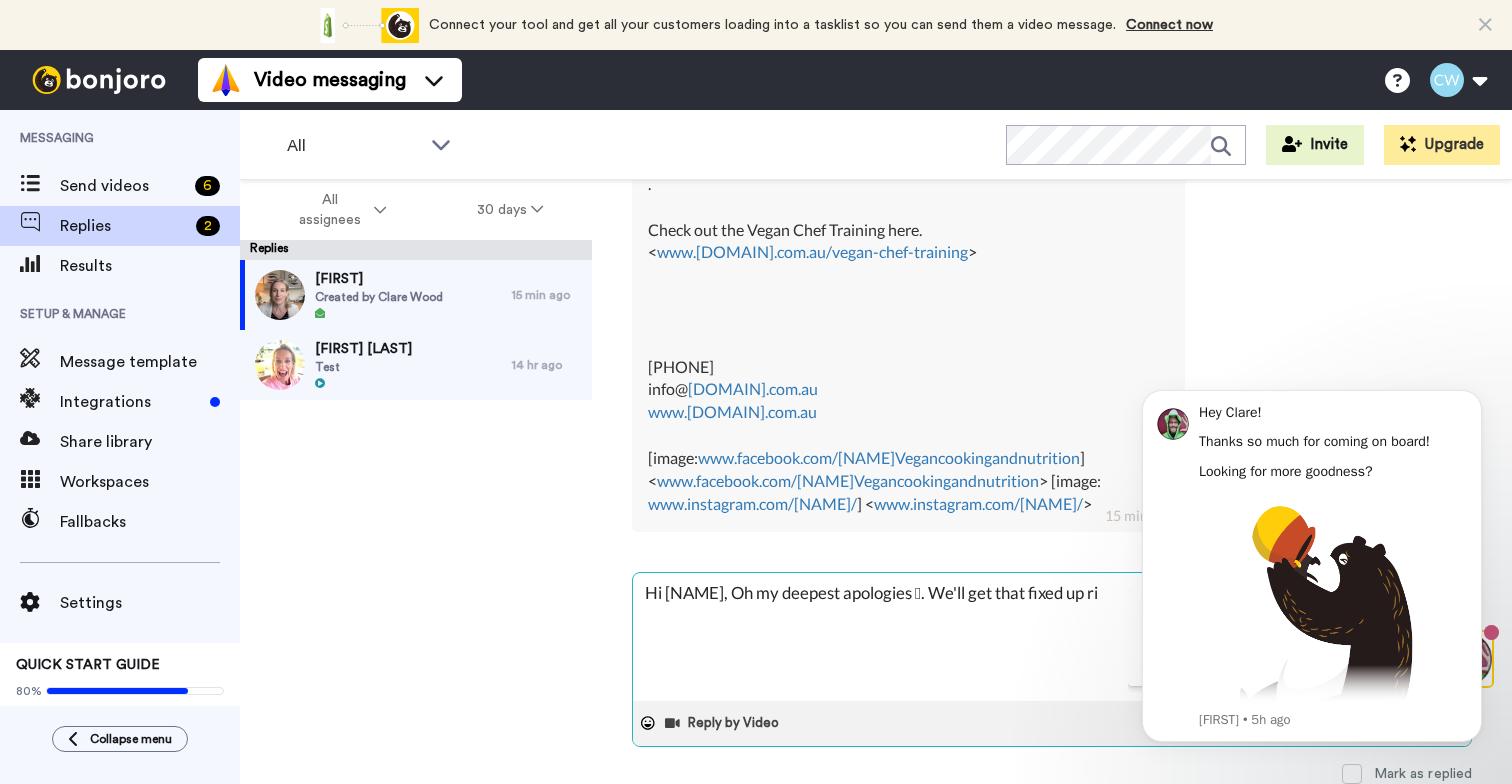 type on "x" 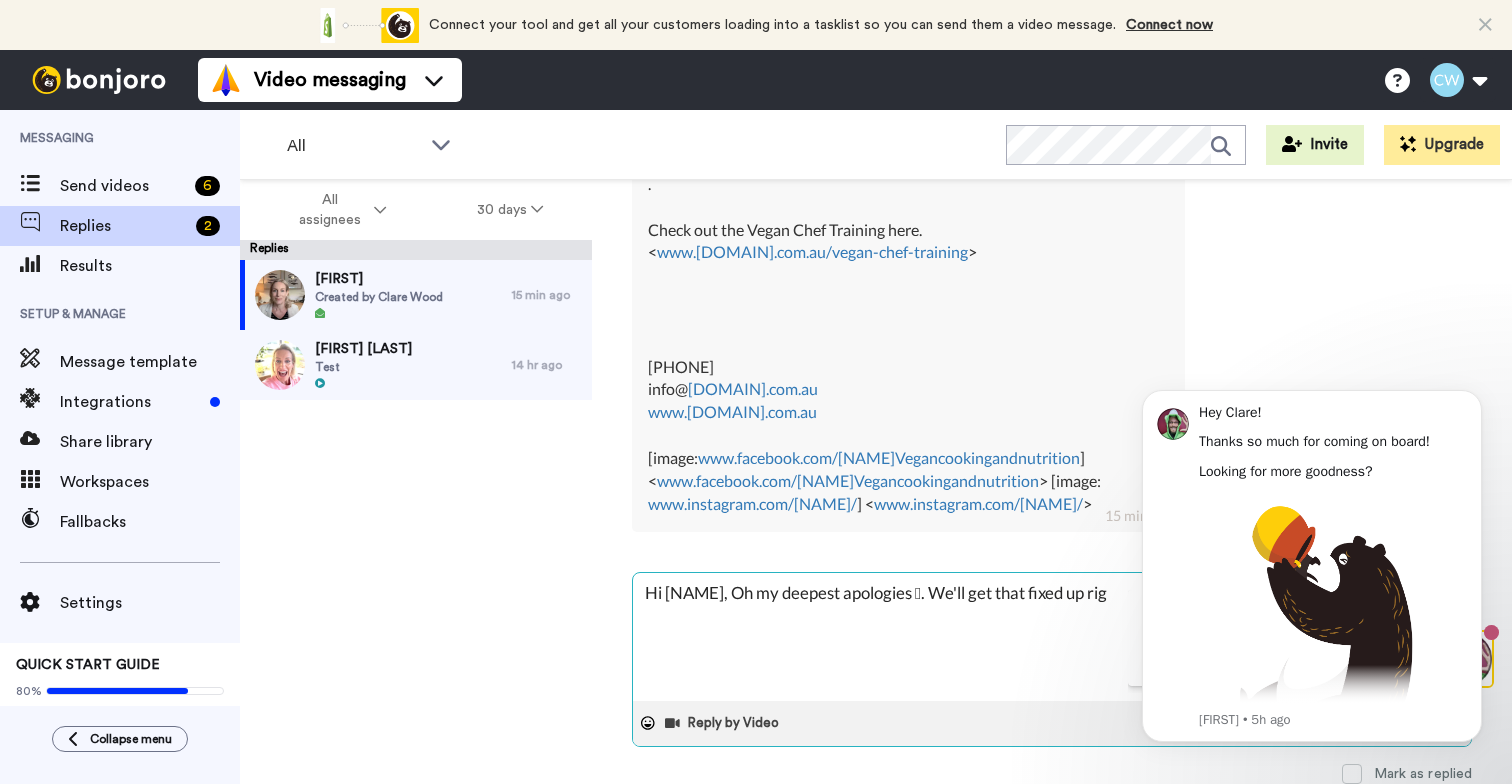 type on "x" 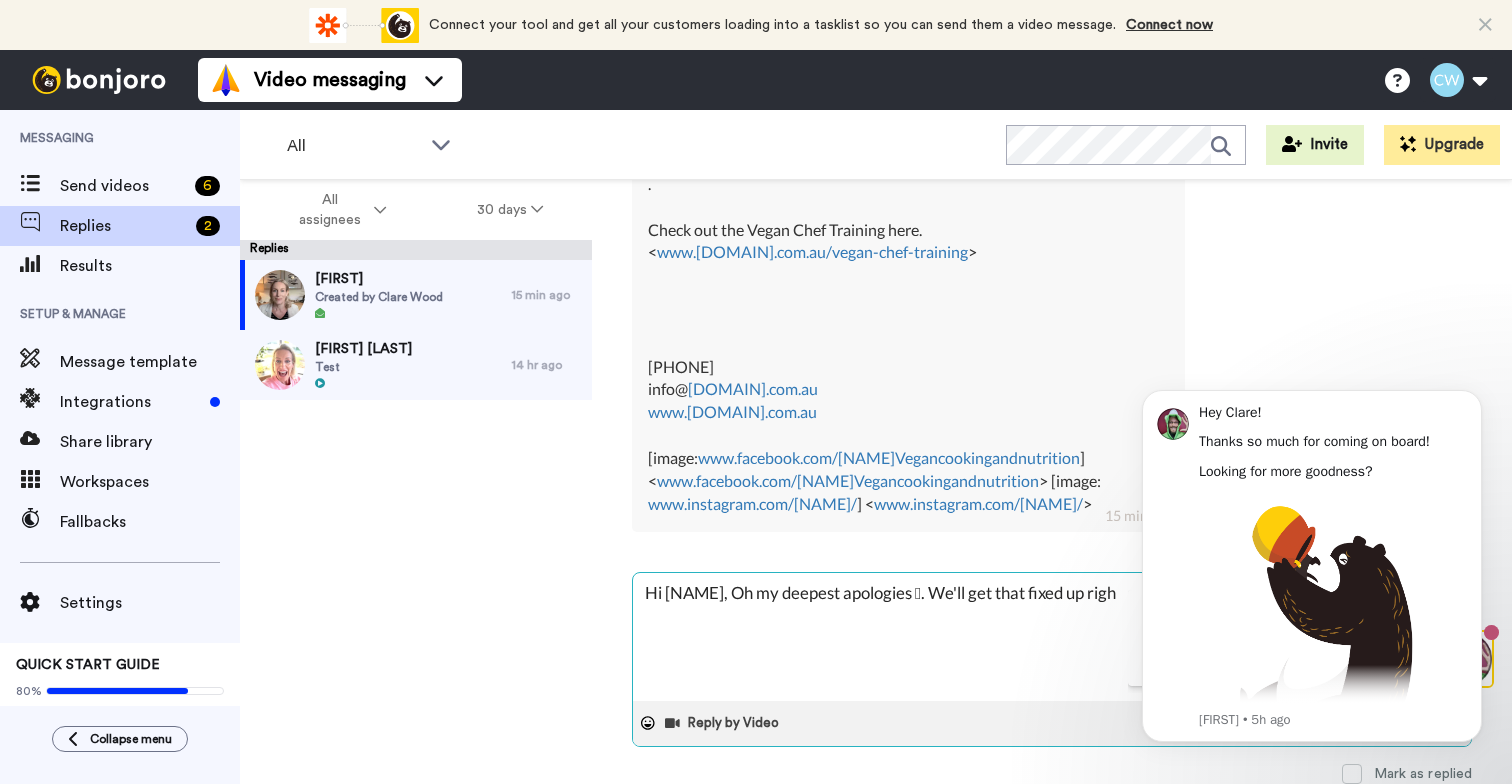 type on "Hi Veet, Oh my deepest apologies 🫣. We'll get that fixed up right" 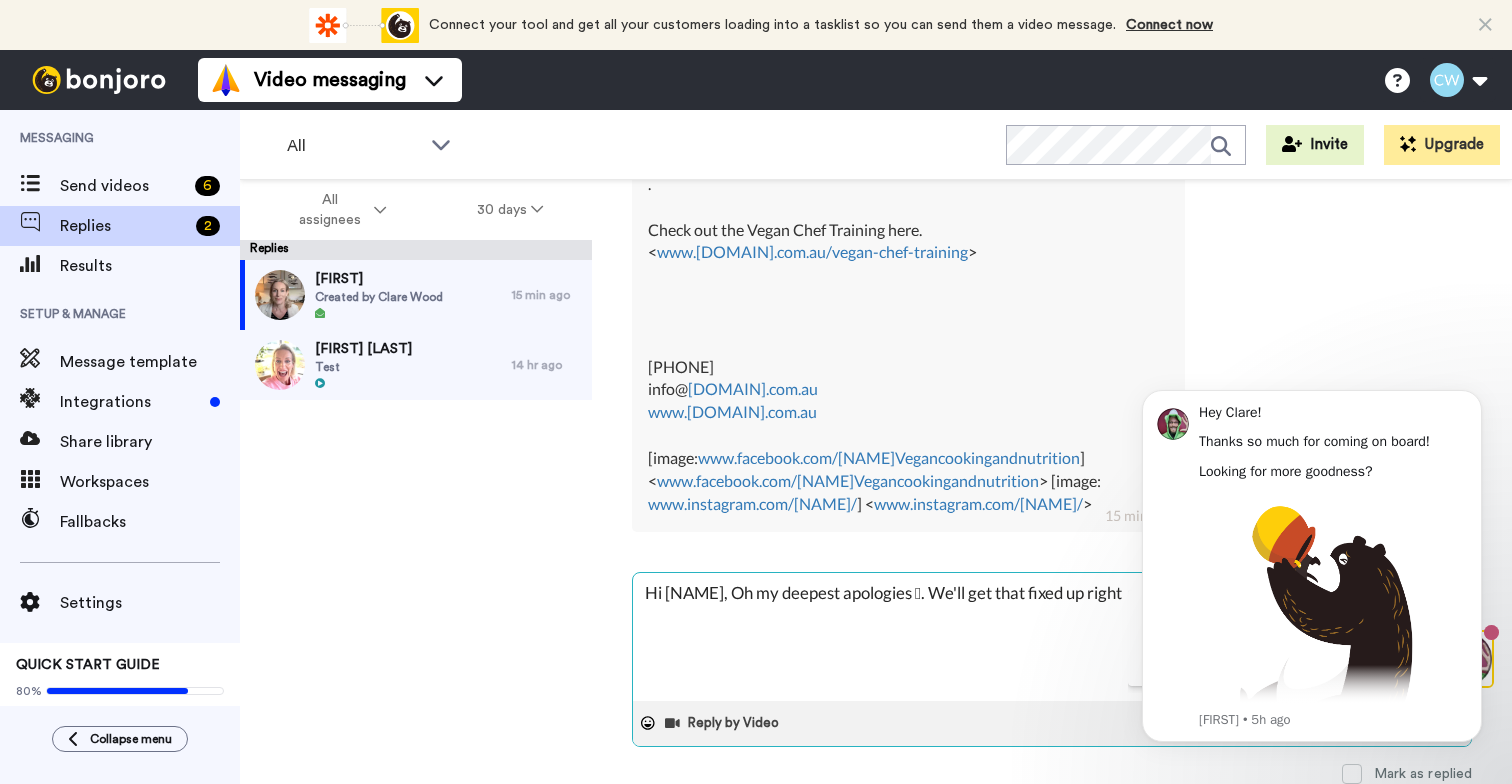 type on "x" 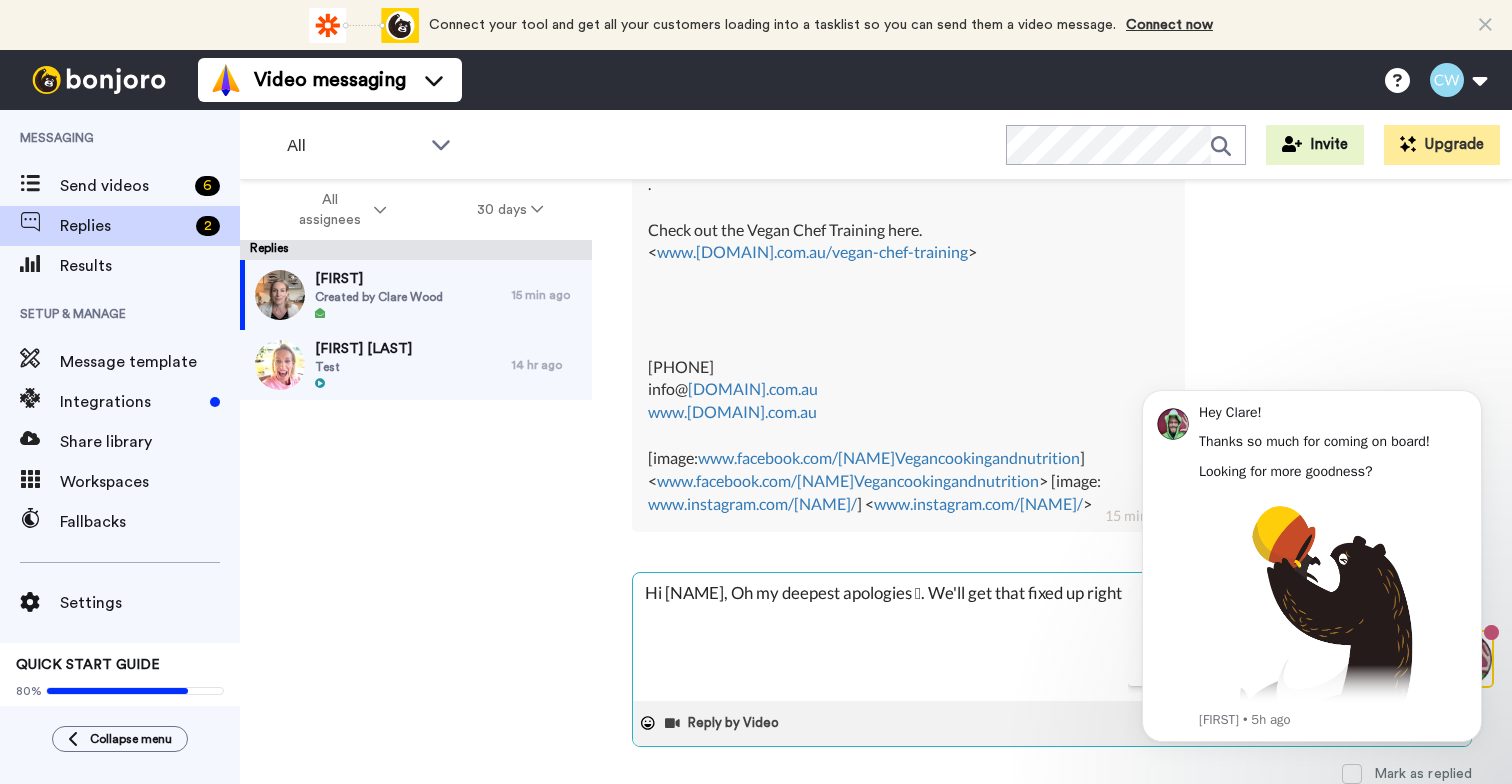 type on "x" 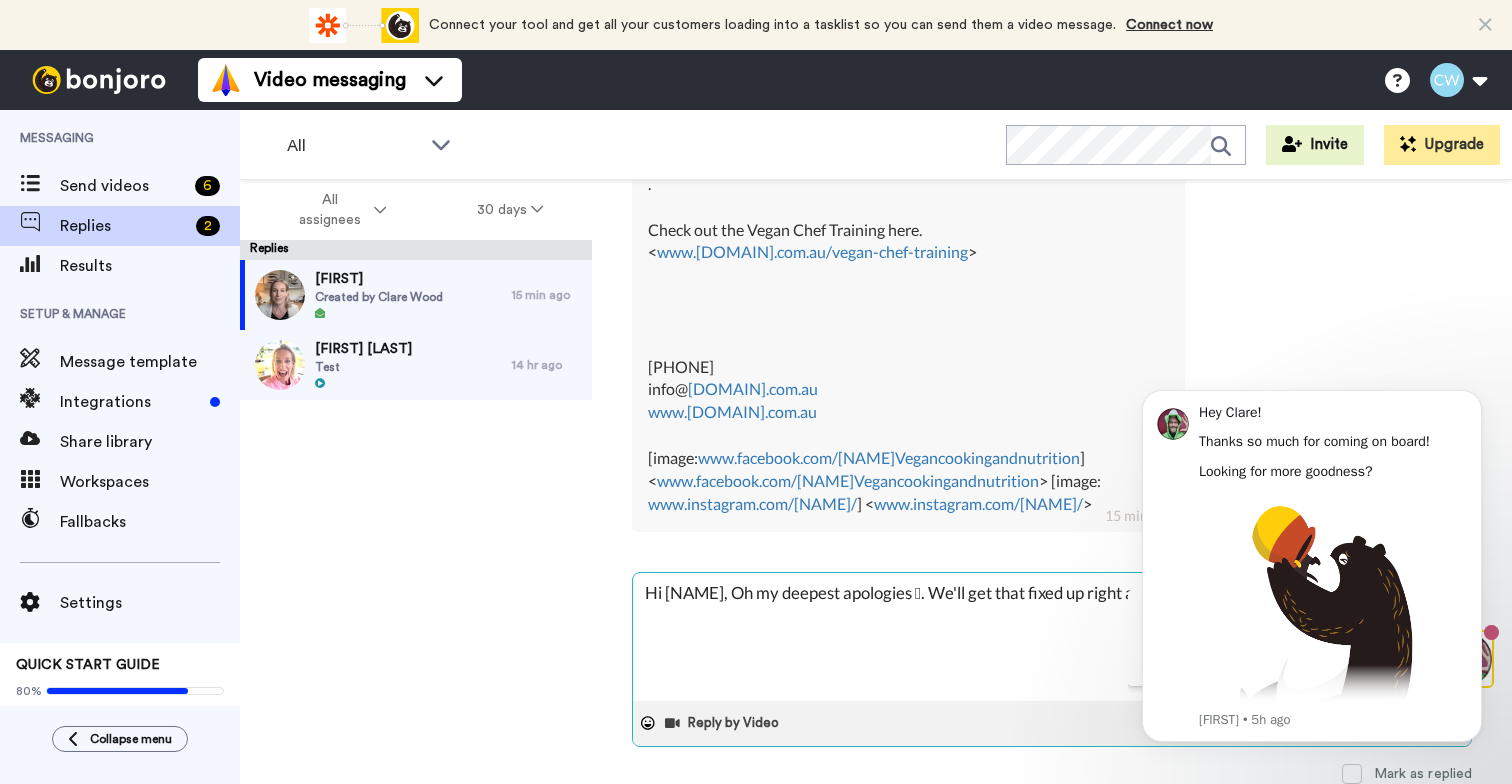 type on "x" 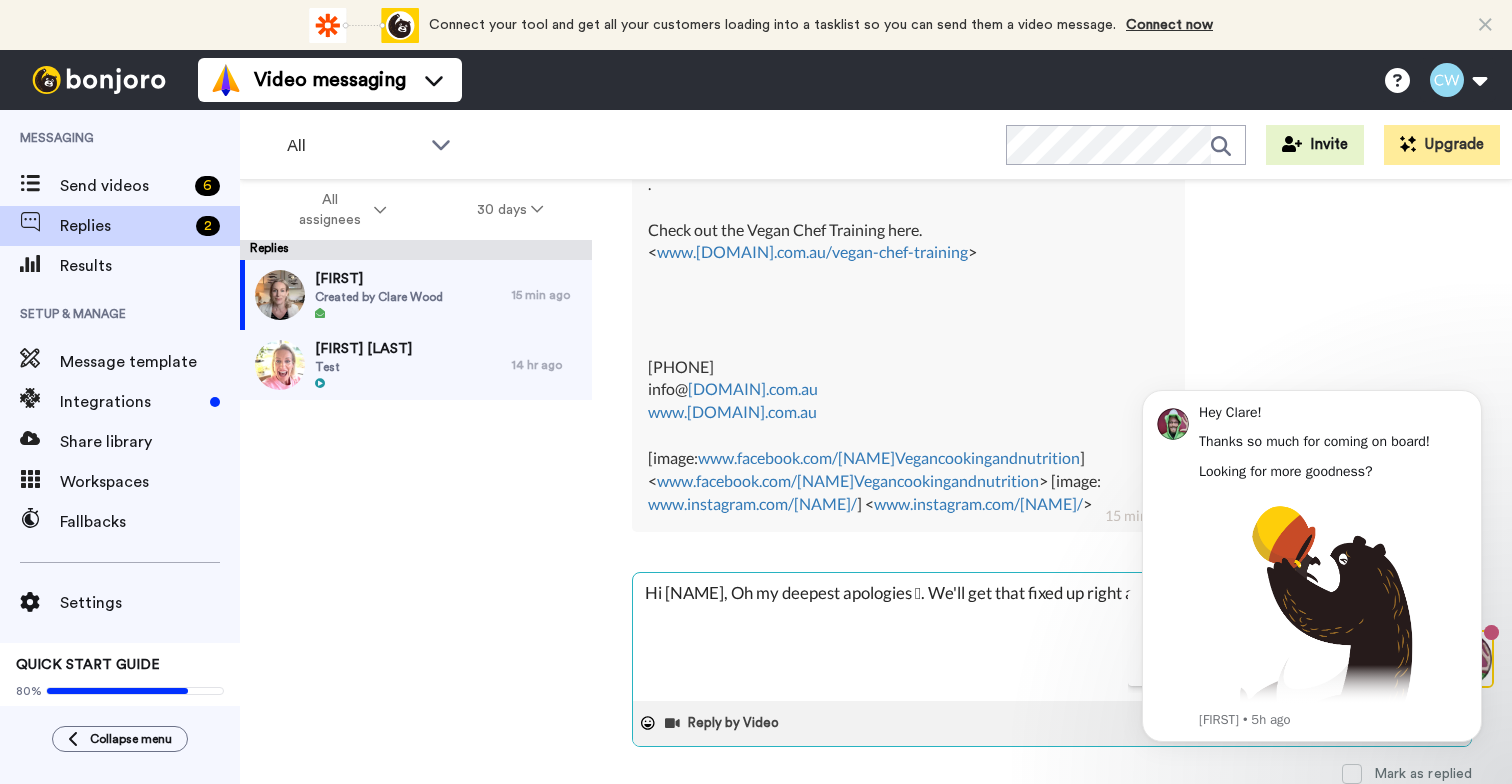 type on "x" 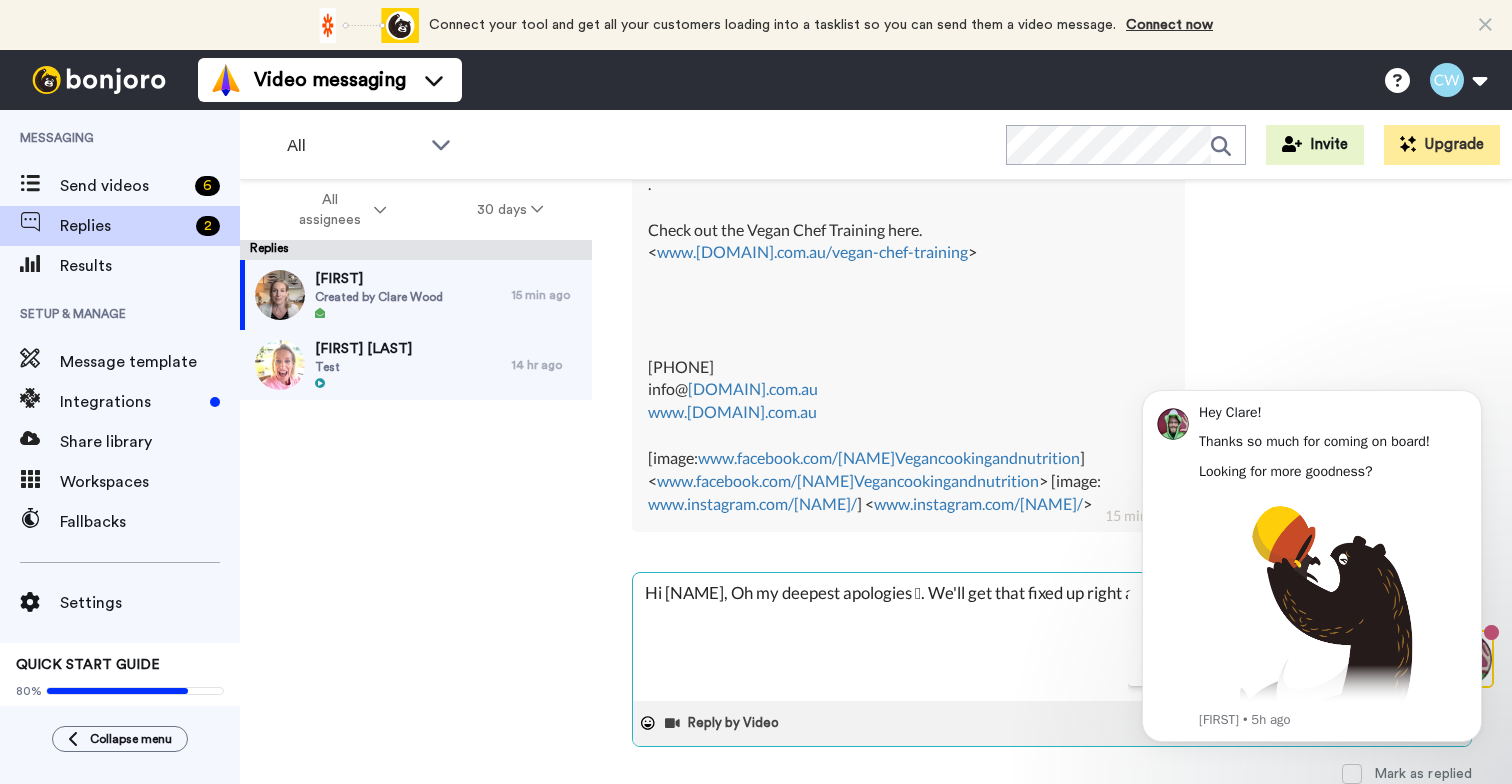 type on "x" 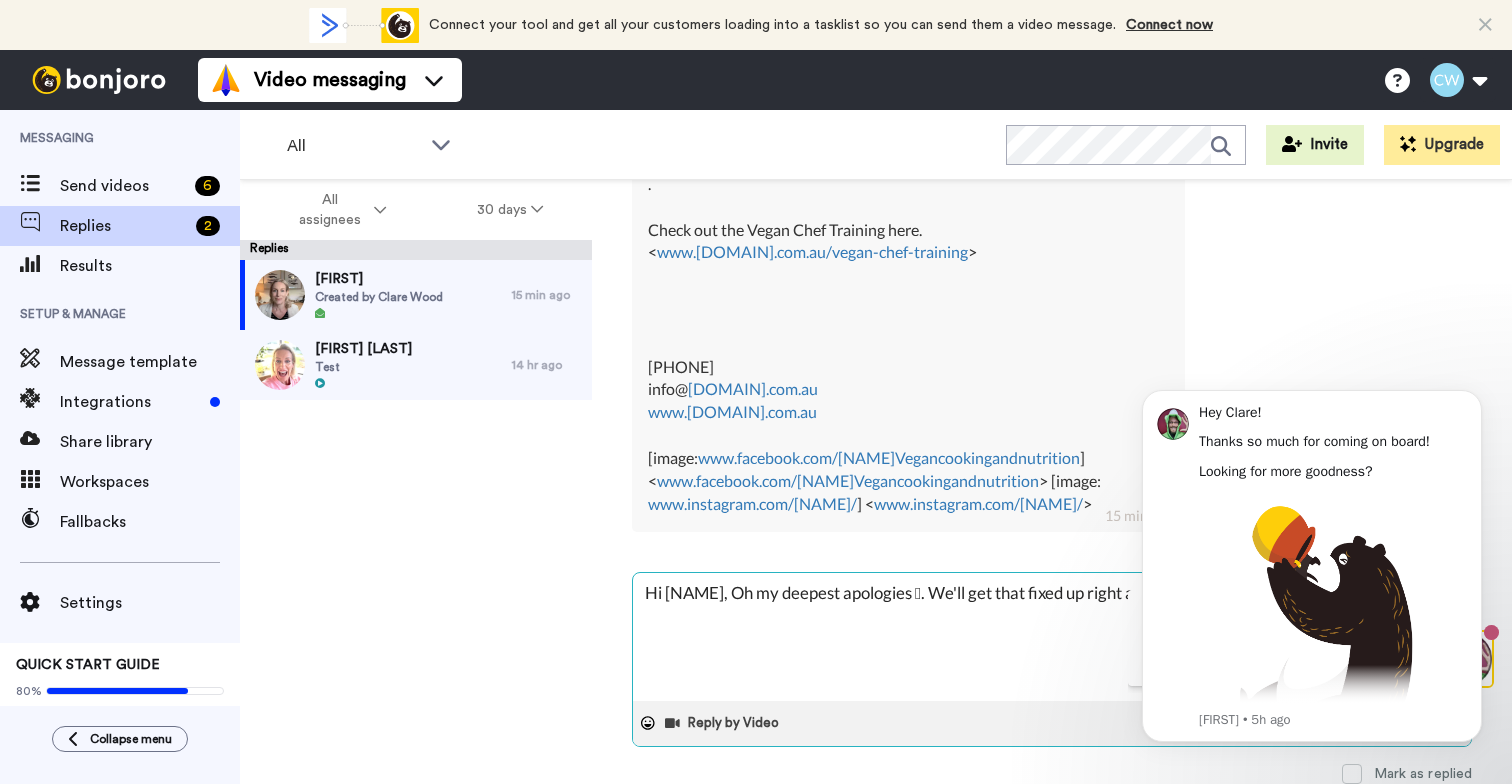 type on "x" 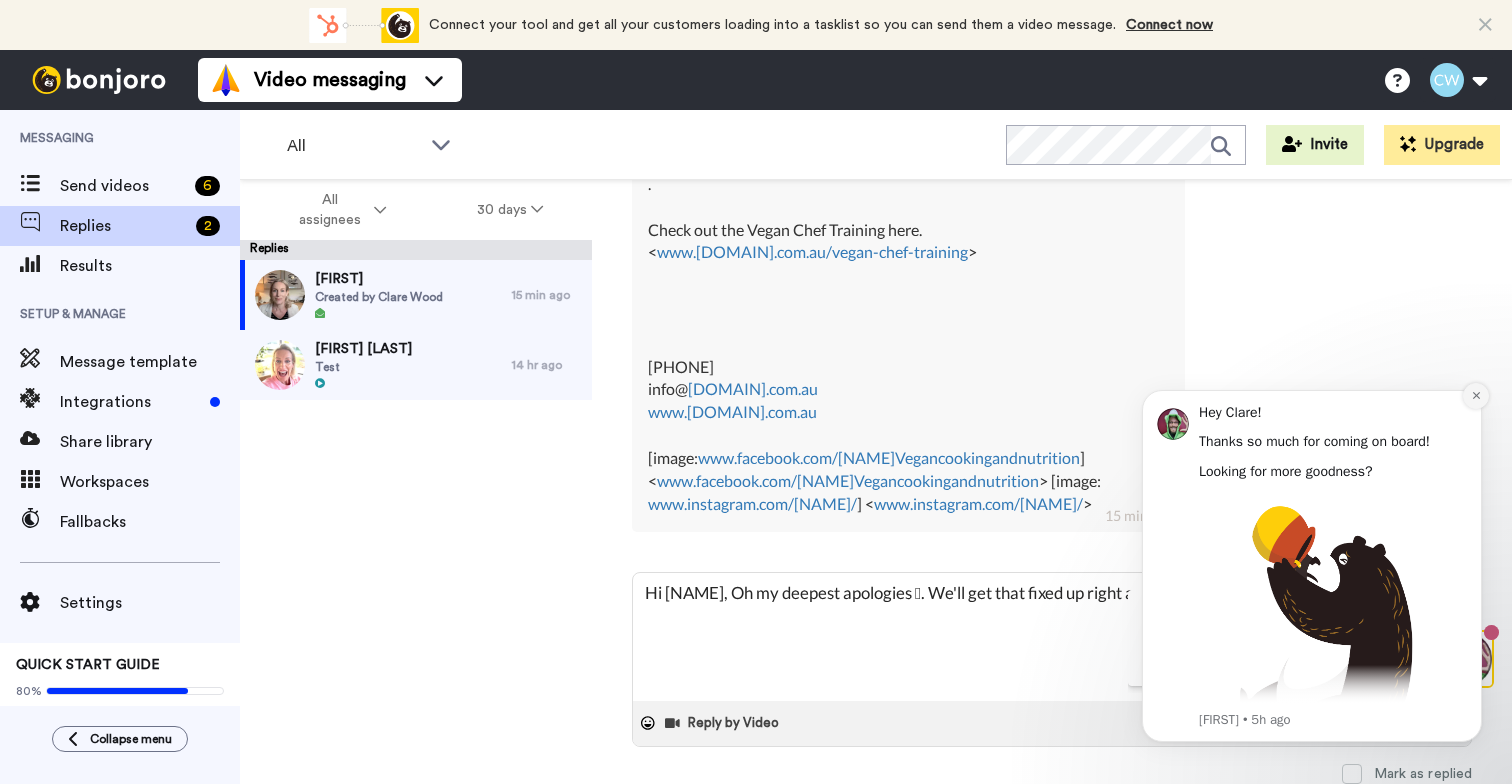 type on "Hi Veet, Oh my deepest apologies 🫣. We'll get that fixed up right away." 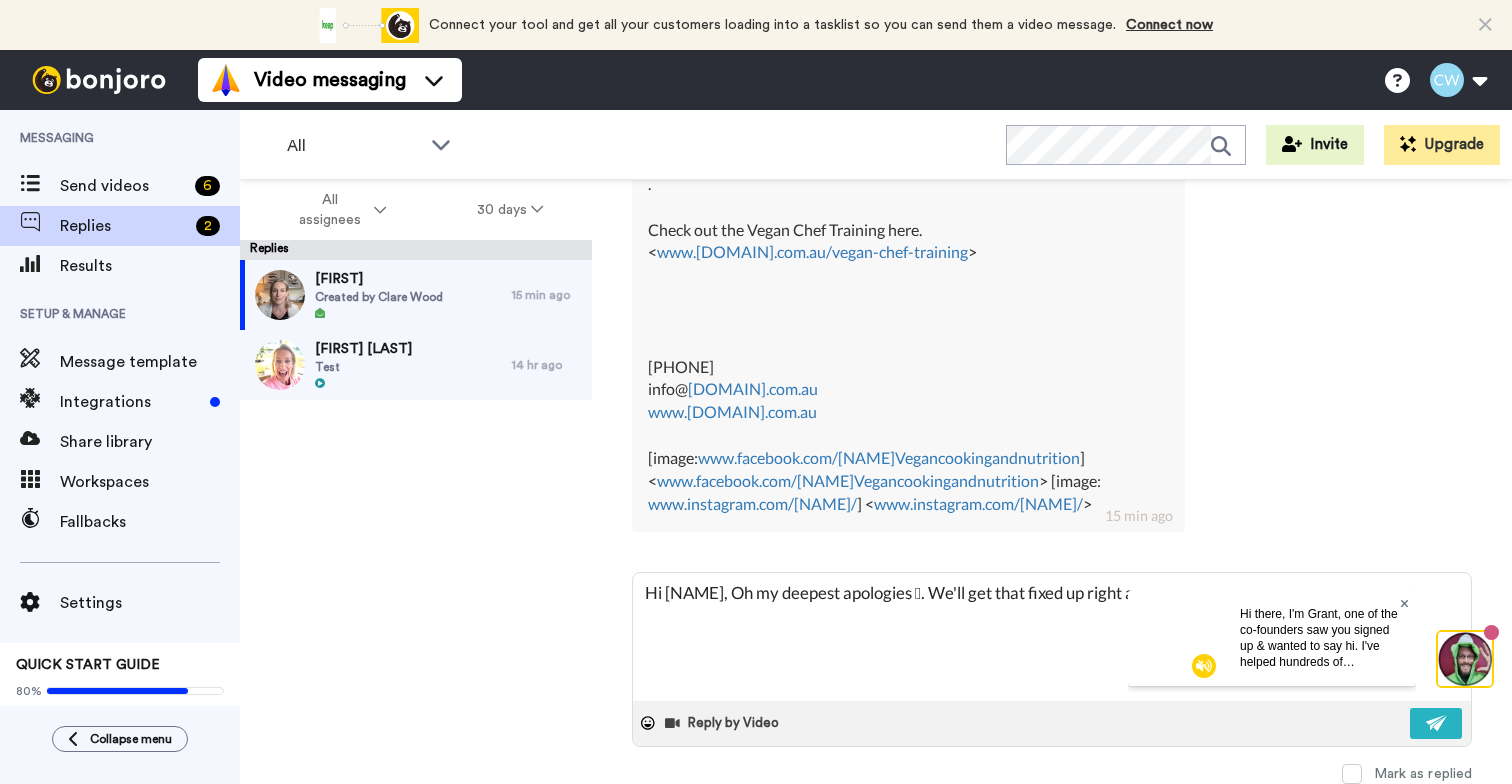 click 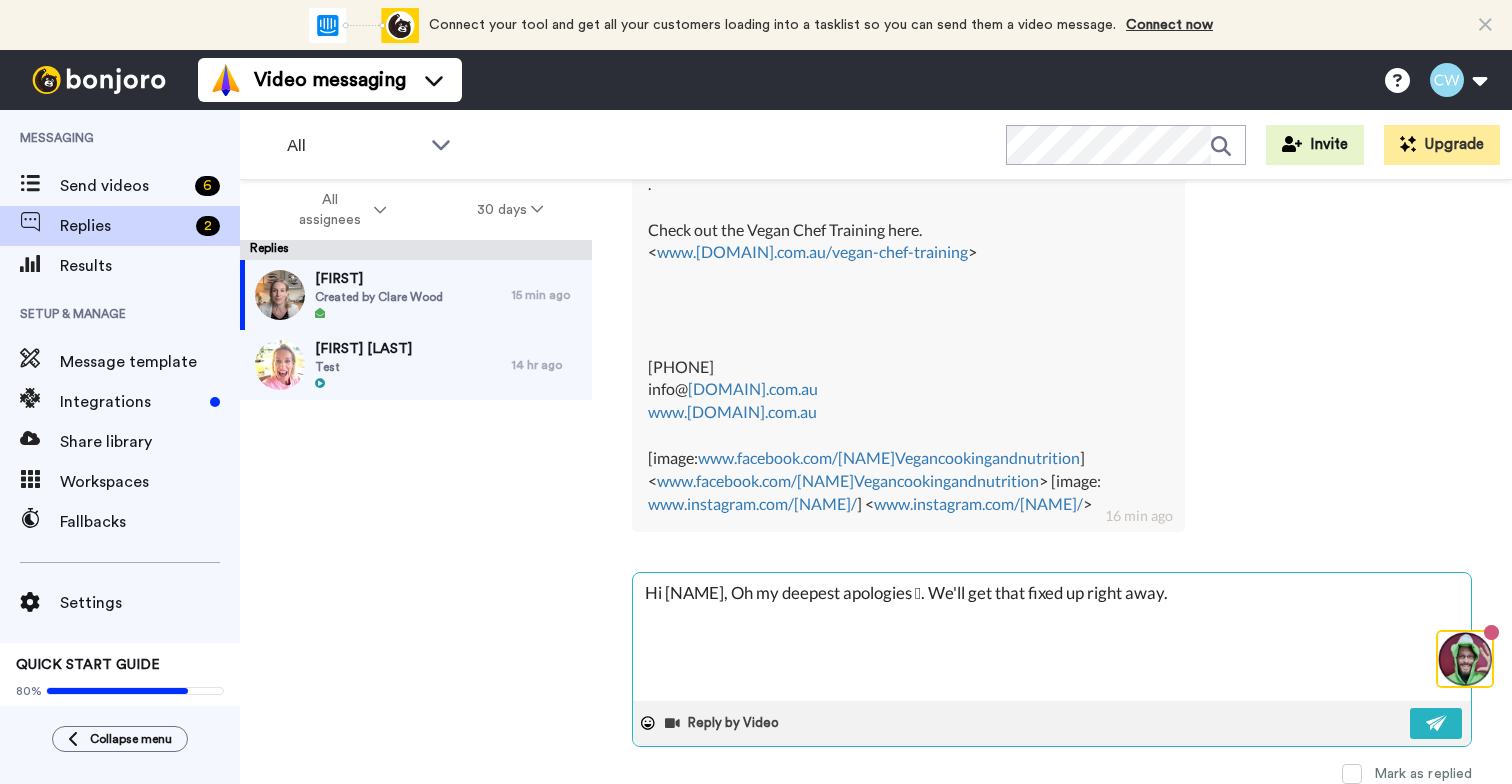 click on "Hi Veet, Oh my deepest apologies 🫣. We'll get that fixed up right away." at bounding box center (1052, 637) 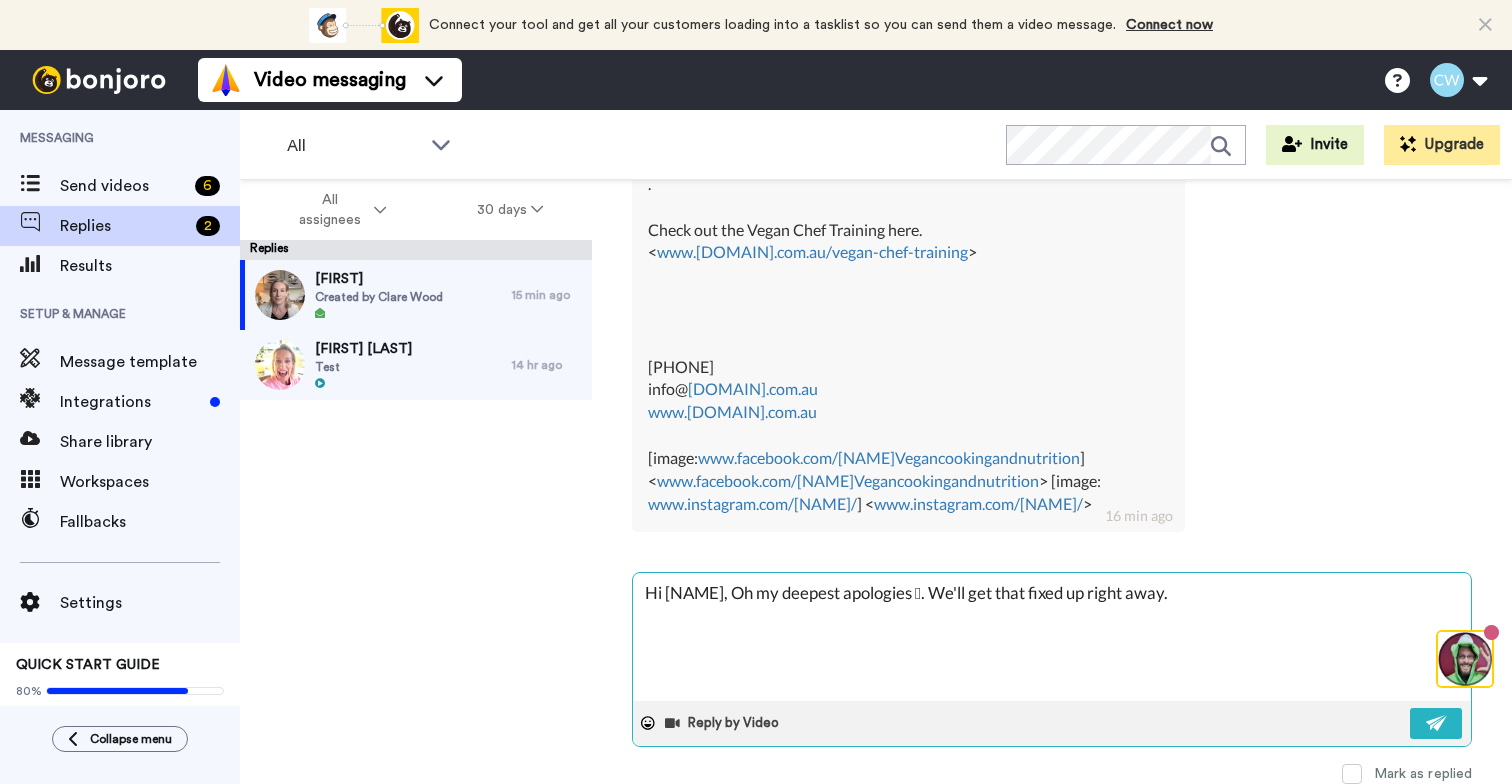 type on "x" 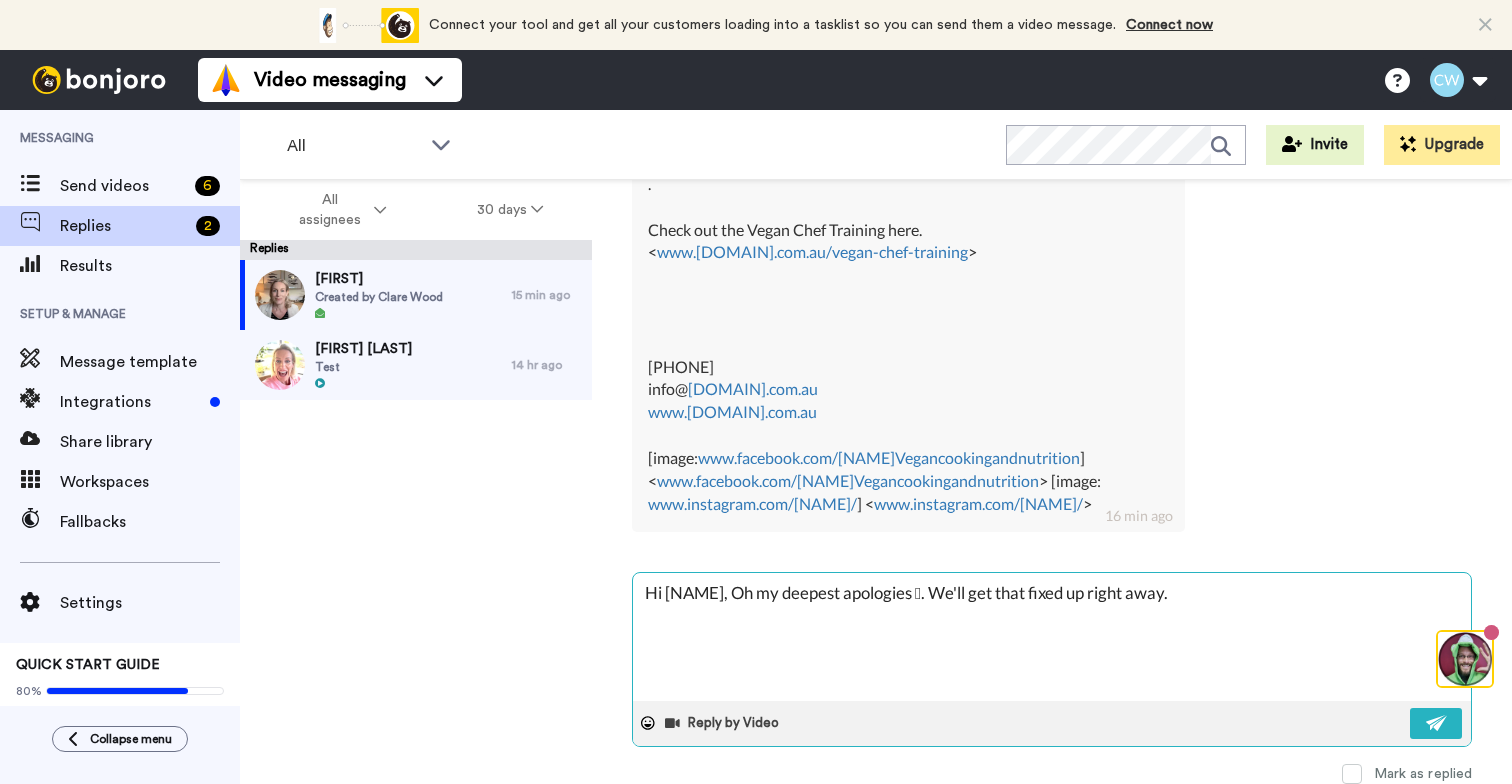 type on "x" 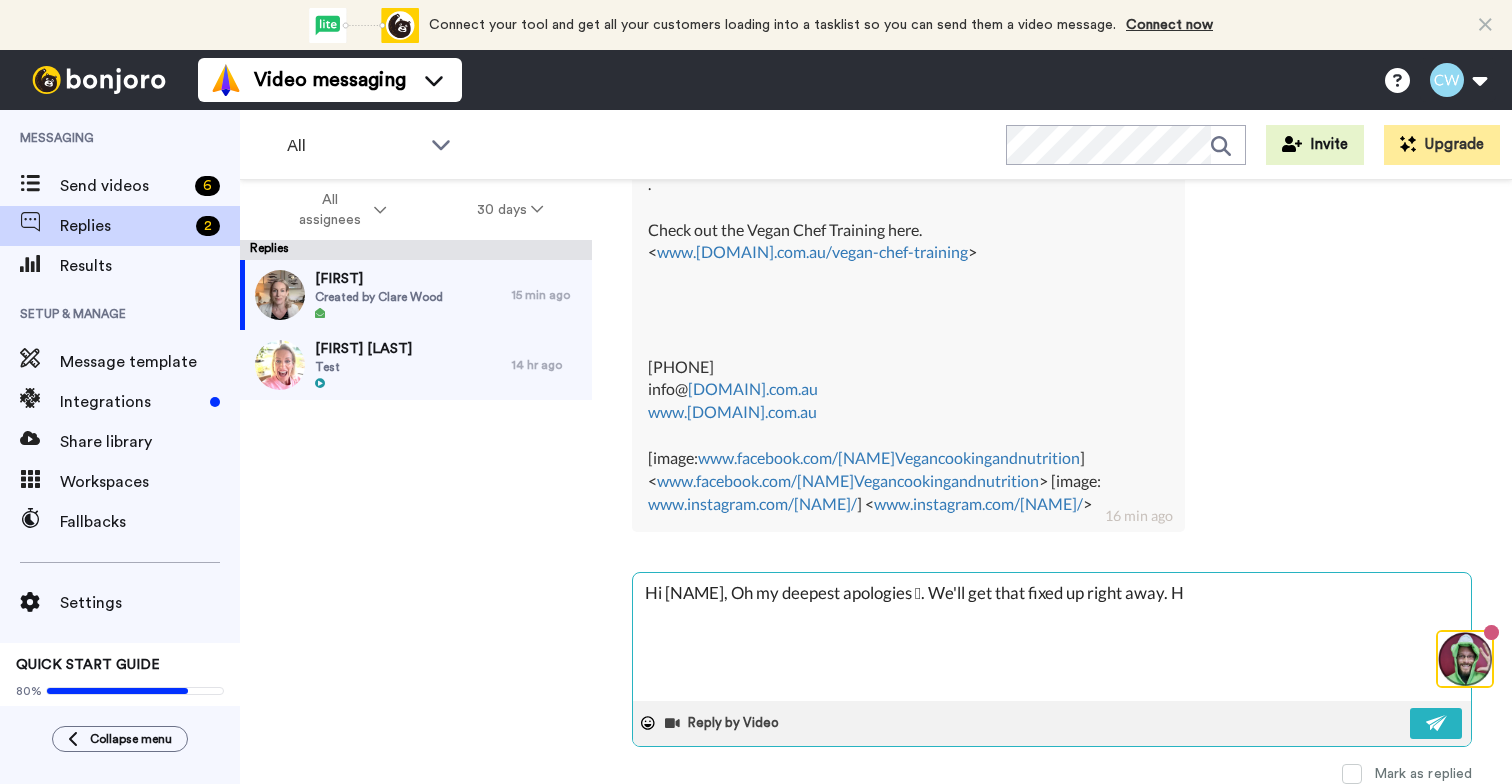 type on "x" 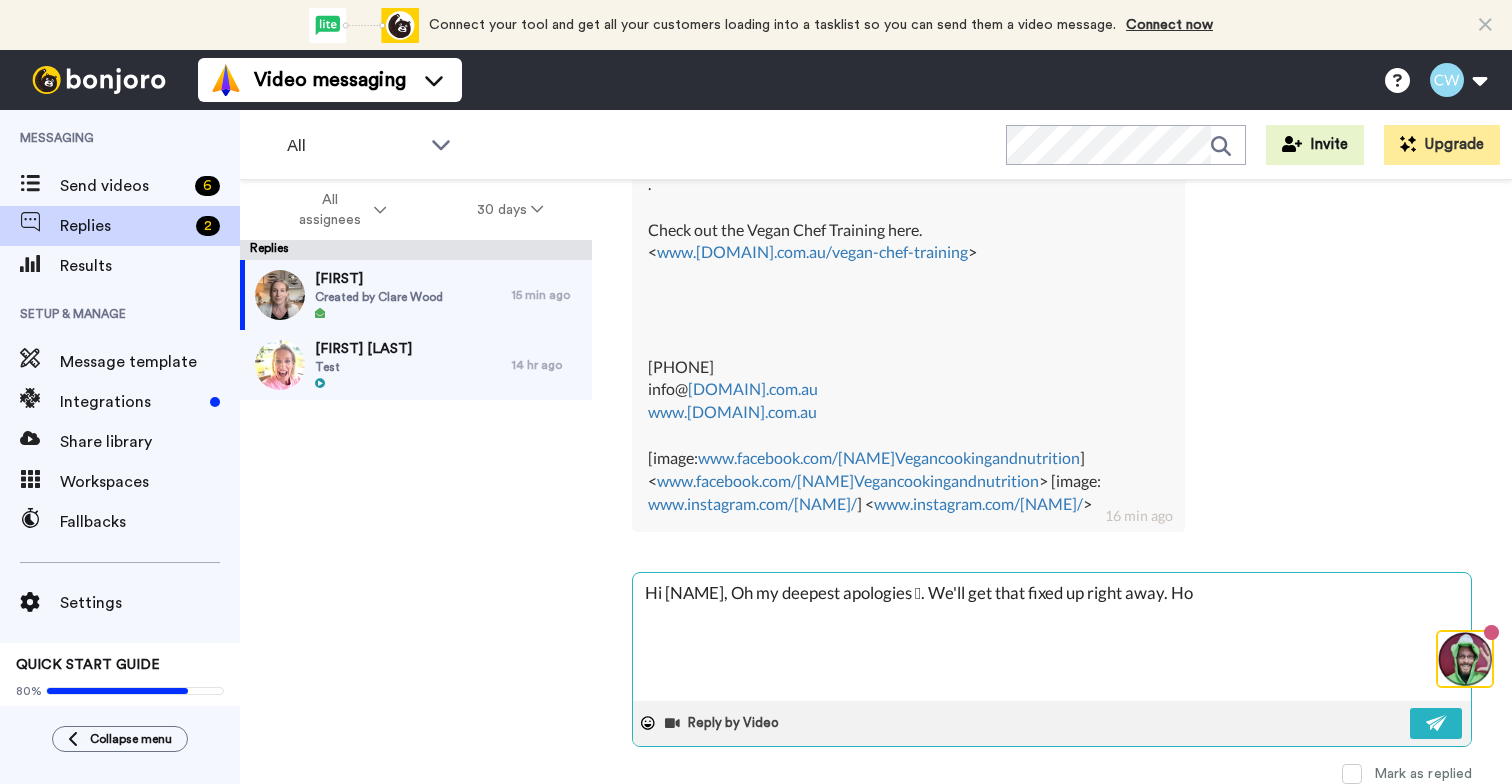 type on "x" 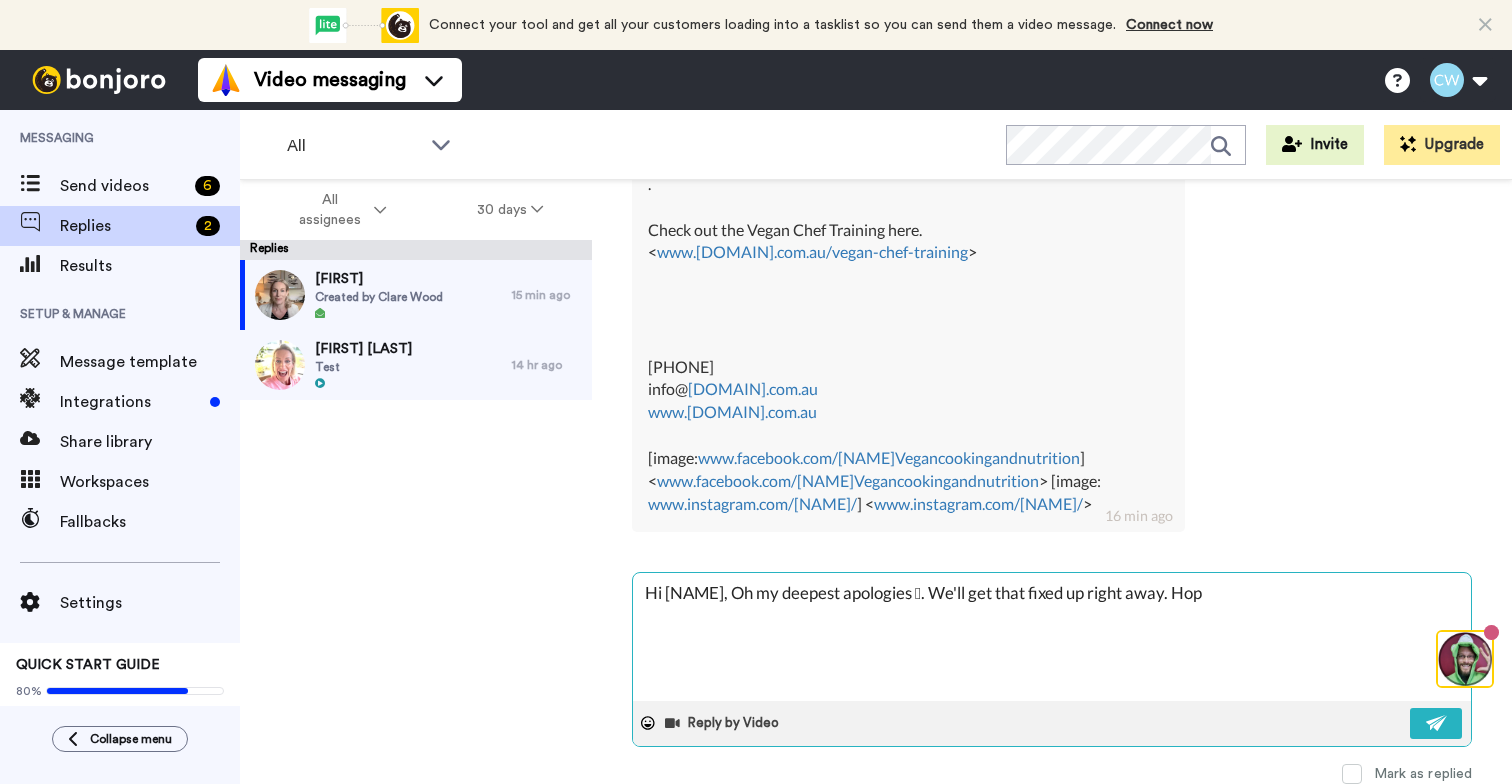 type on "x" 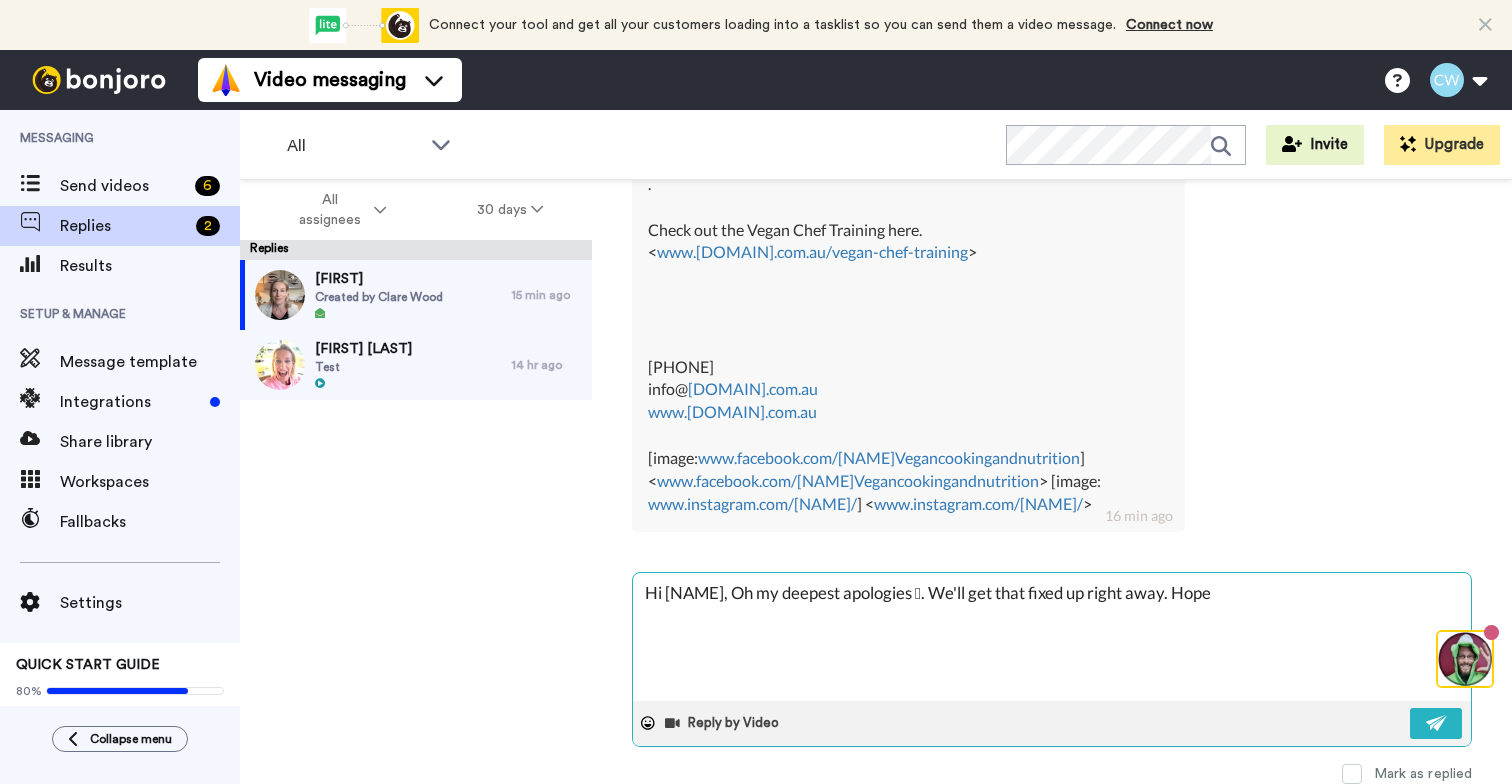type on "x" 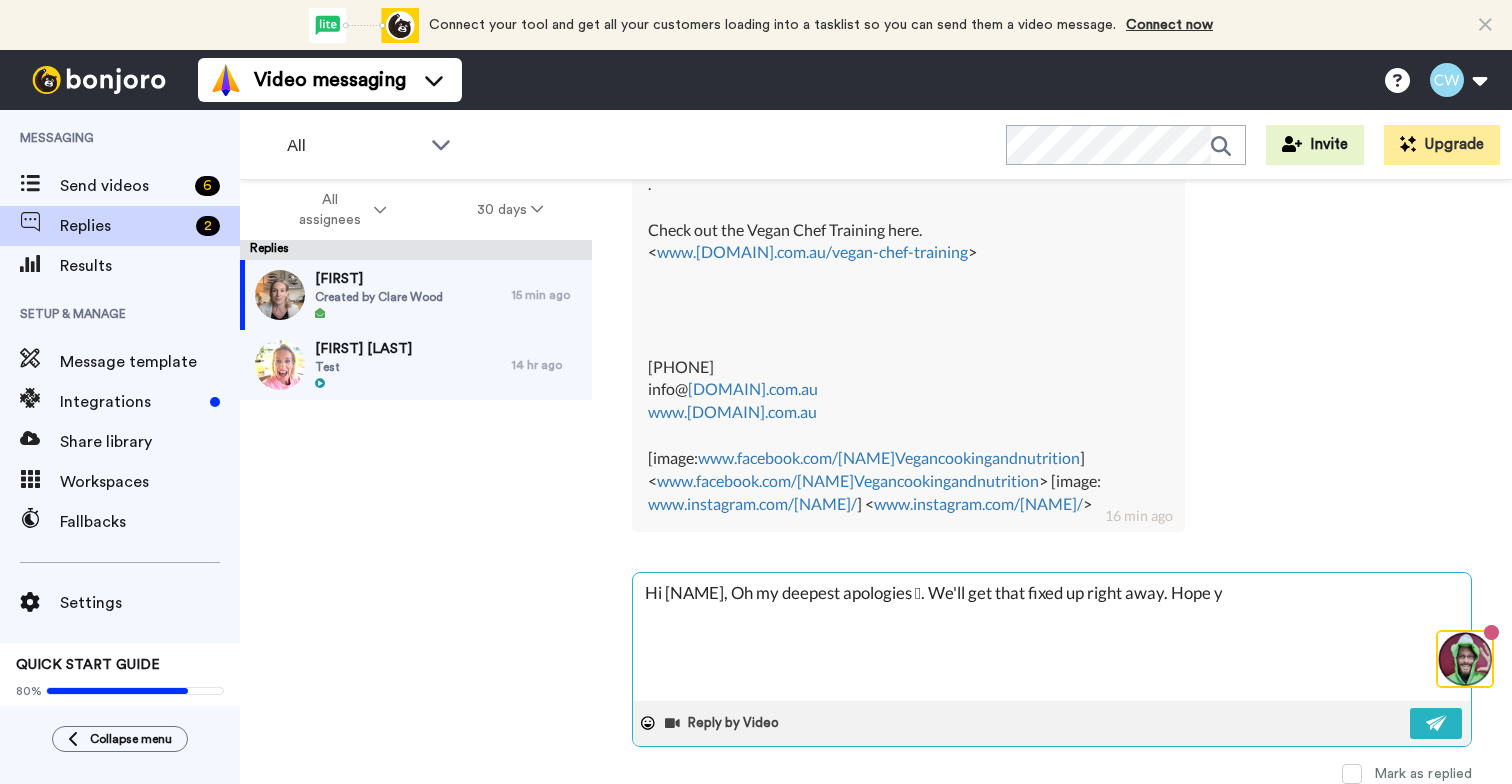 type on "x" 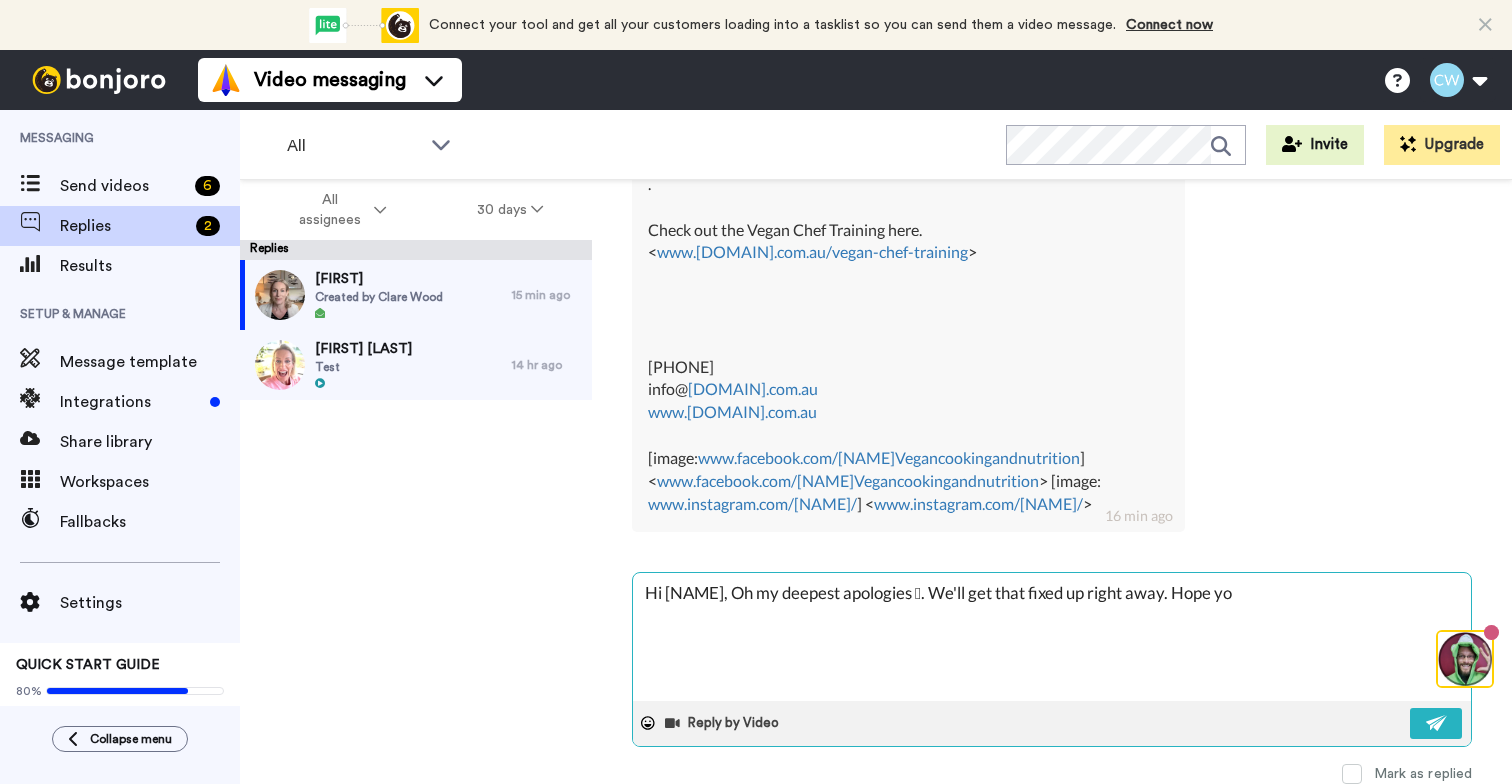 type on "x" 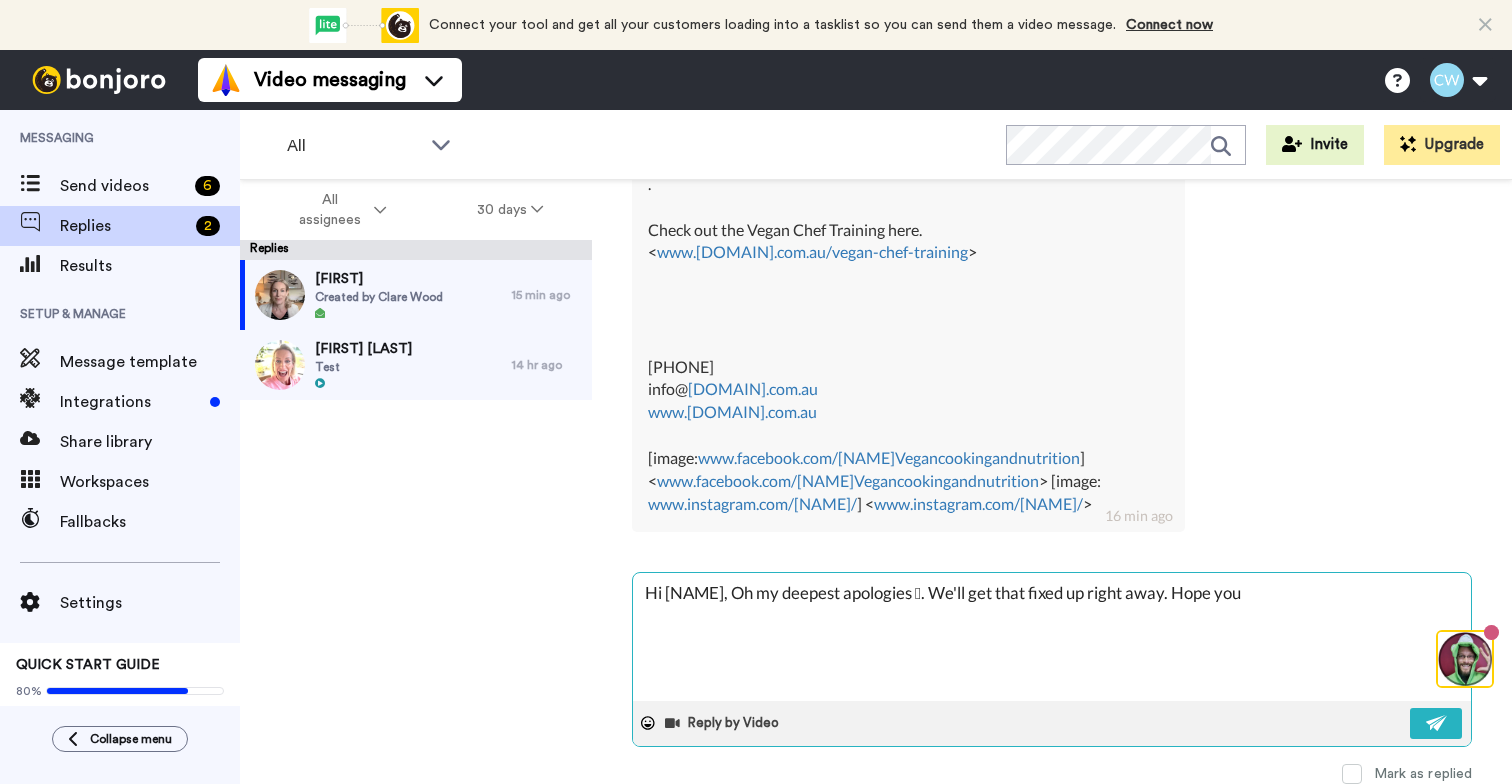 type on "x" 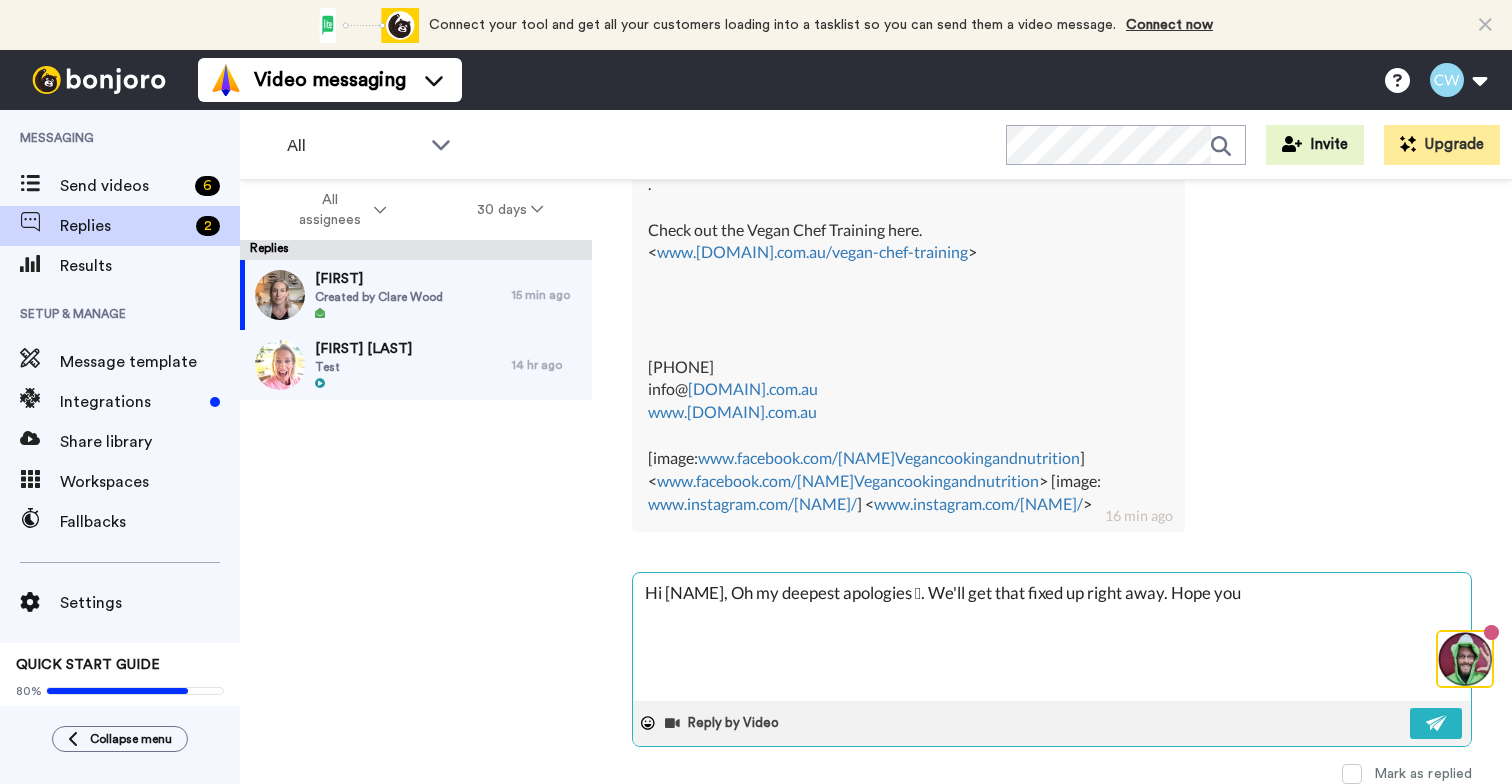 type on "x" 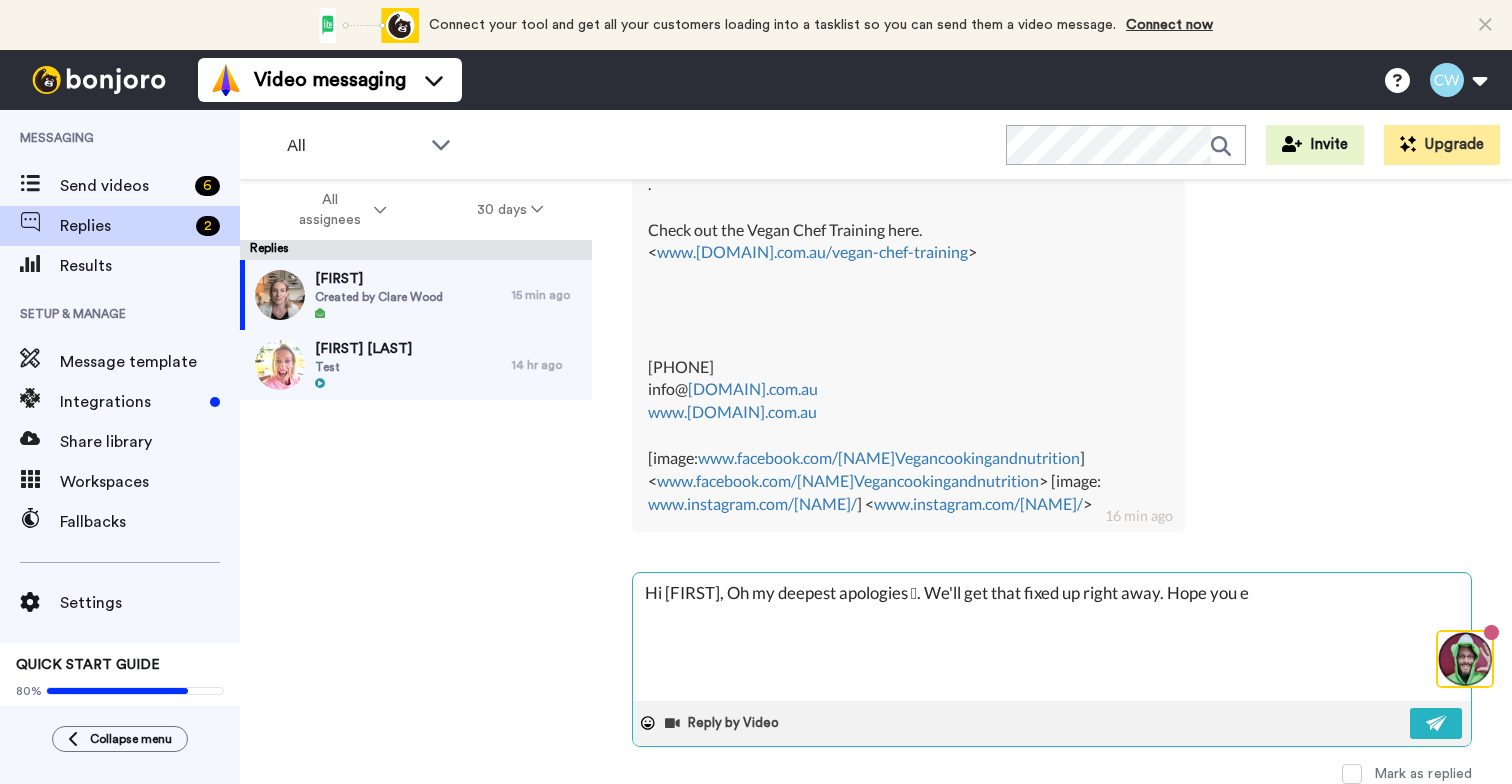 type on "x" 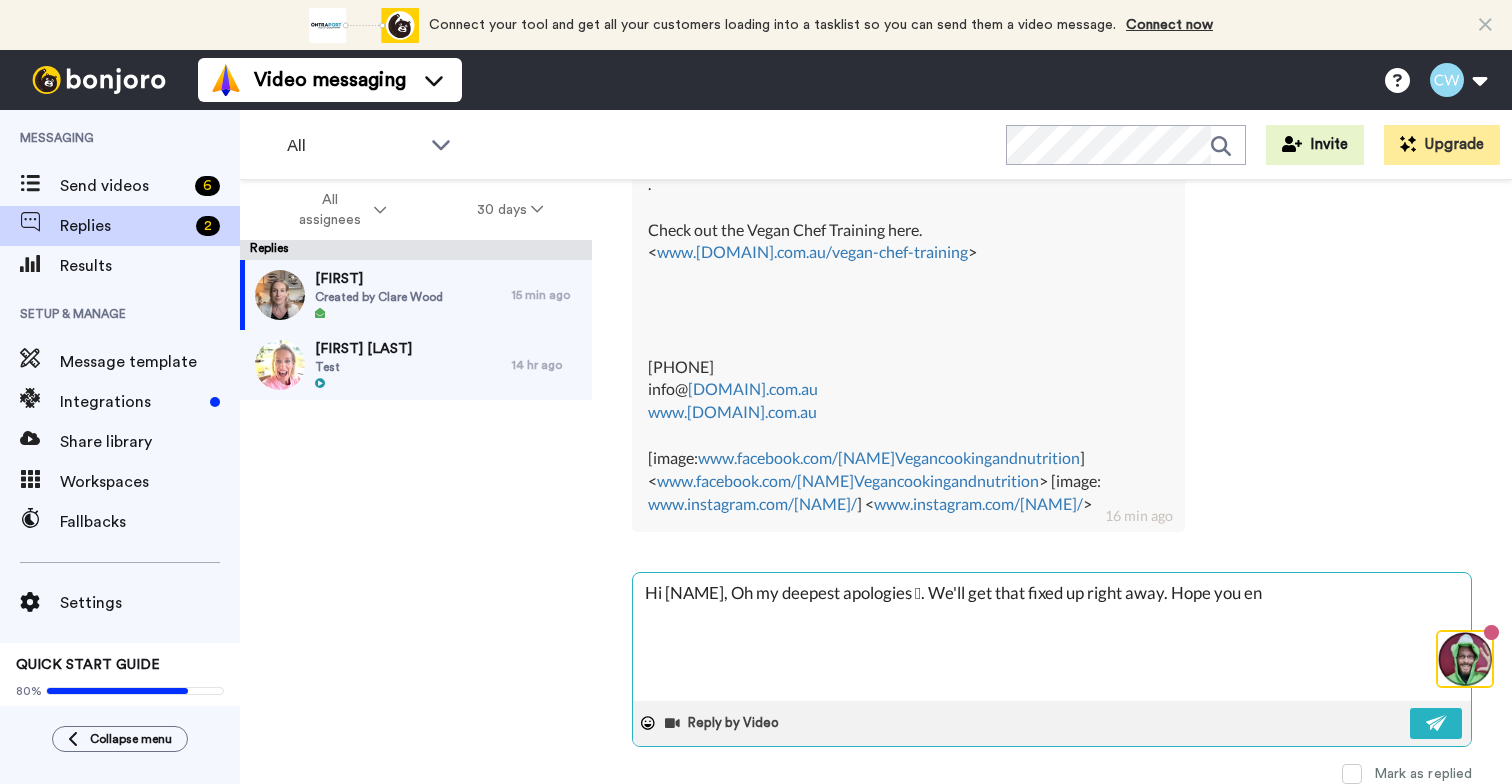 type on "x" 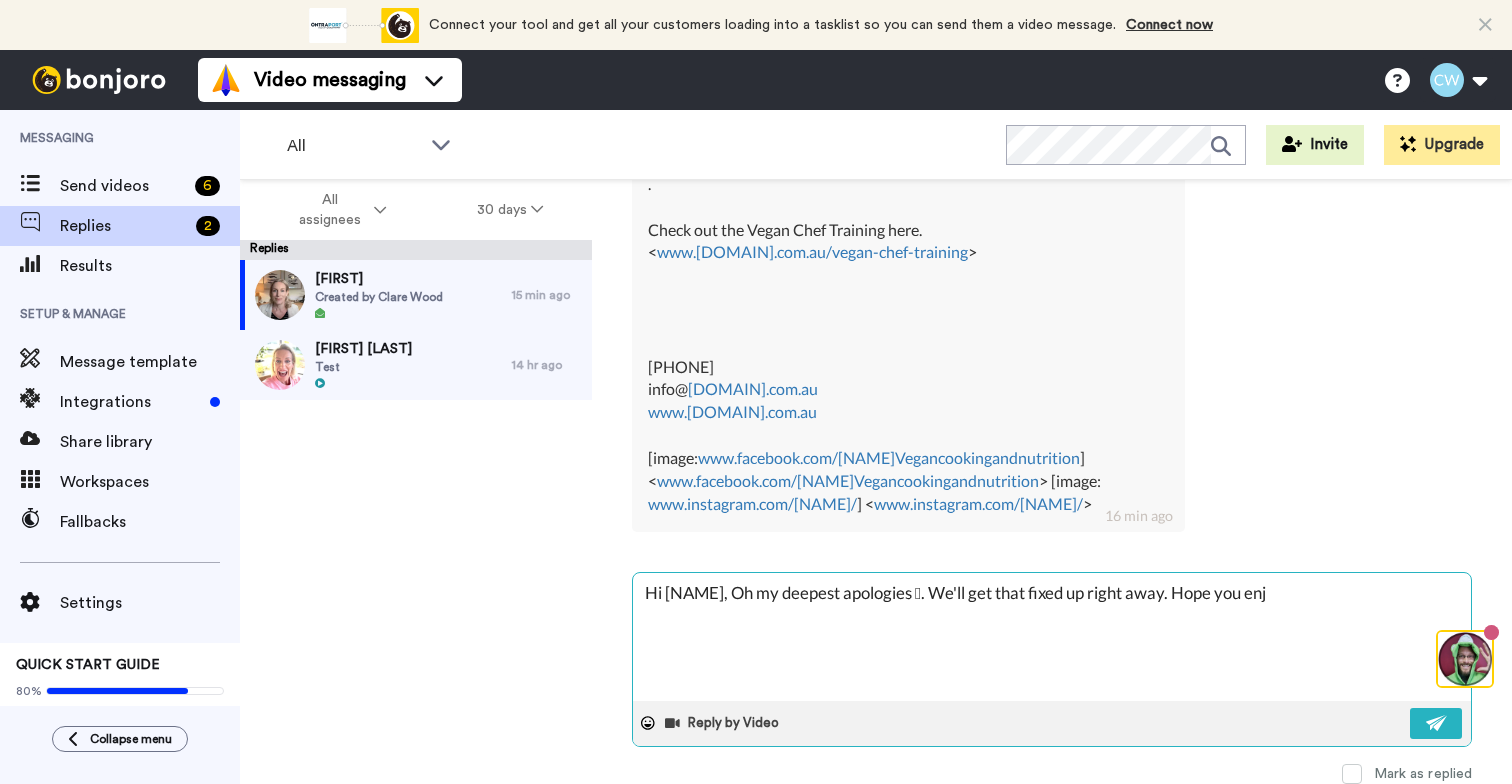 type on "x" 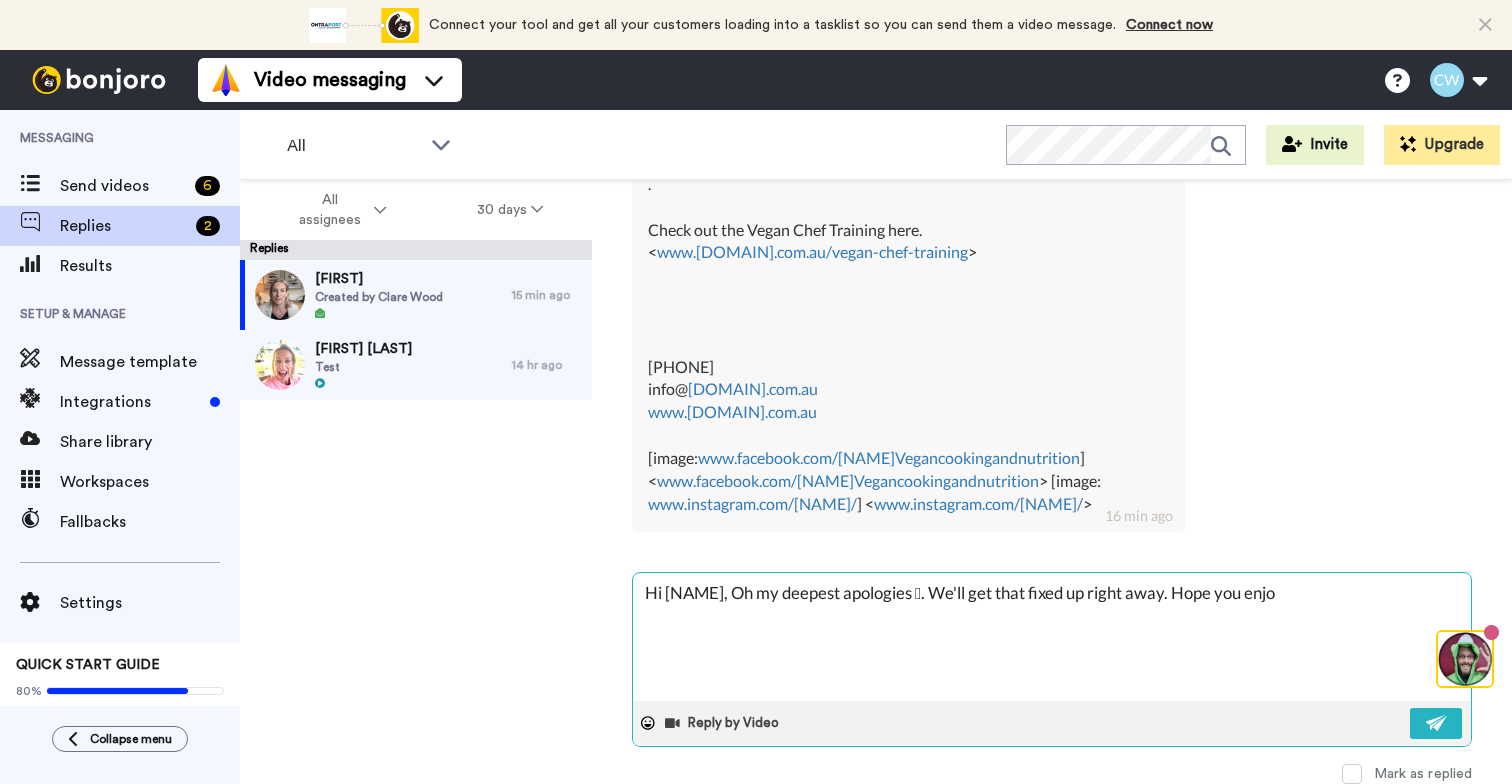 type on "x" 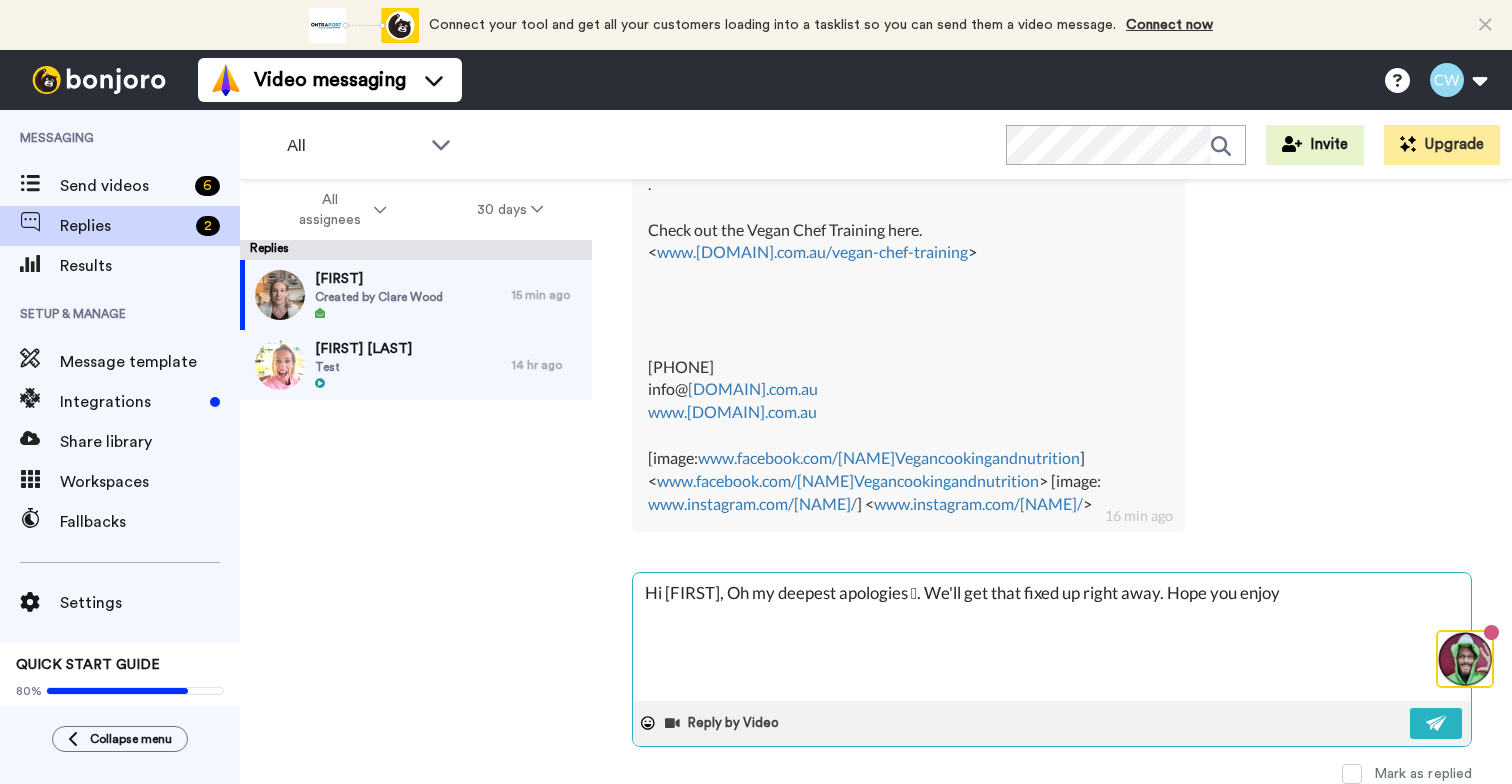 type on "x" 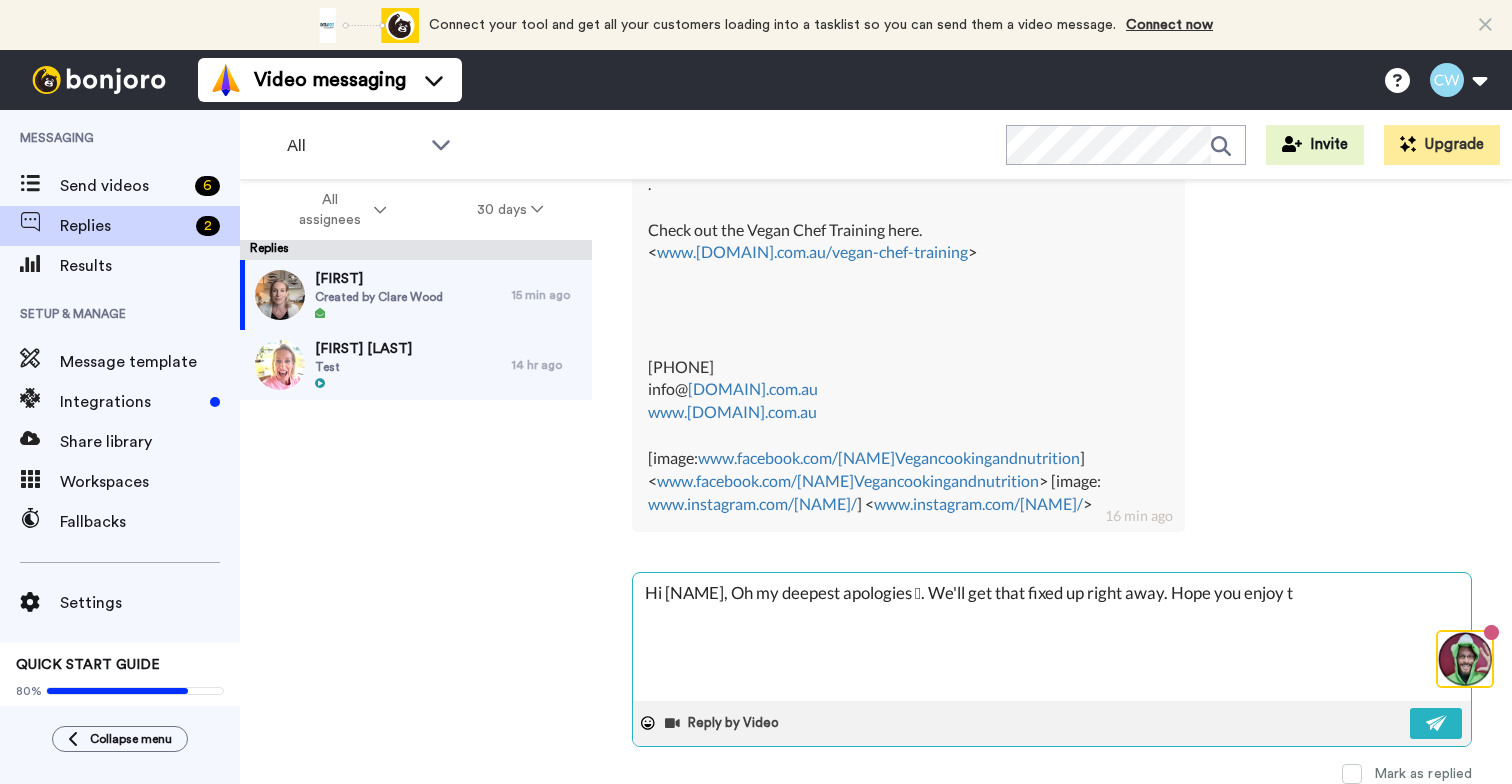 type on "x" 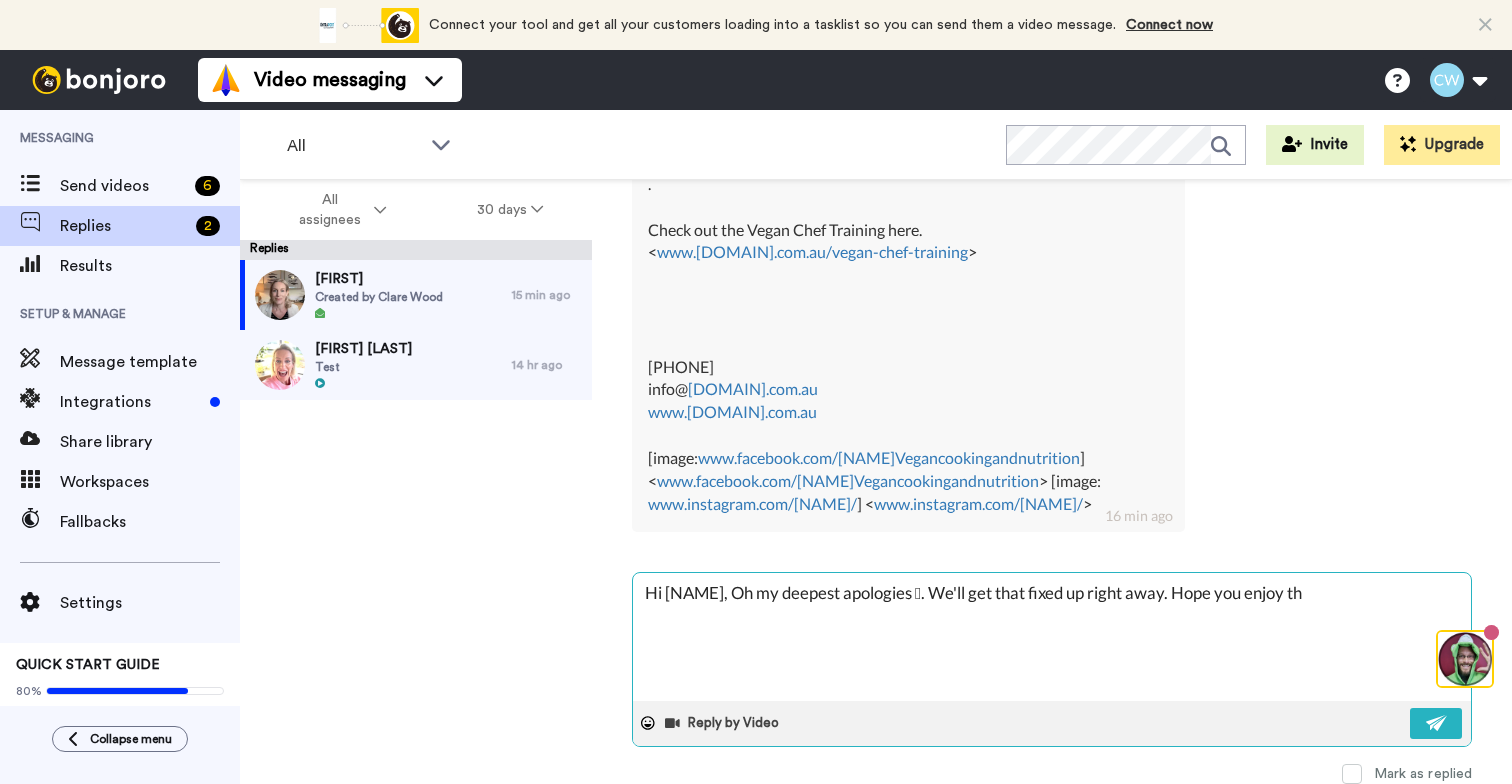 type on "x" 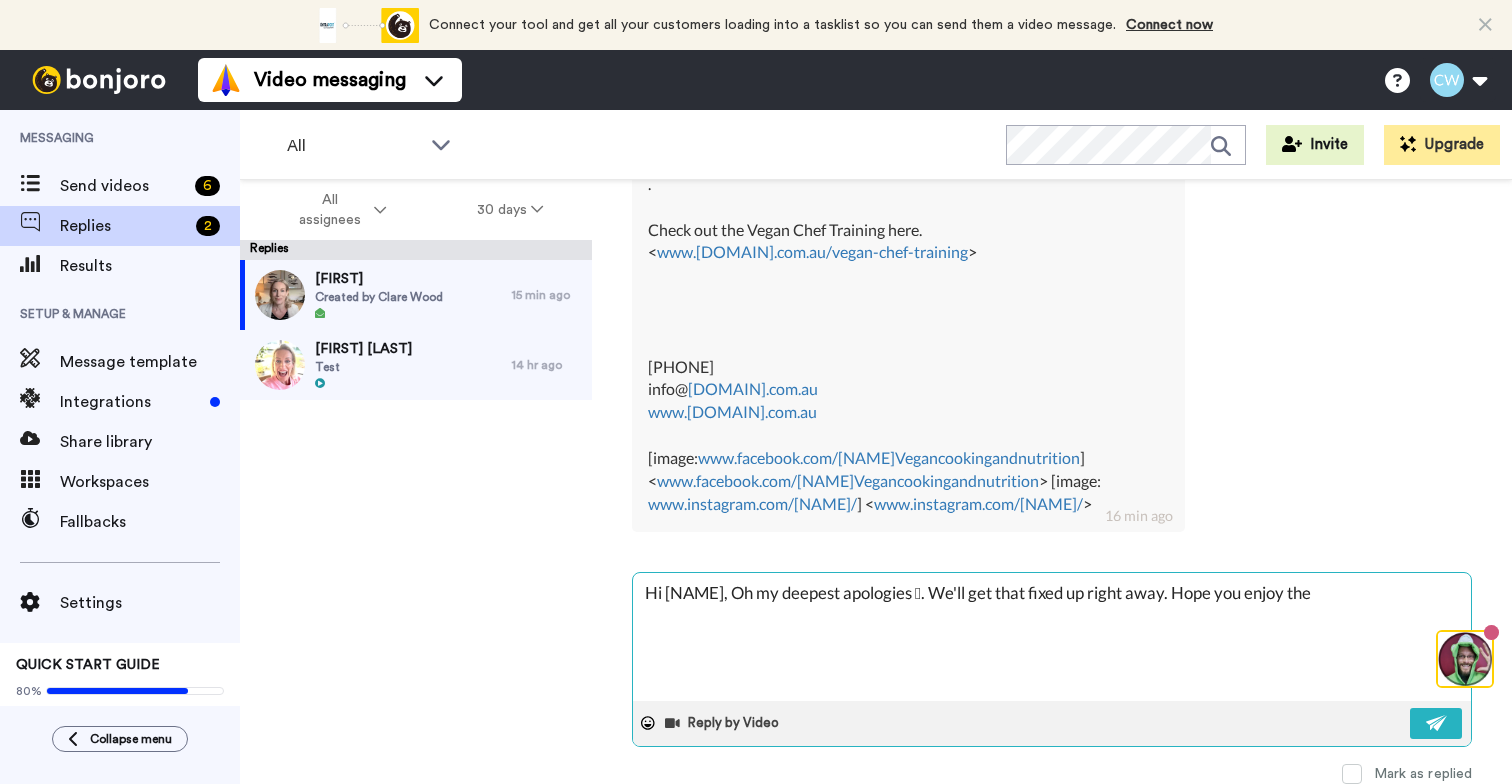 type on "Hi Veet, Oh my deepest apologies 🫣. We'll get that fixed up right away.  Hope you enjoy the" 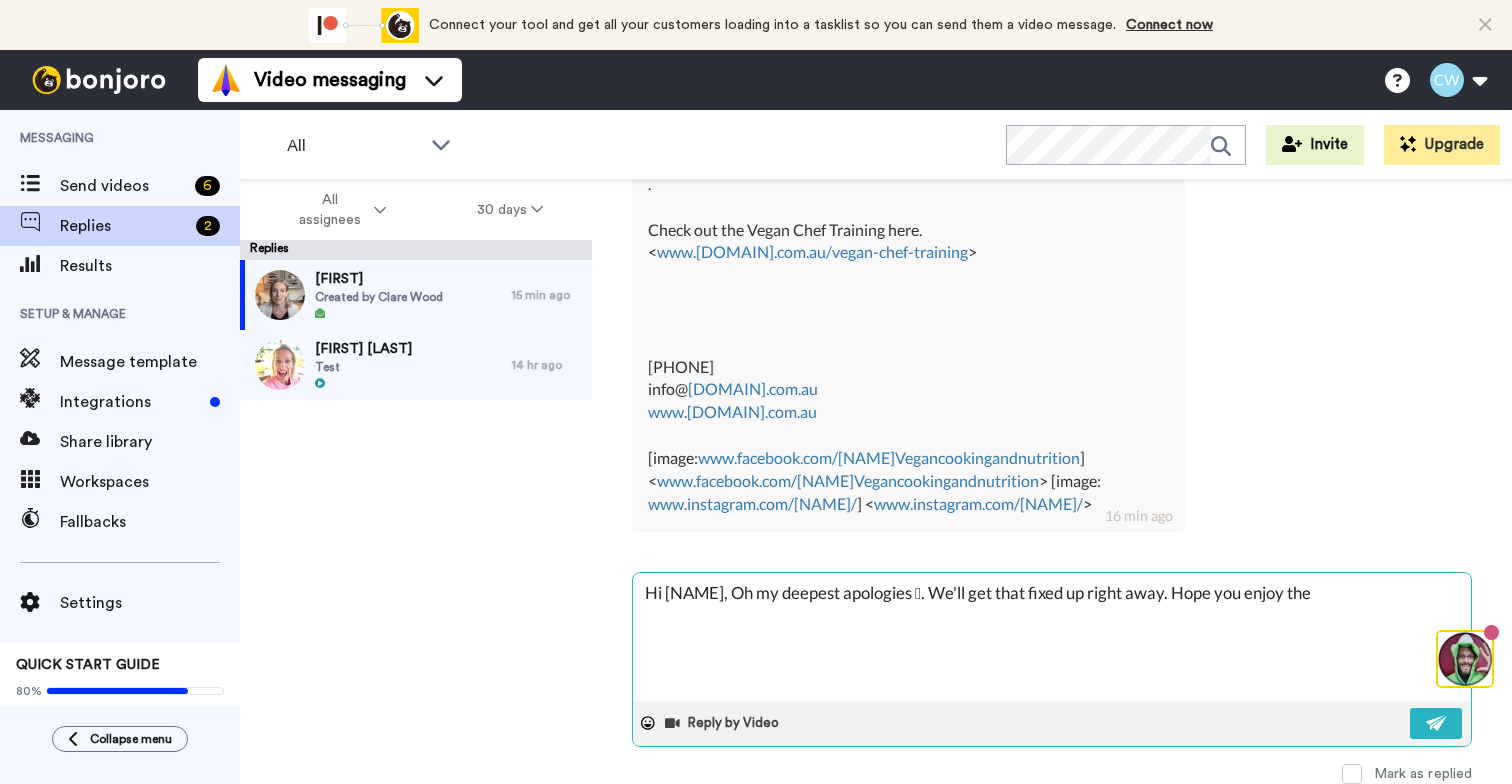 type on "x" 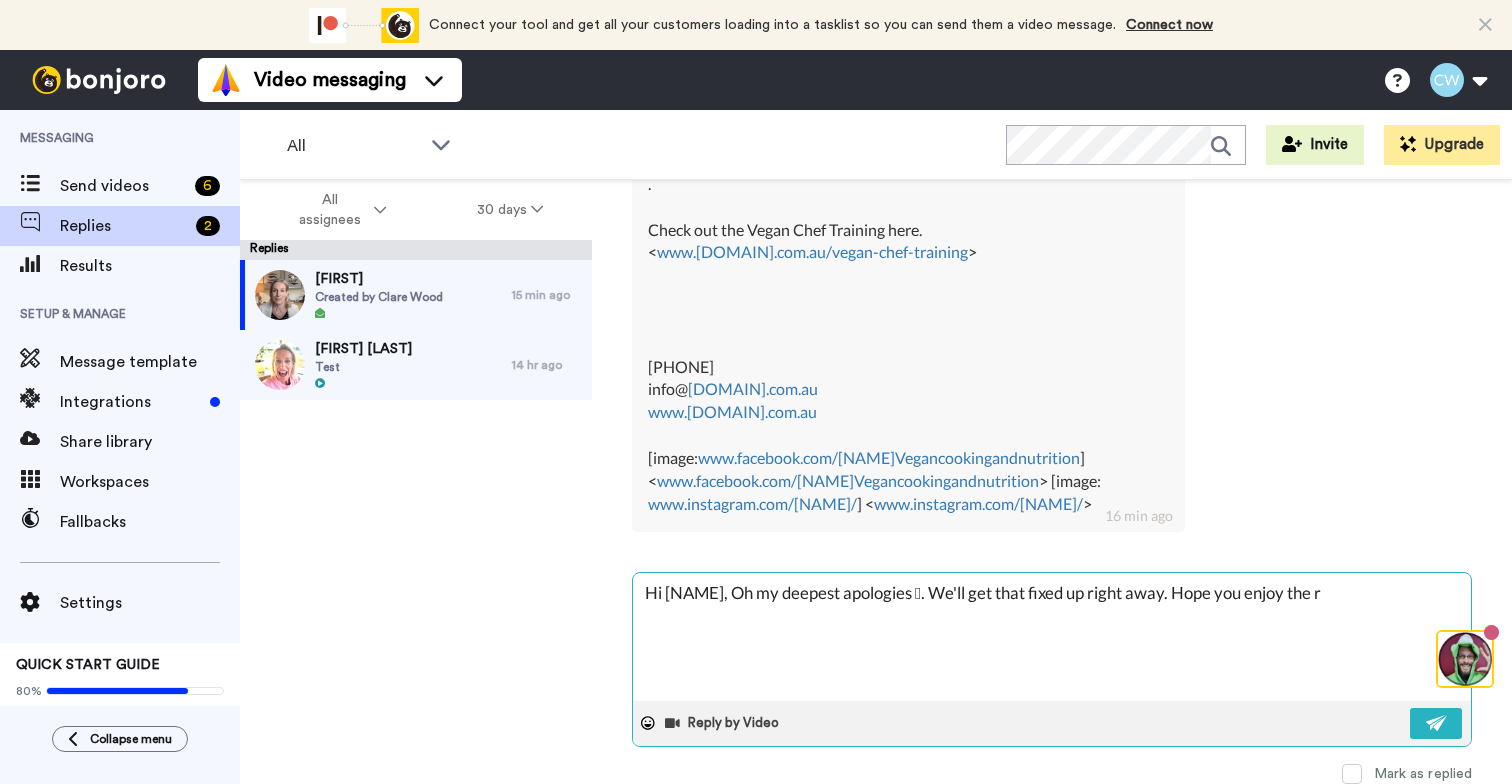 type on "x" 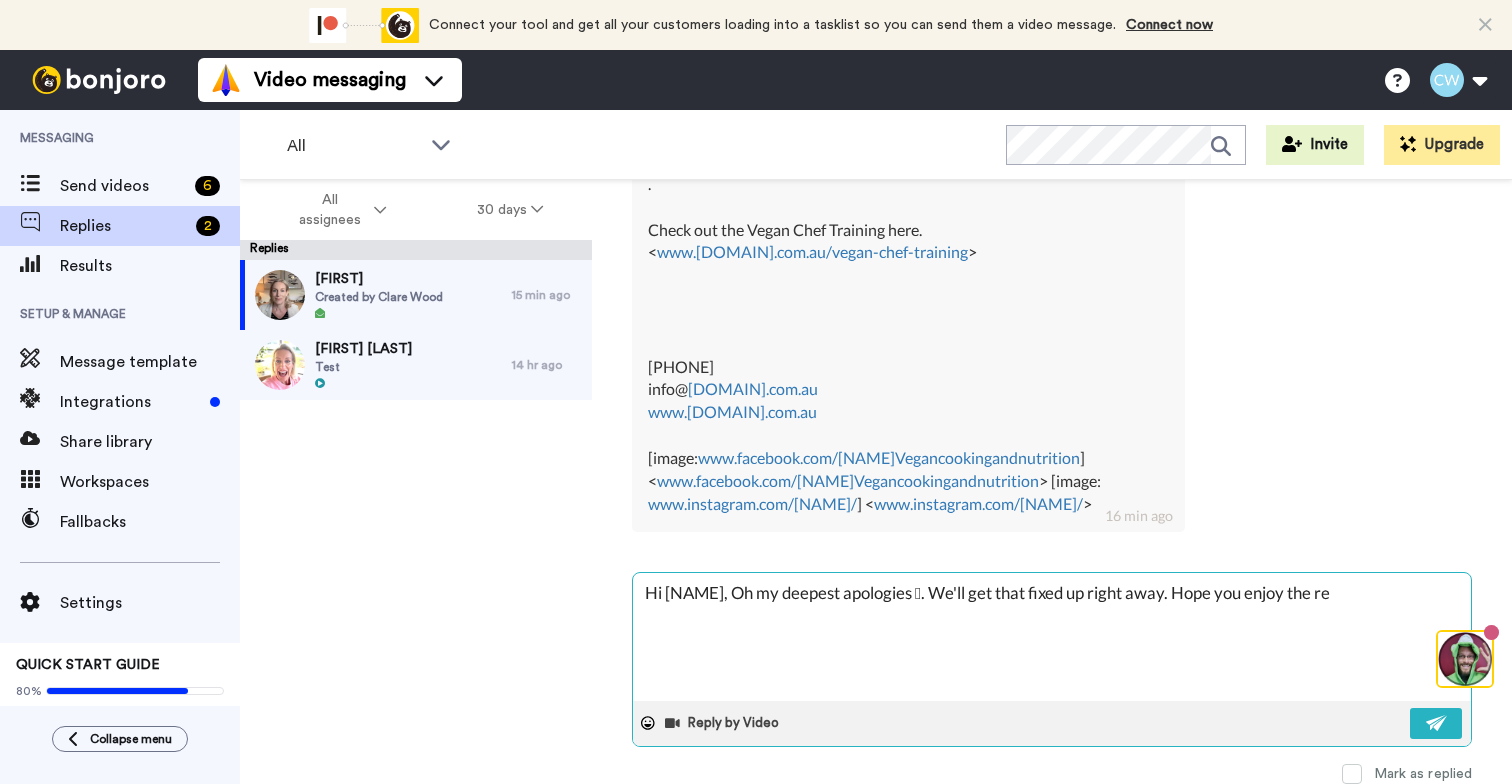 type on "x" 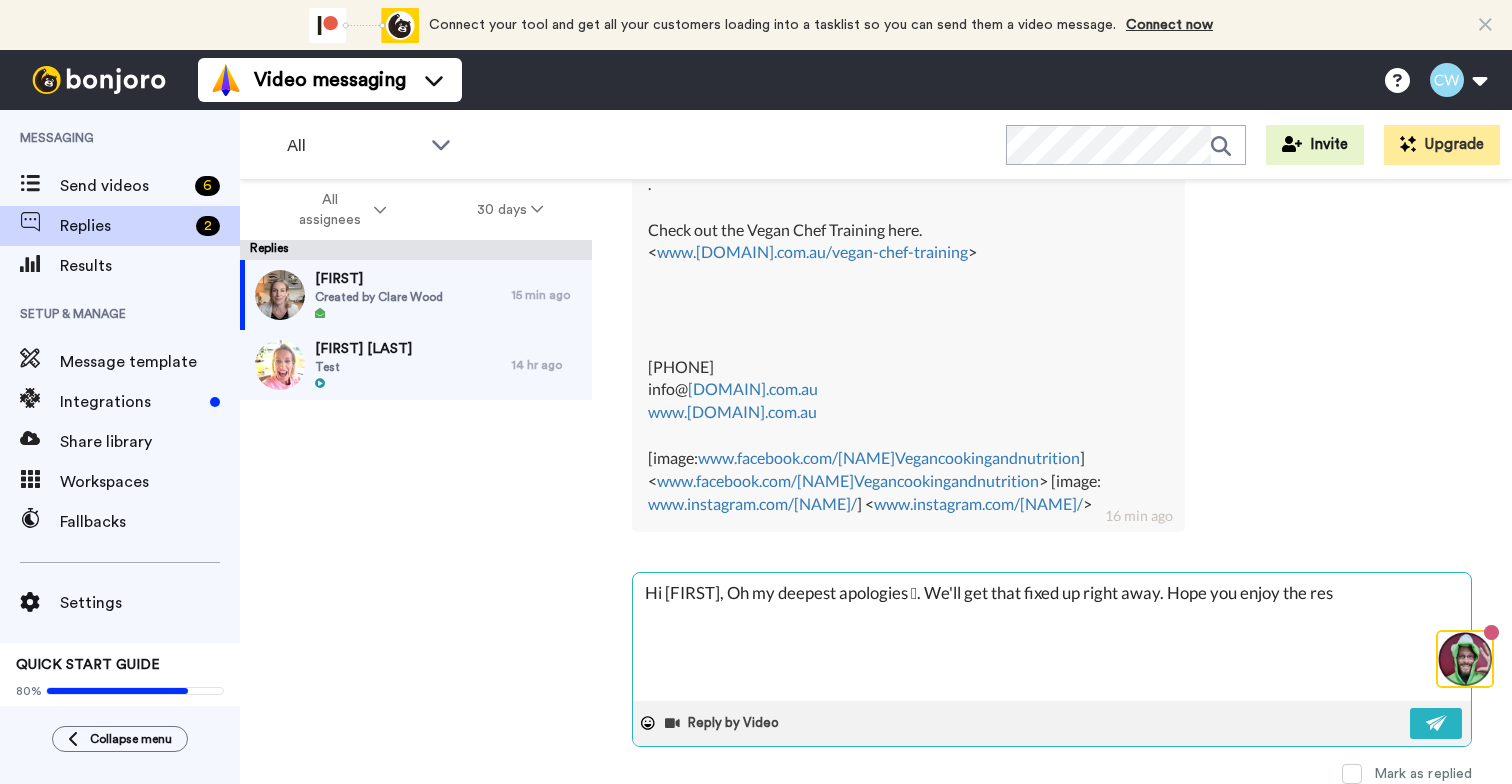 type on "x" 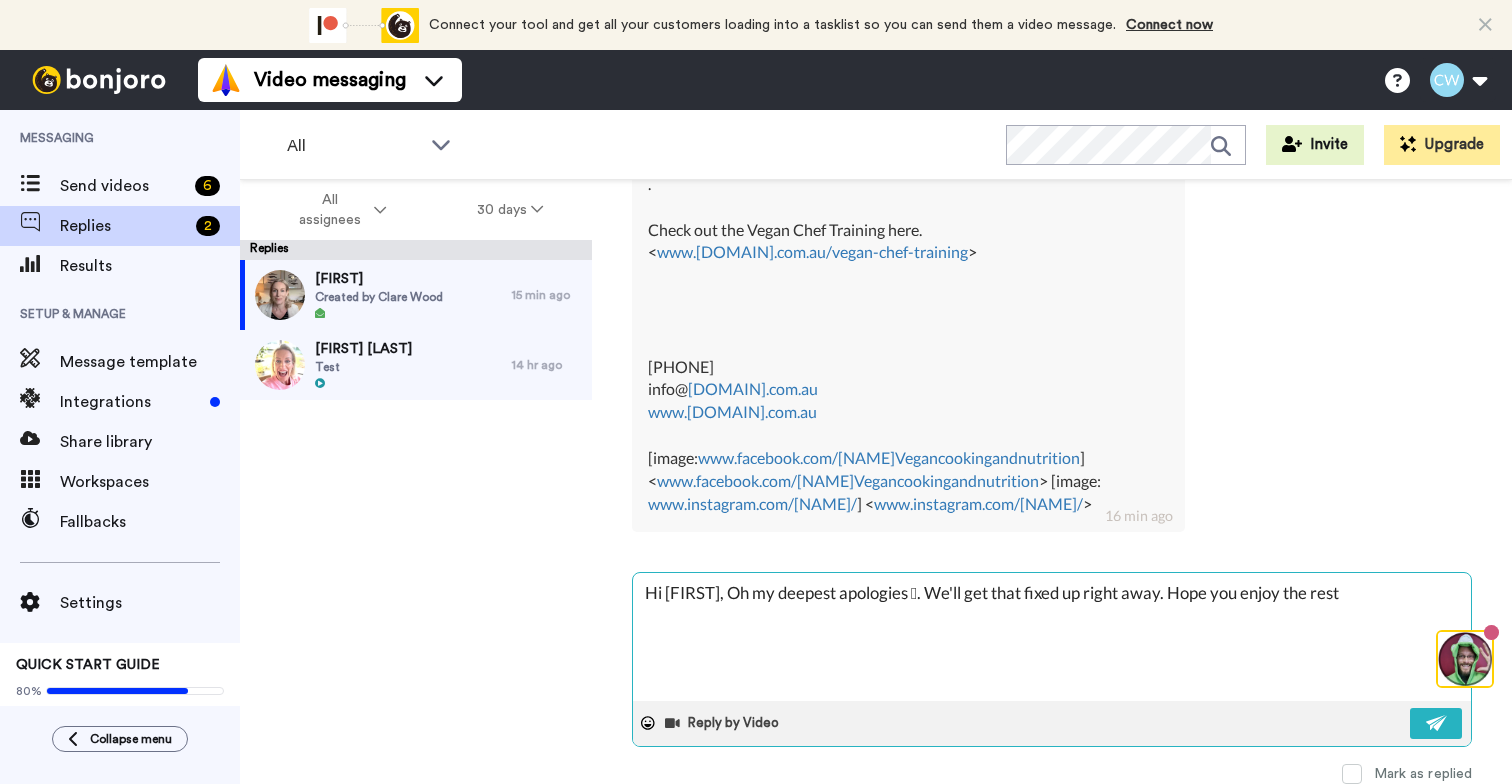 type on "x" 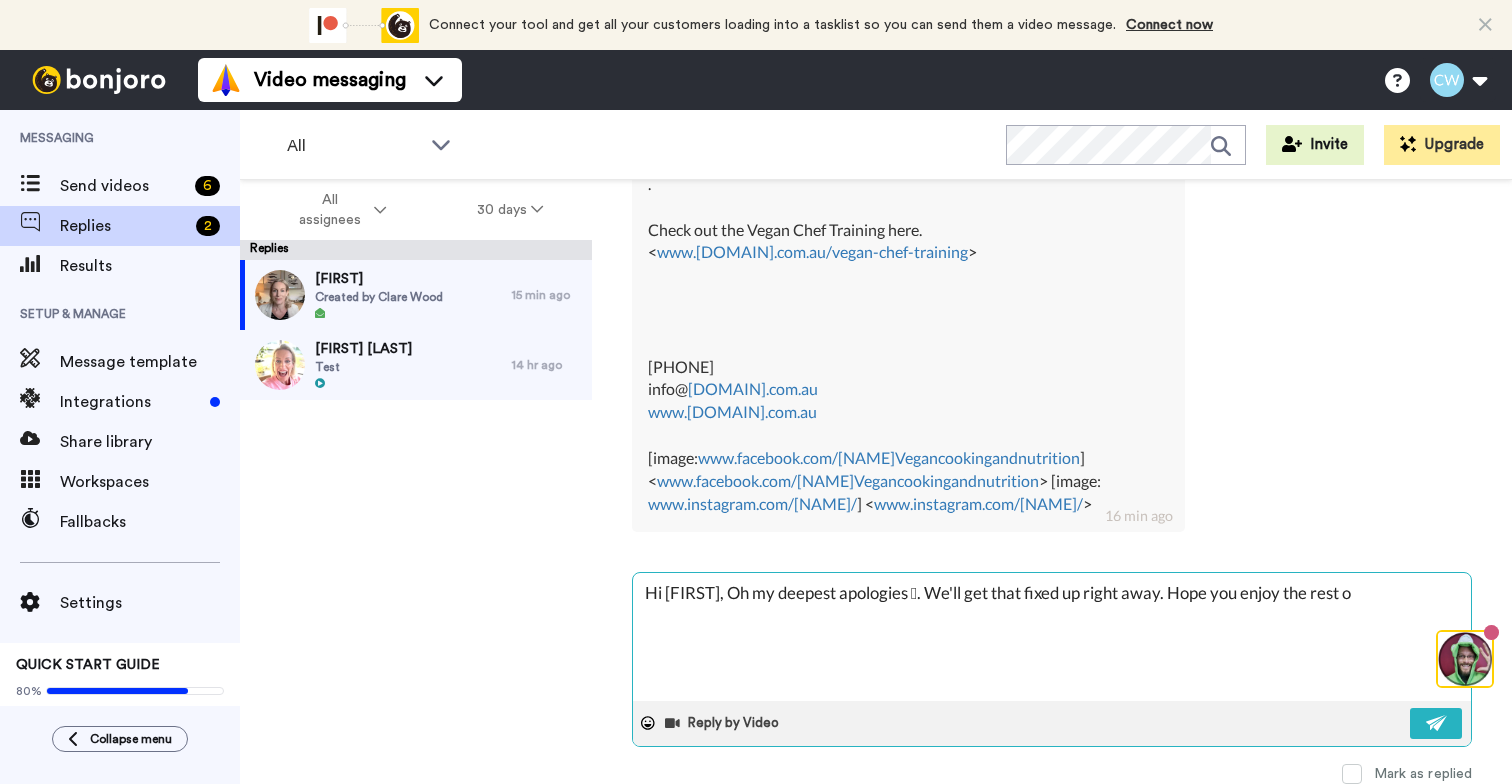 type on "x" 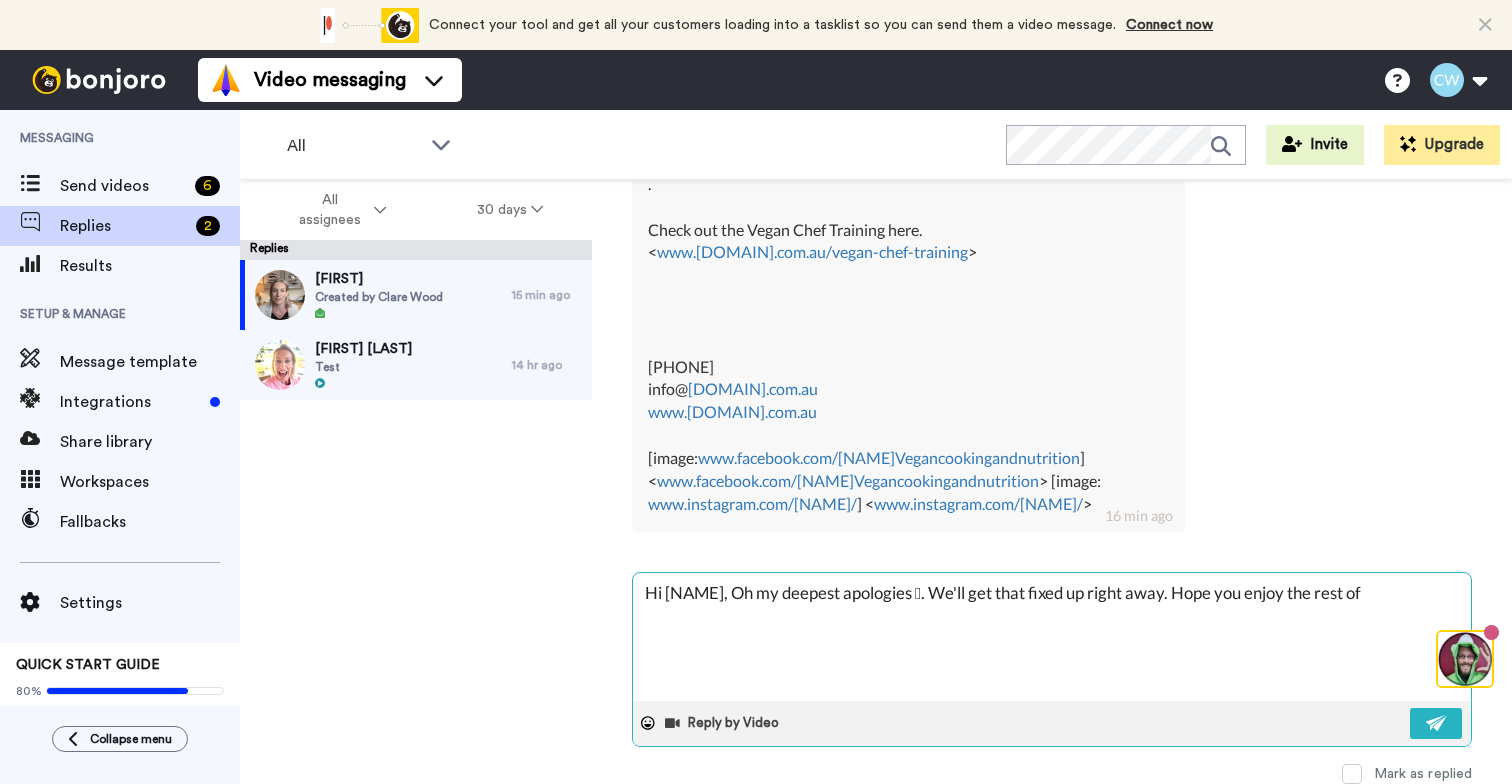 type on "x" 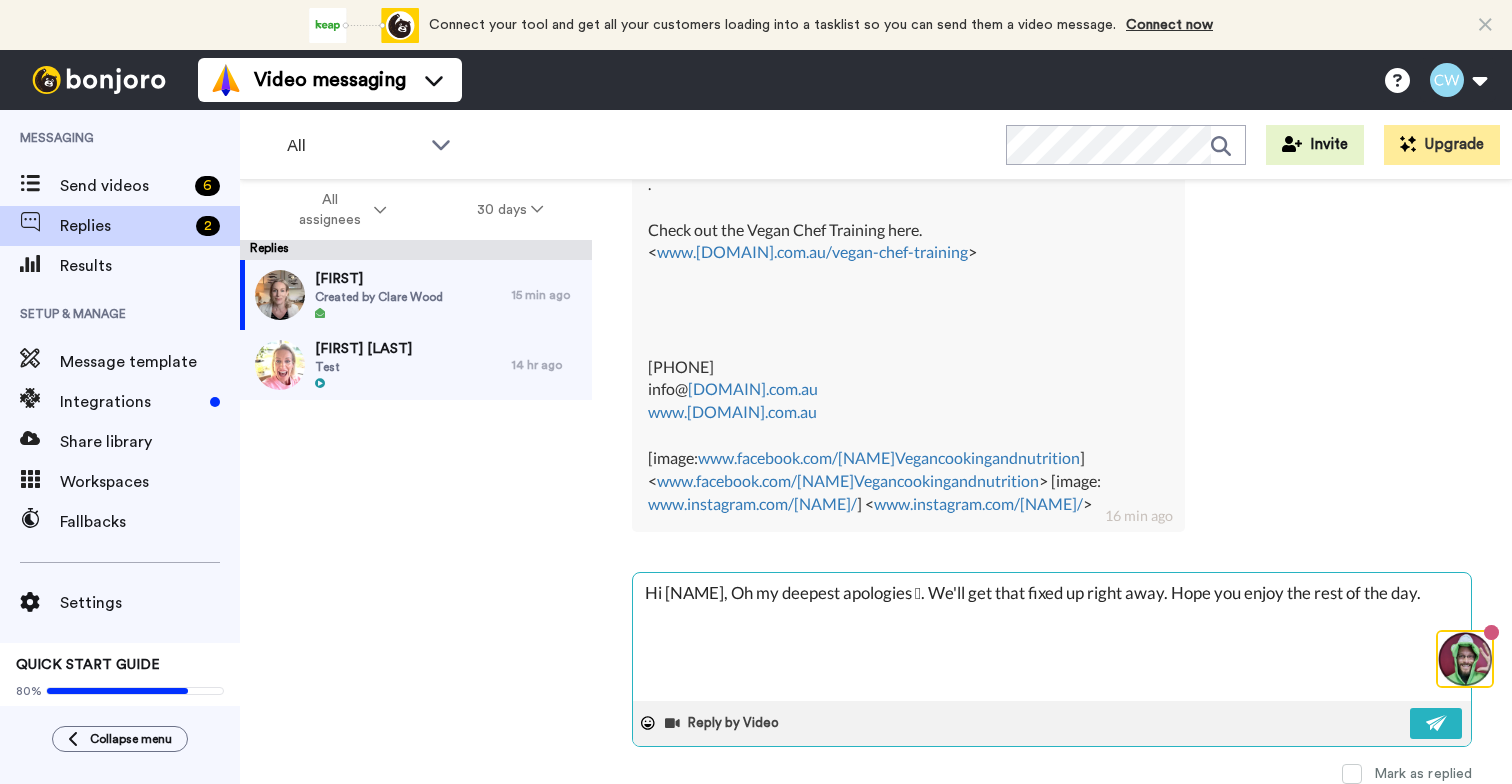 click on "Hi Veet, Oh my deepest apologies 🫣. We'll get that fixed up right away.  Hope you enjoy the rest of the day." at bounding box center [1052, 637] 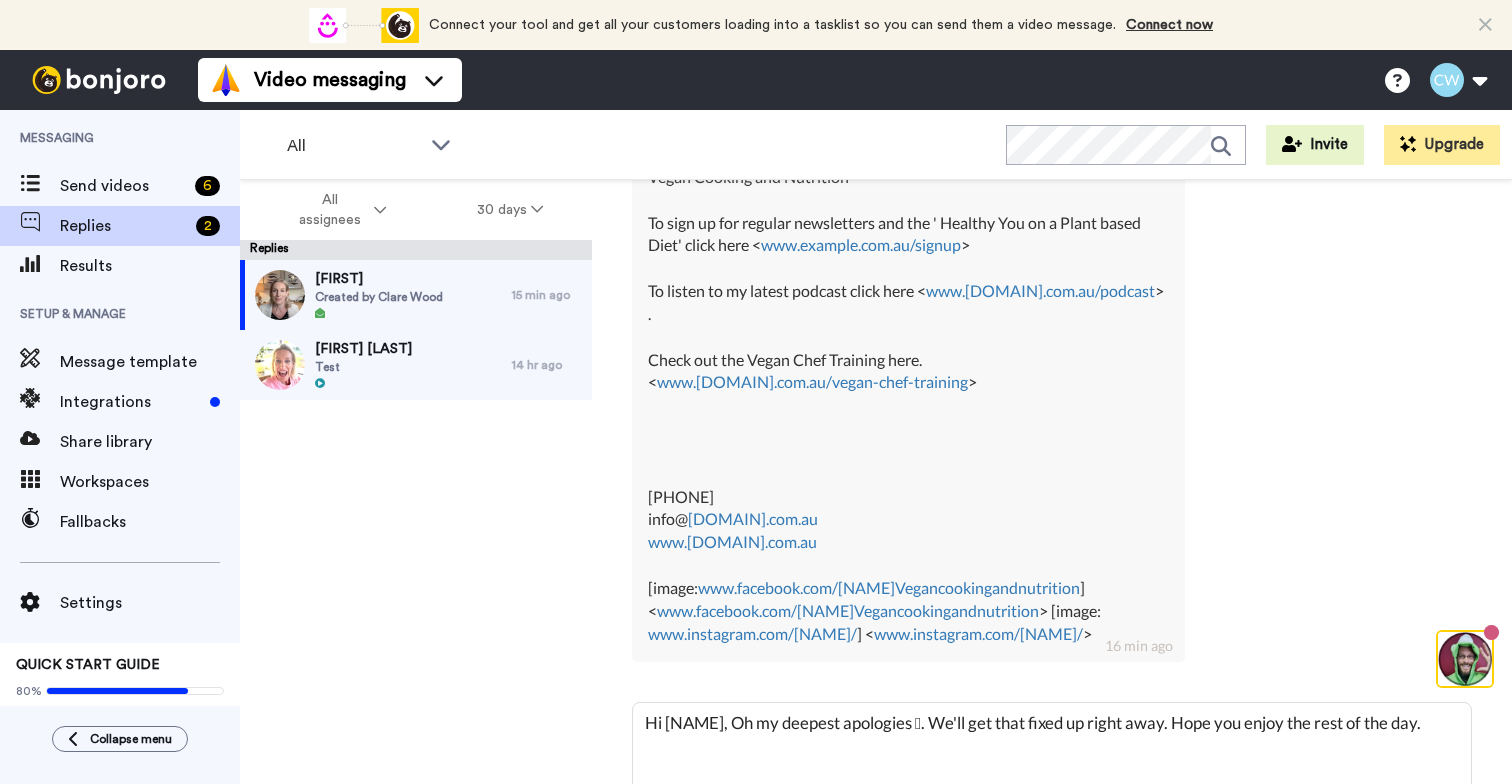 scroll, scrollTop: 1099, scrollLeft: 0, axis: vertical 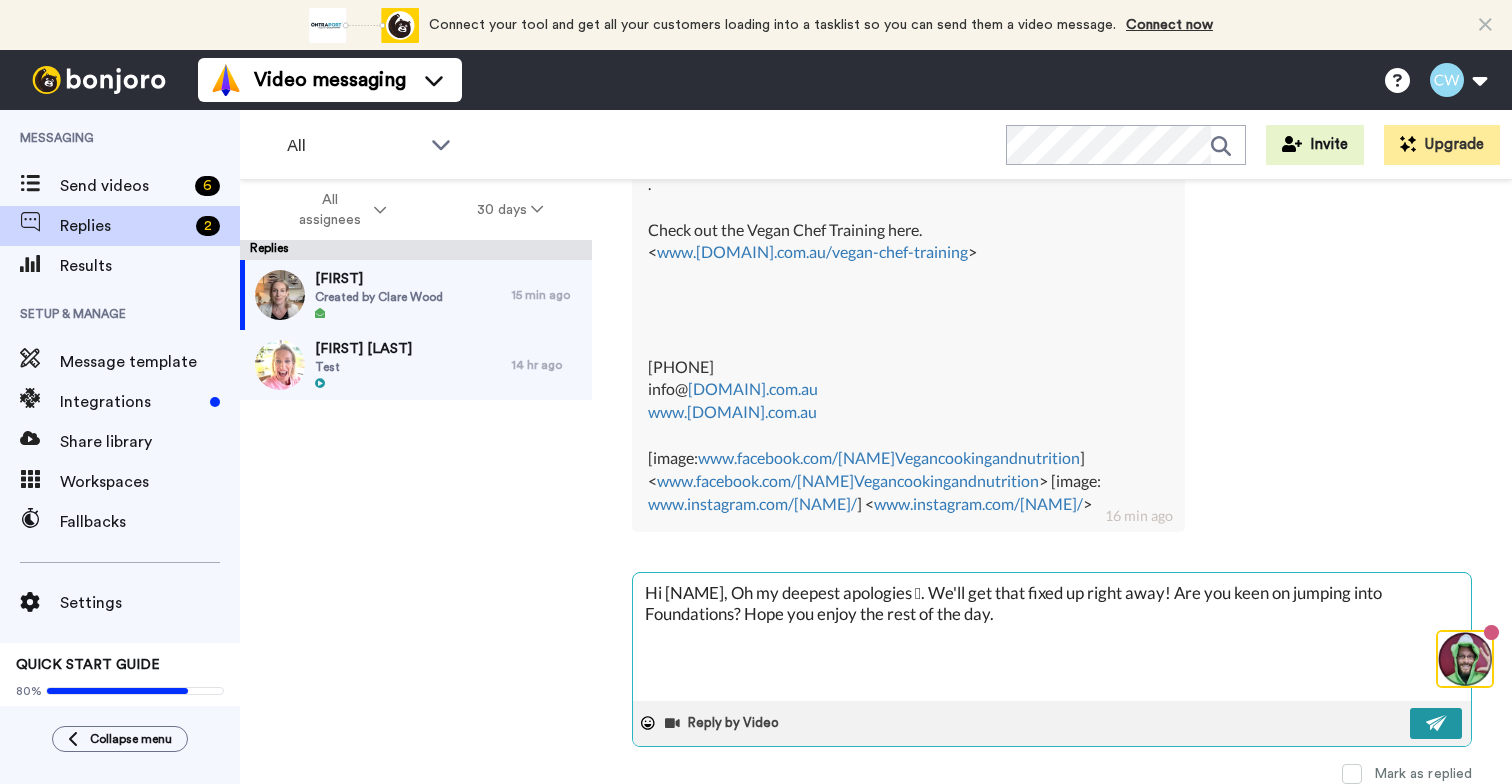 click at bounding box center [1436, 723] 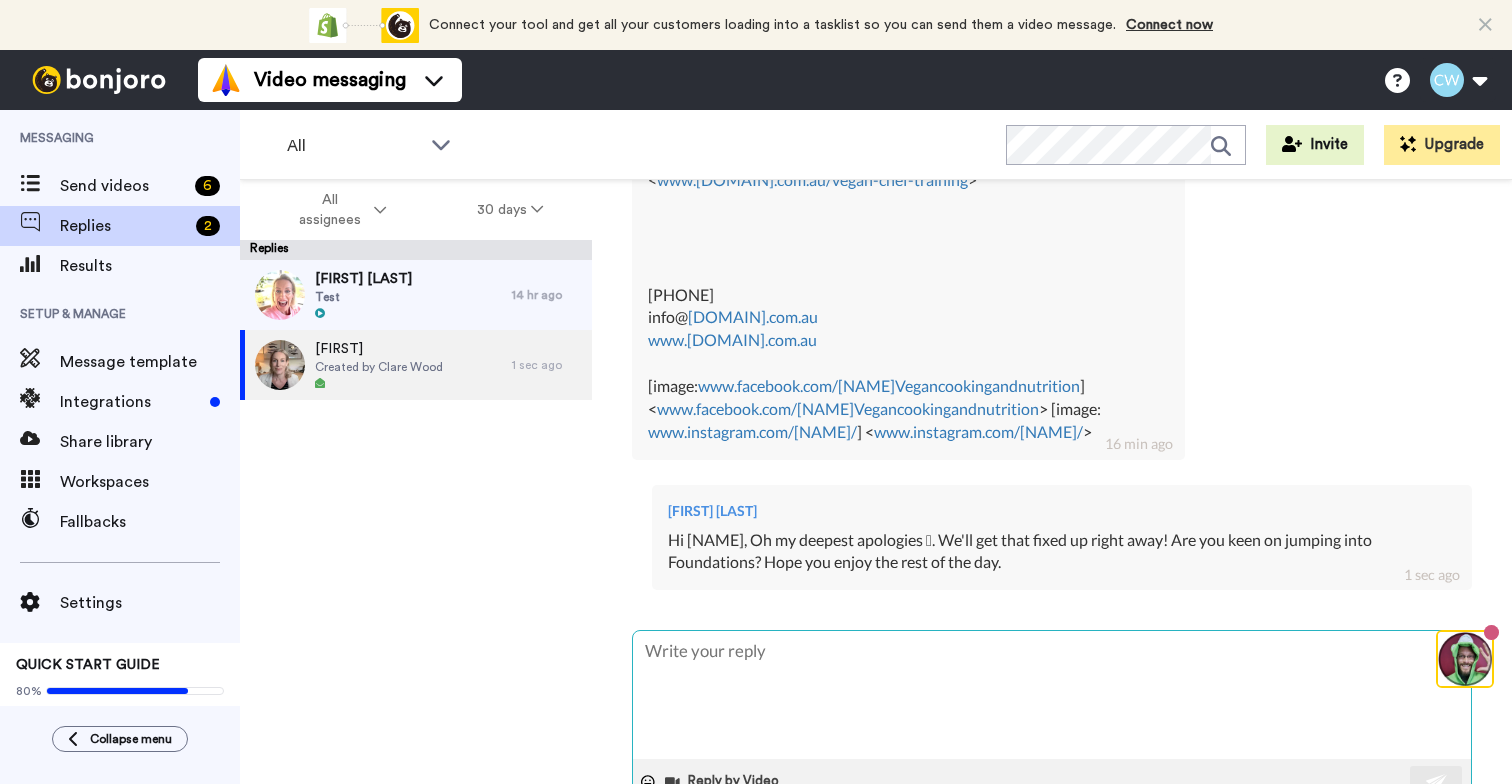 scroll, scrollTop: 1230, scrollLeft: 0, axis: vertical 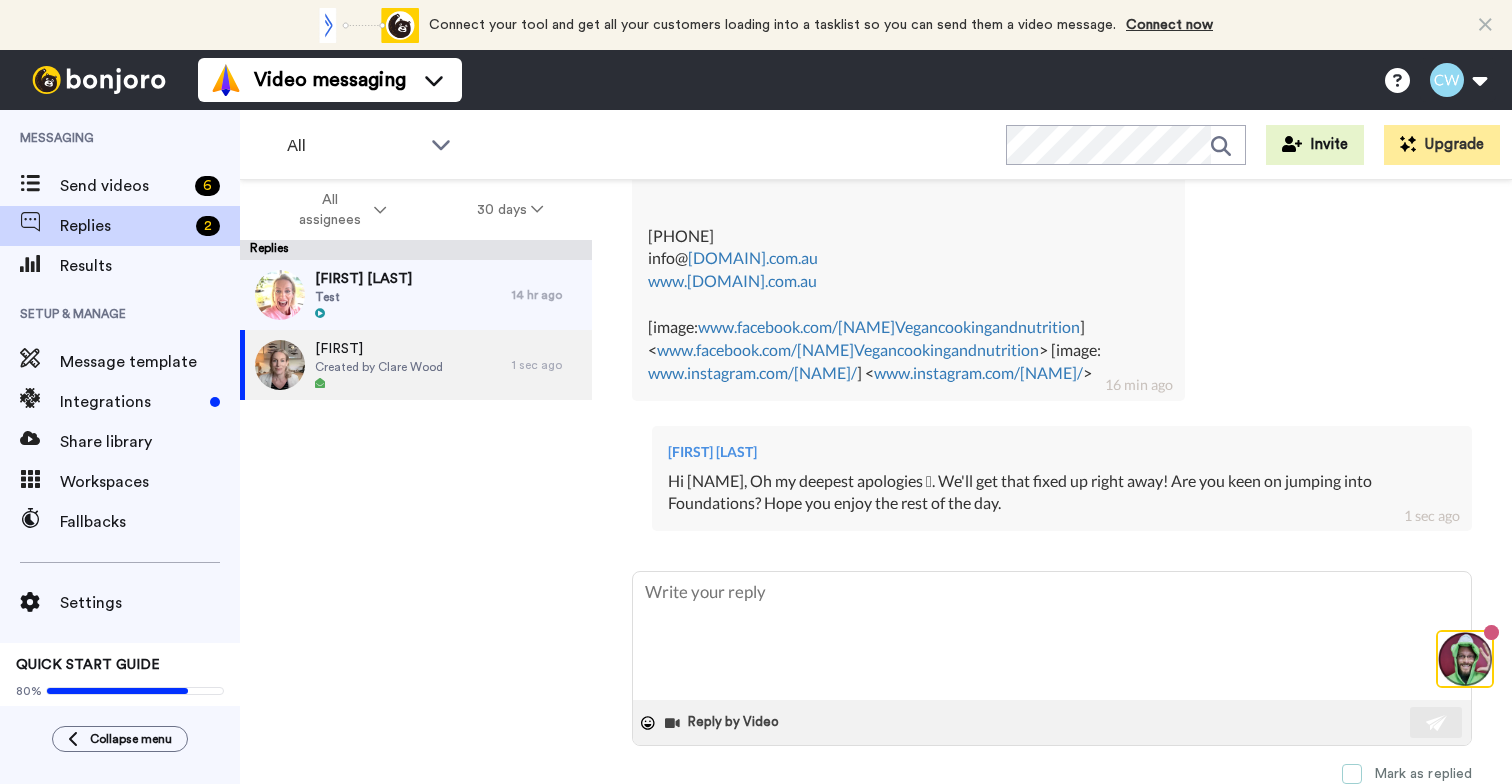 click at bounding box center (1352, 774) 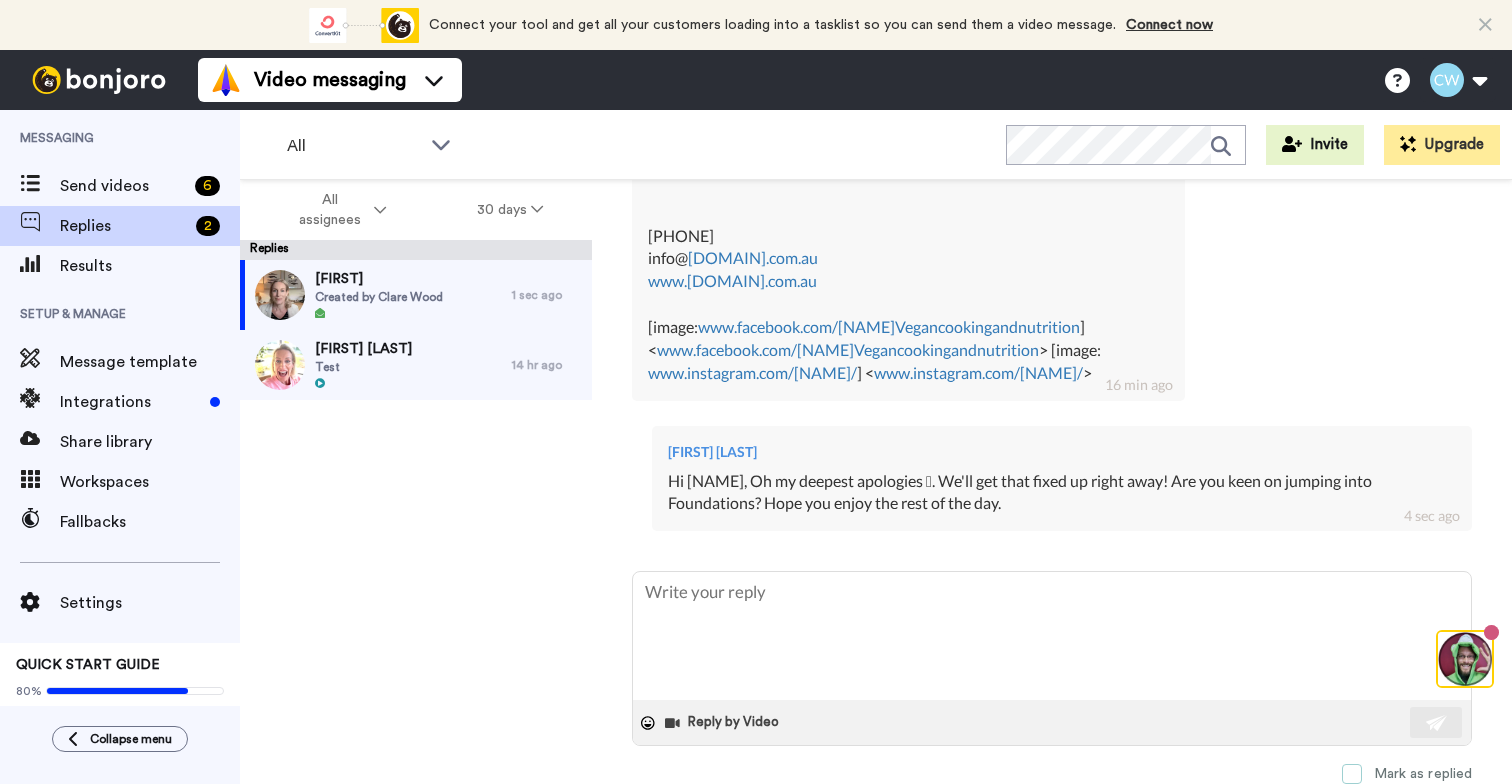 click at bounding box center [1352, 774] 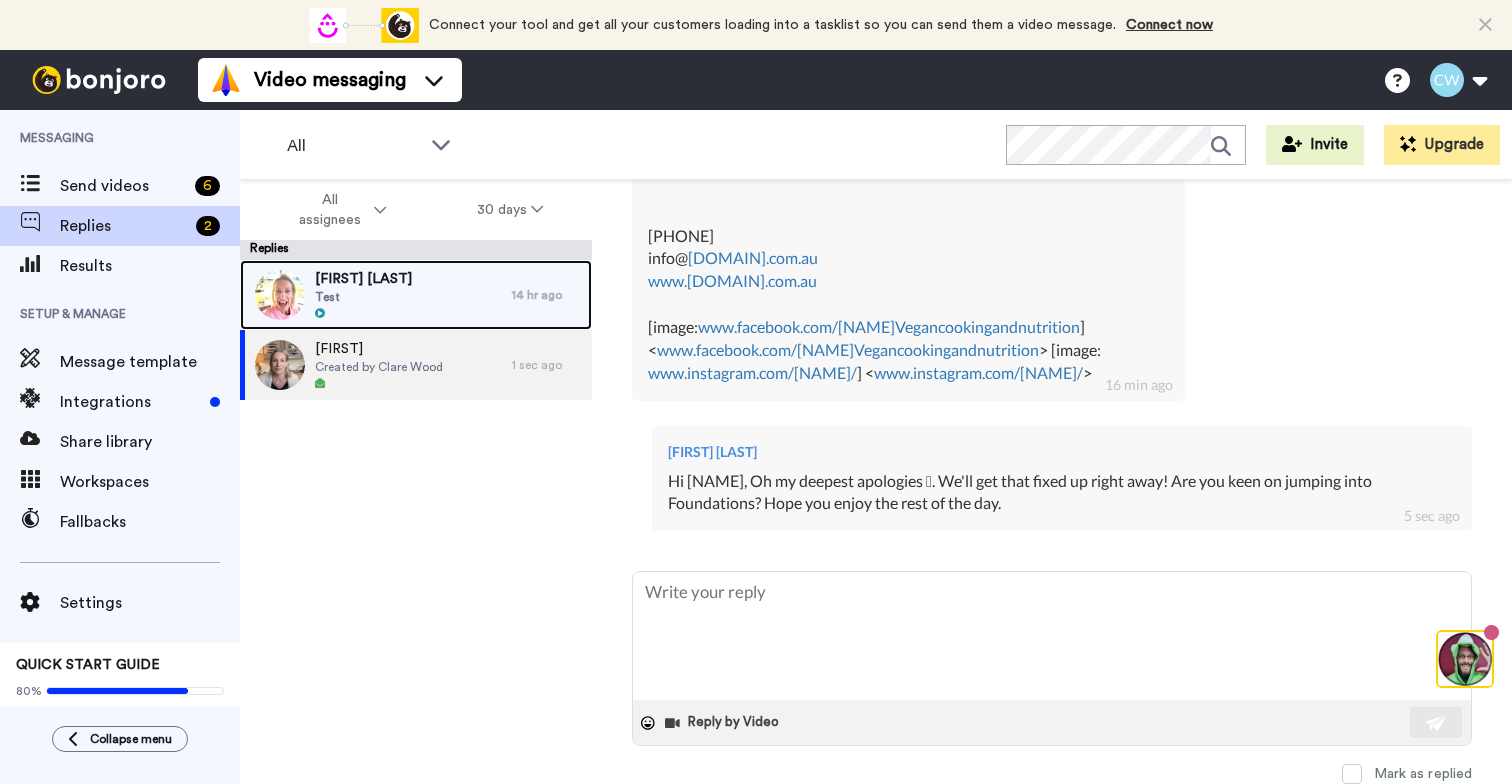 click on "Brooke Janet Test" at bounding box center (376, 295) 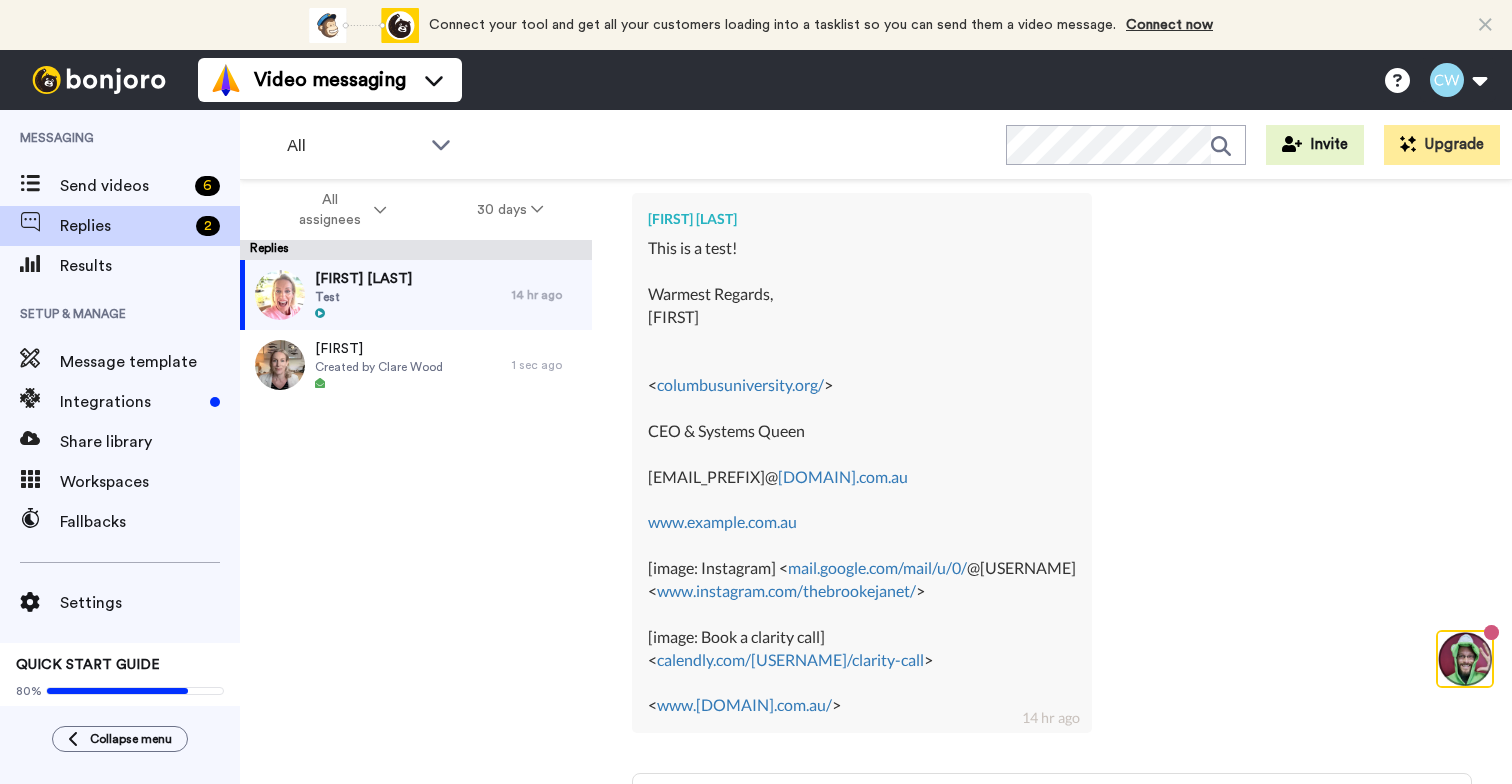 scroll, scrollTop: 734, scrollLeft: 0, axis: vertical 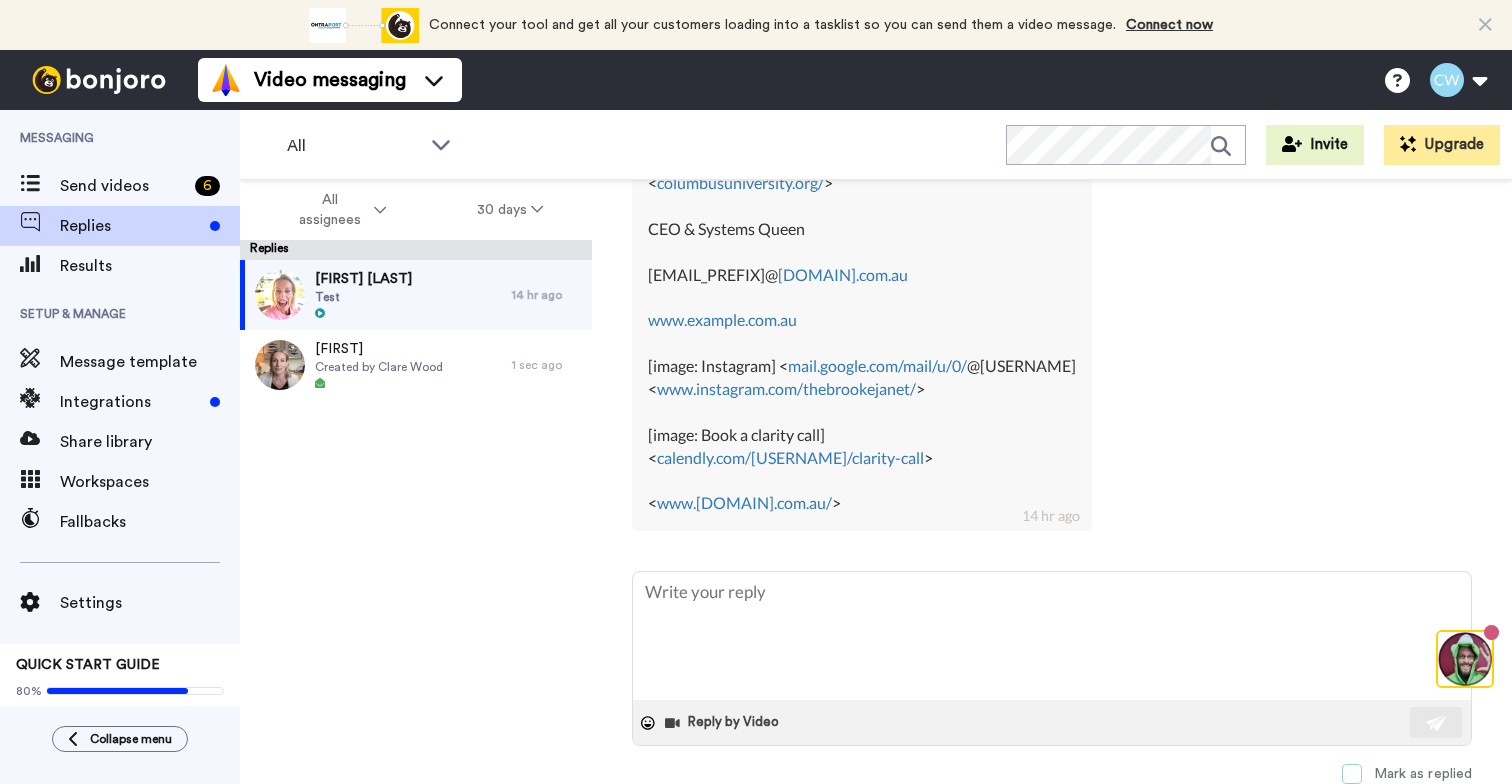 click at bounding box center [1352, 774] 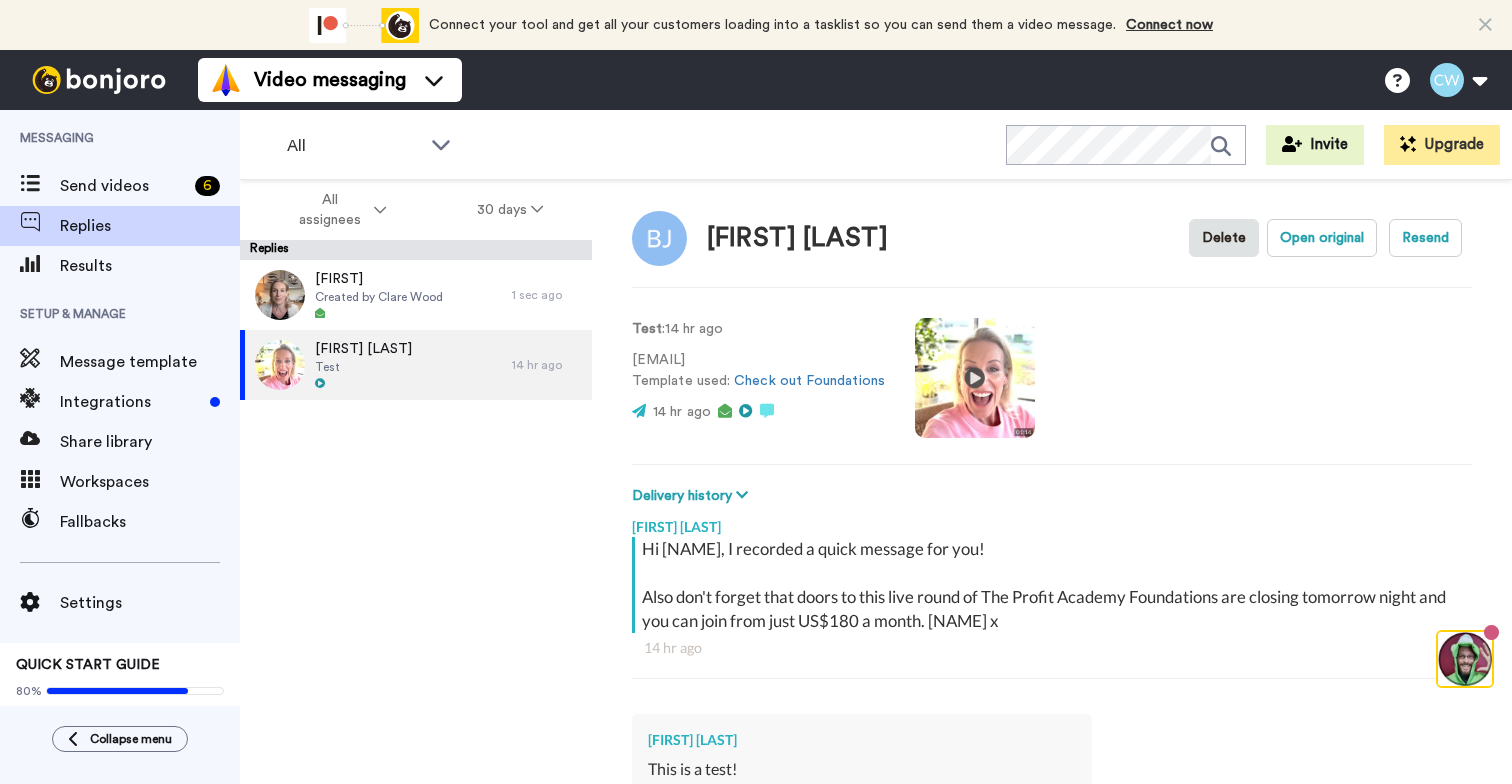 scroll, scrollTop: 0, scrollLeft: 0, axis: both 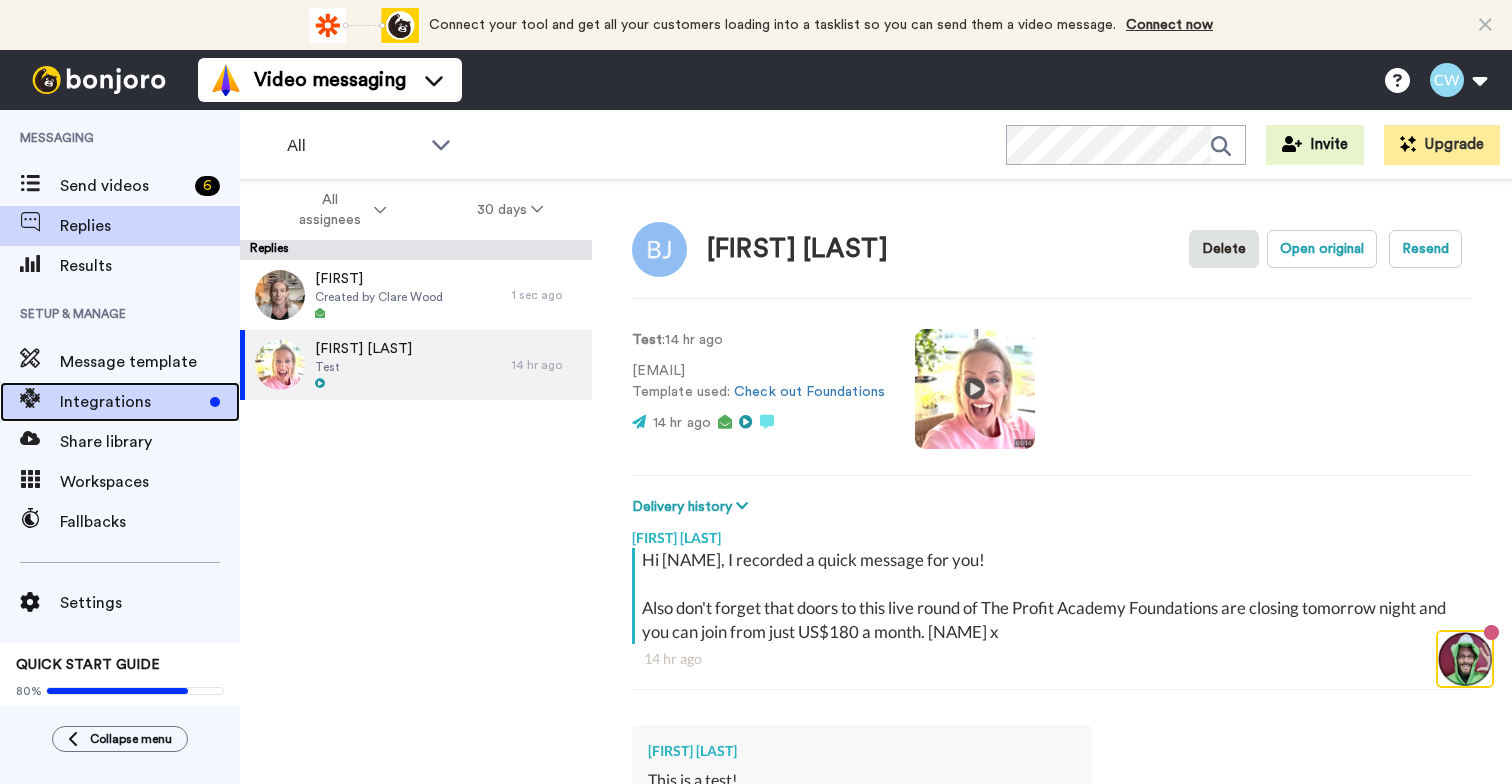 click on "Integrations" at bounding box center [120, 402] 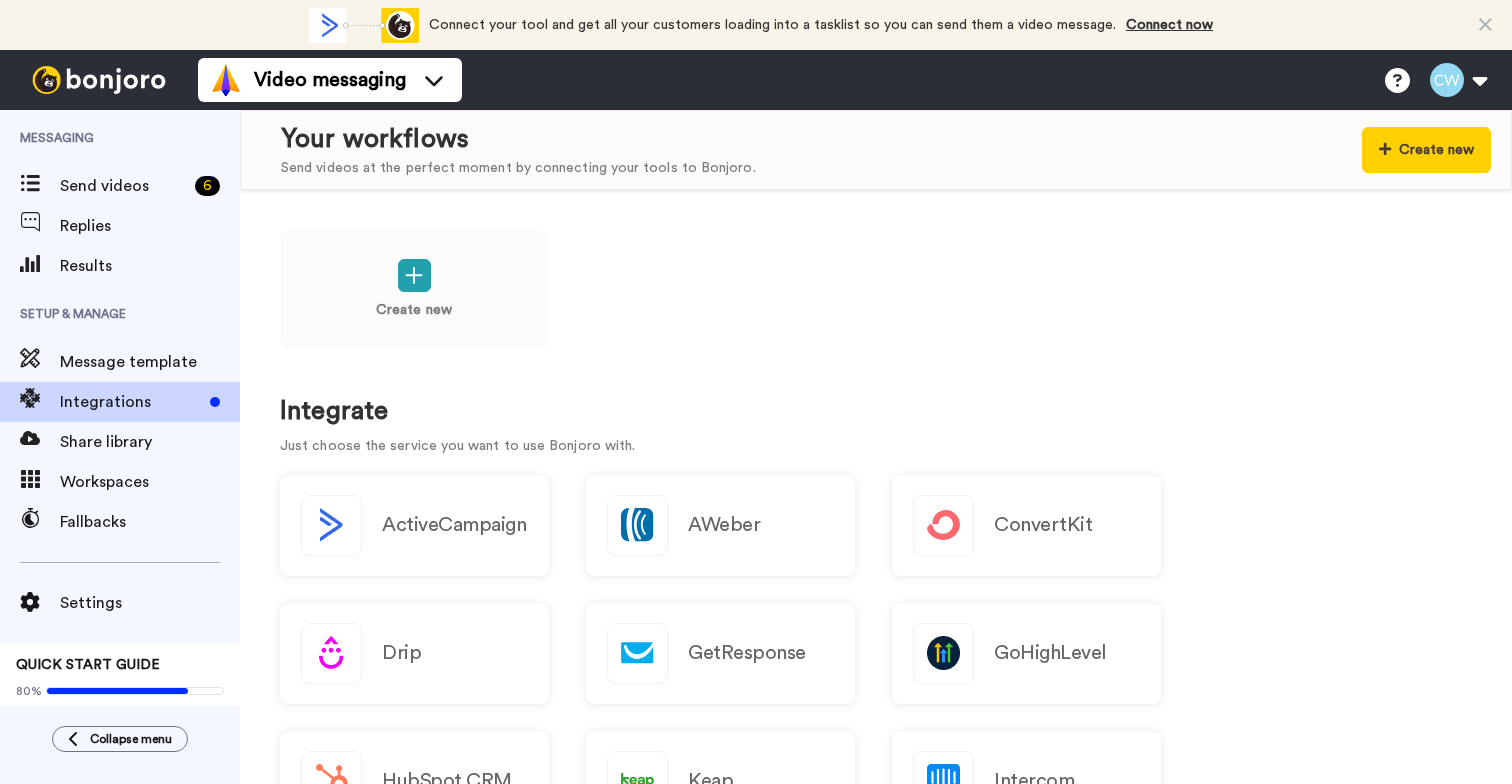 scroll, scrollTop: 0, scrollLeft: 0, axis: both 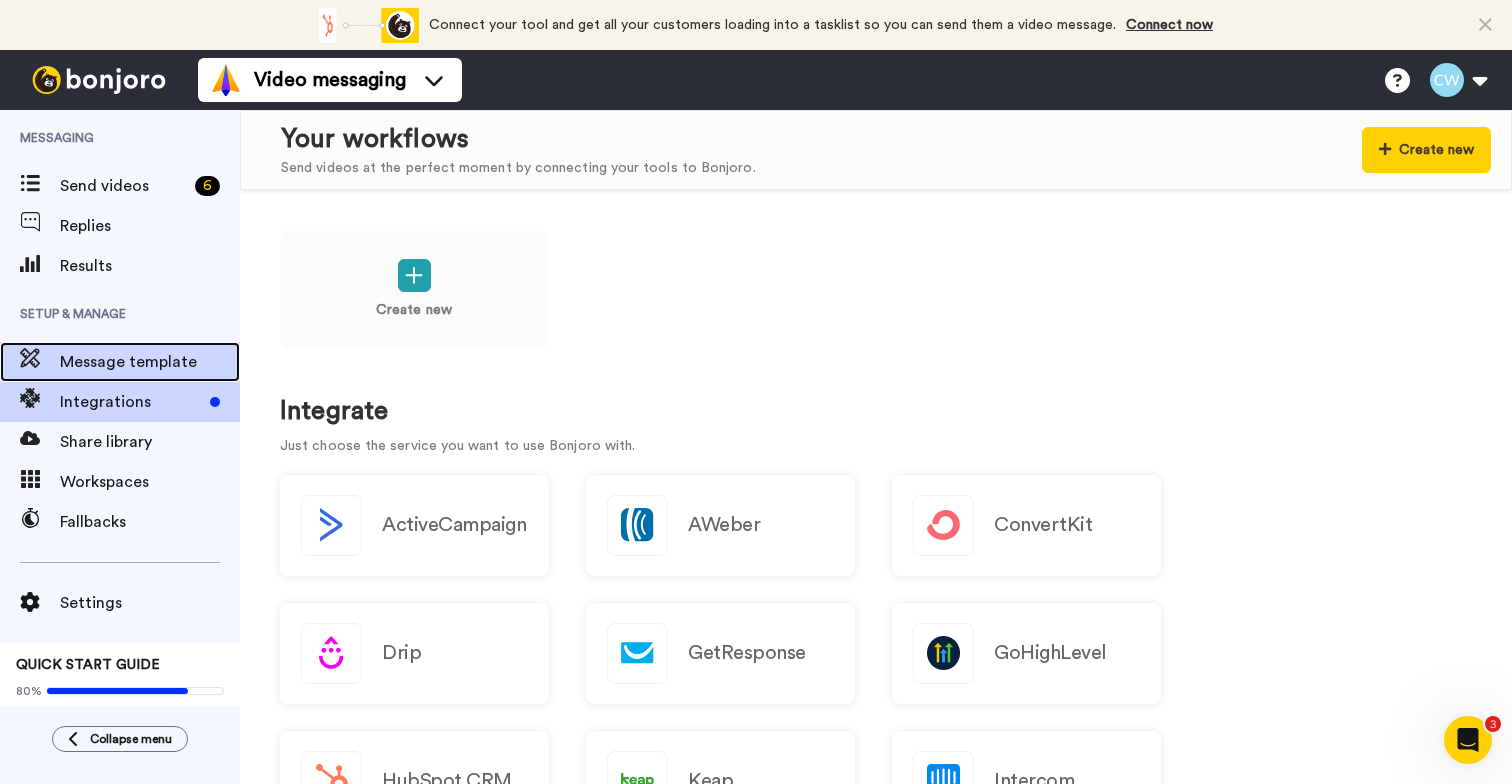 click on "Message template" at bounding box center [150, 362] 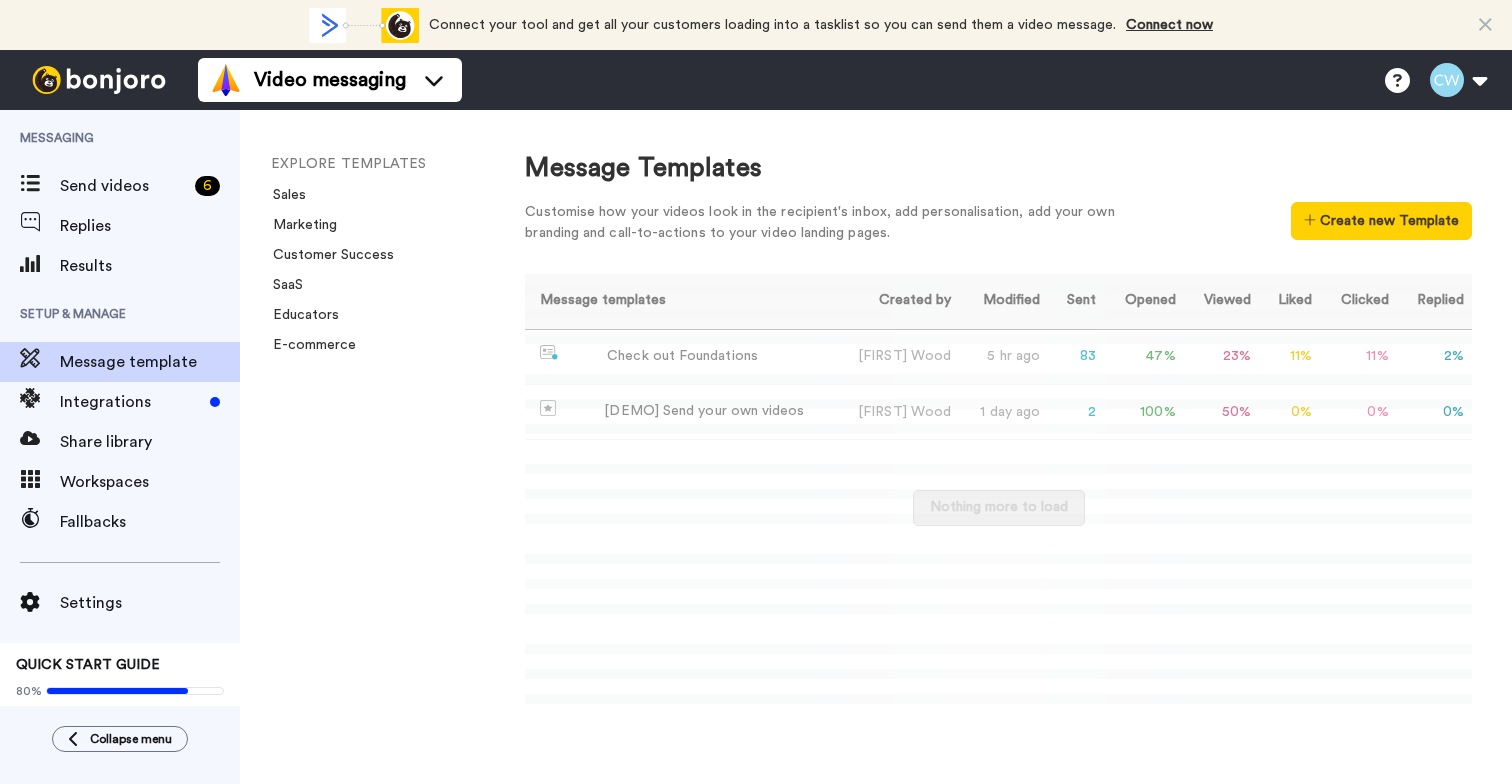 scroll, scrollTop: 0, scrollLeft: 0, axis: both 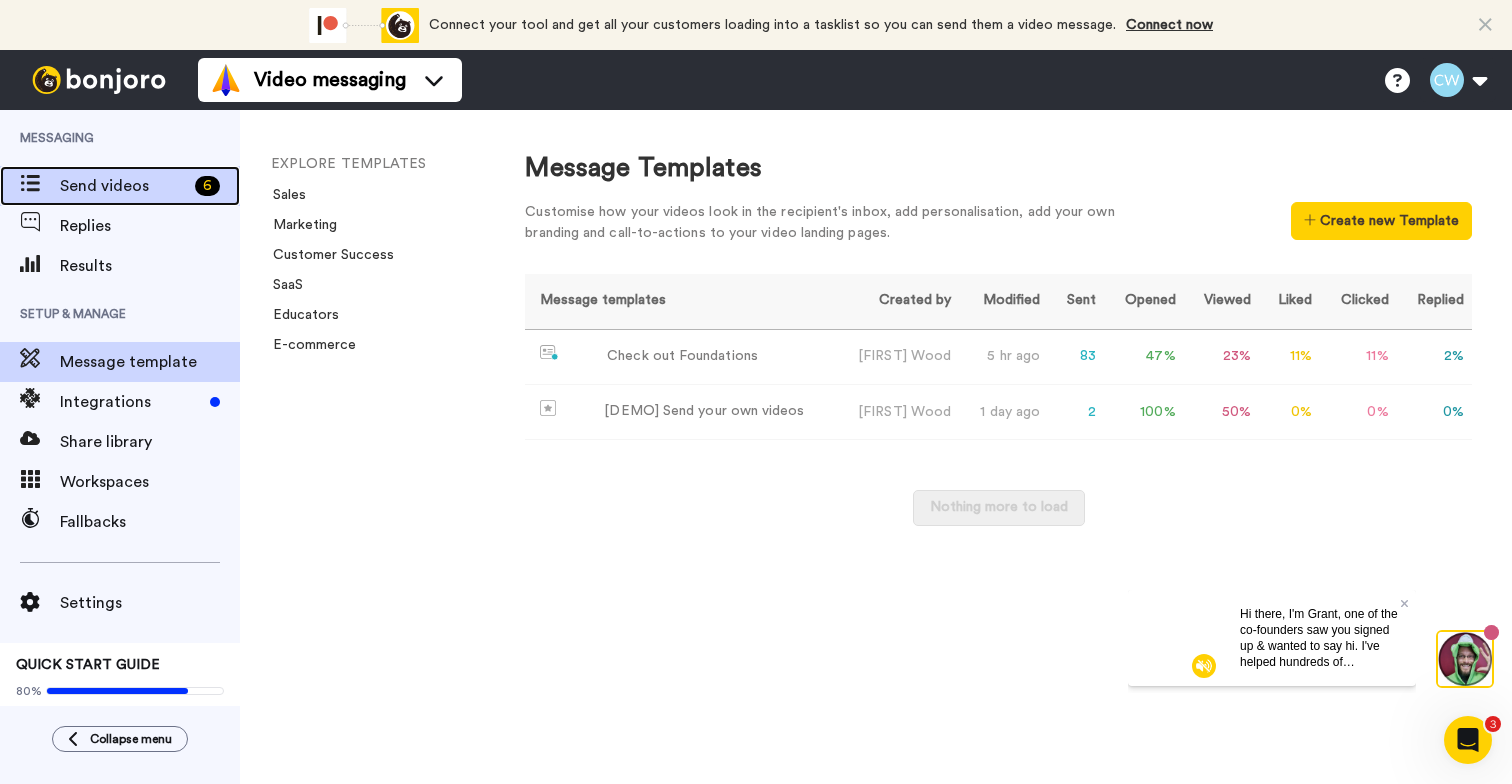 click on "Send videos" at bounding box center (123, 186) 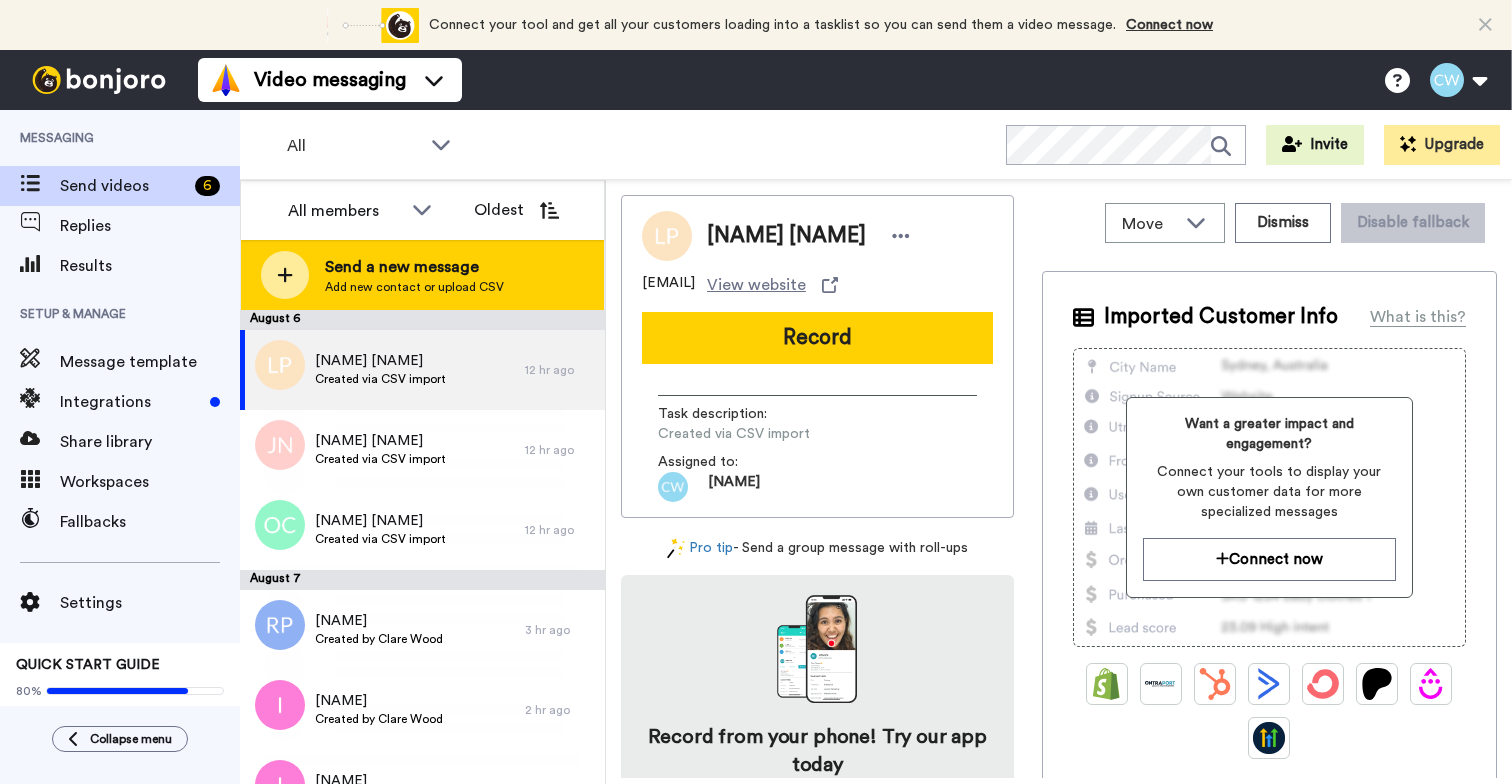 scroll, scrollTop: 0, scrollLeft: 0, axis: both 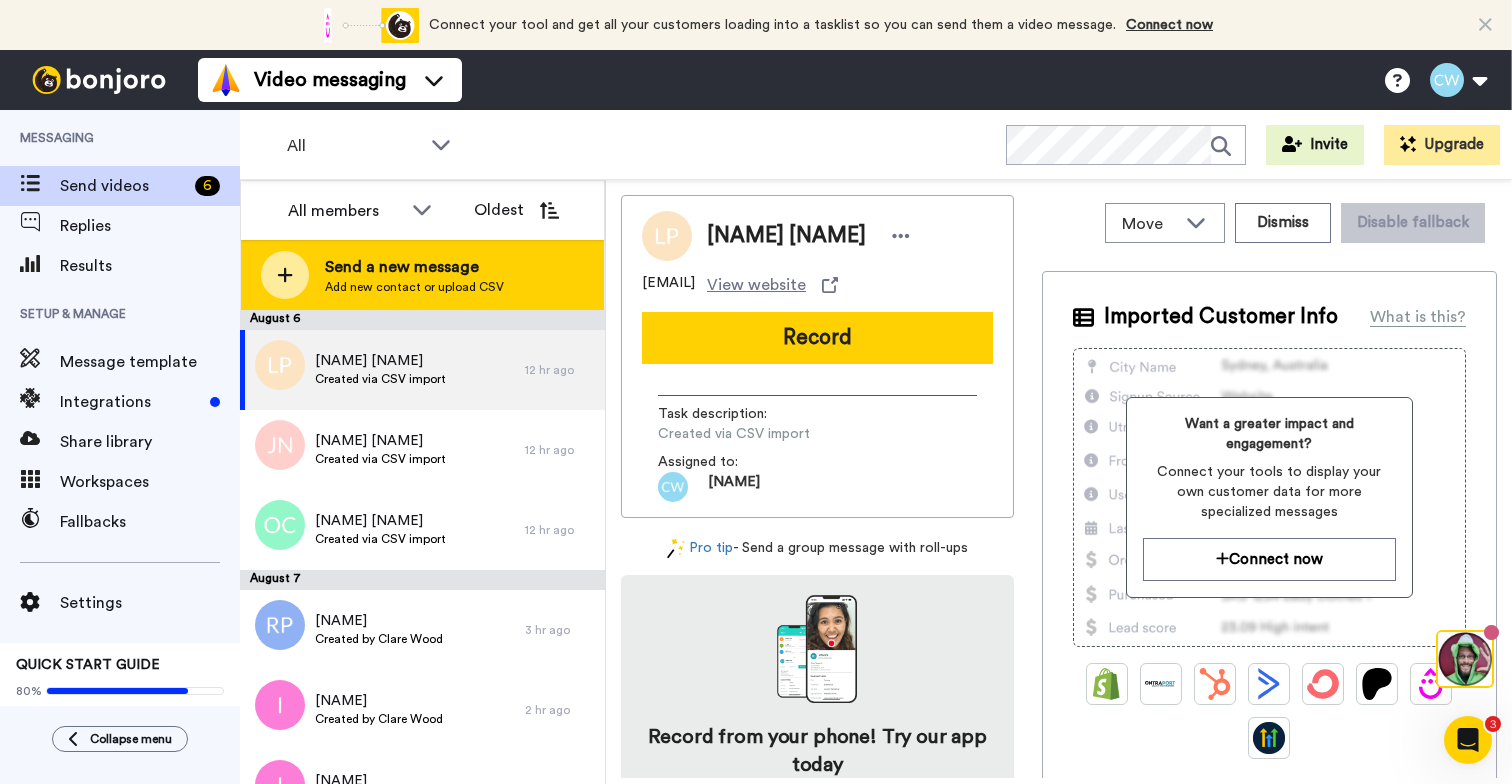 click on "Send a new message Add new contact or upload CSV" at bounding box center (422, 275) 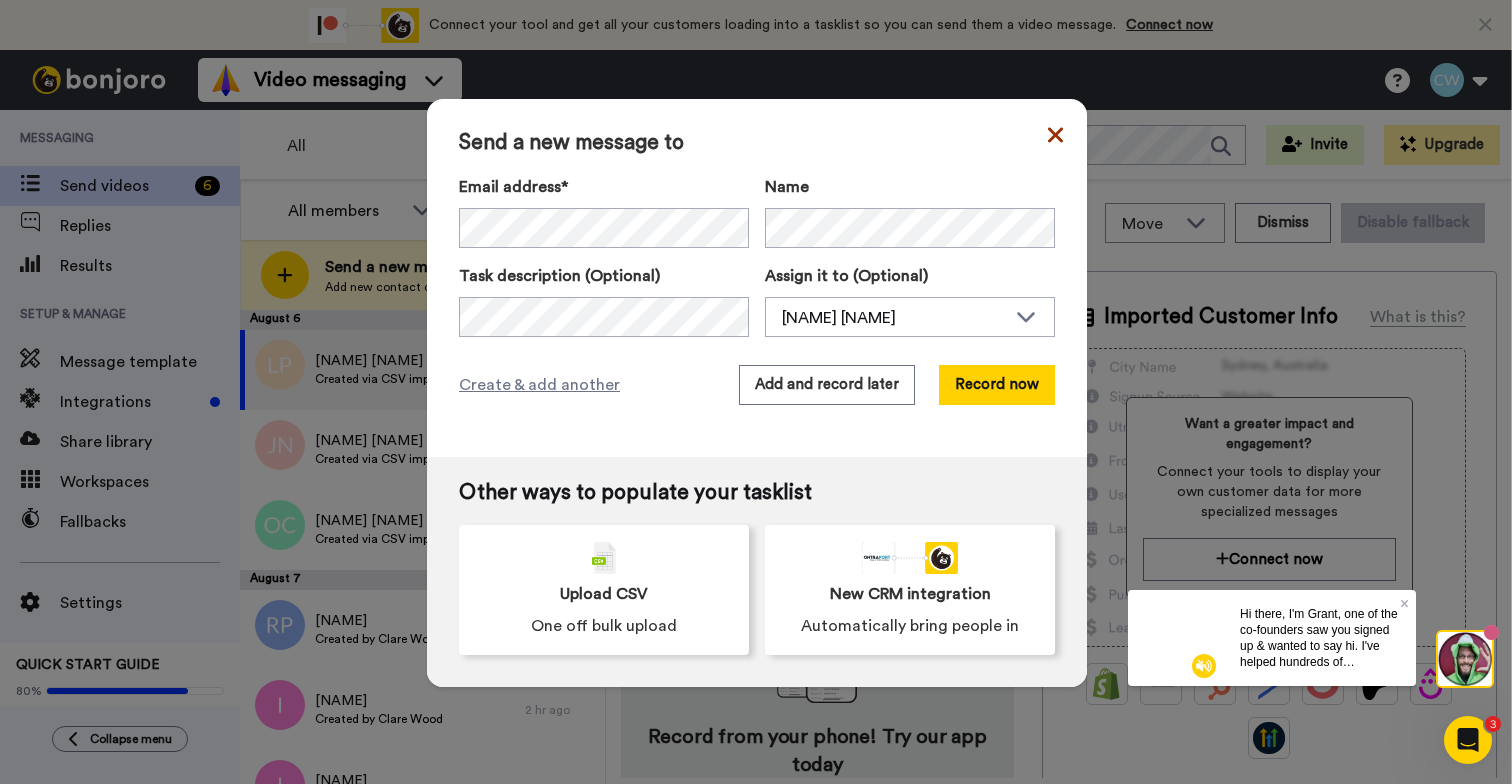 click 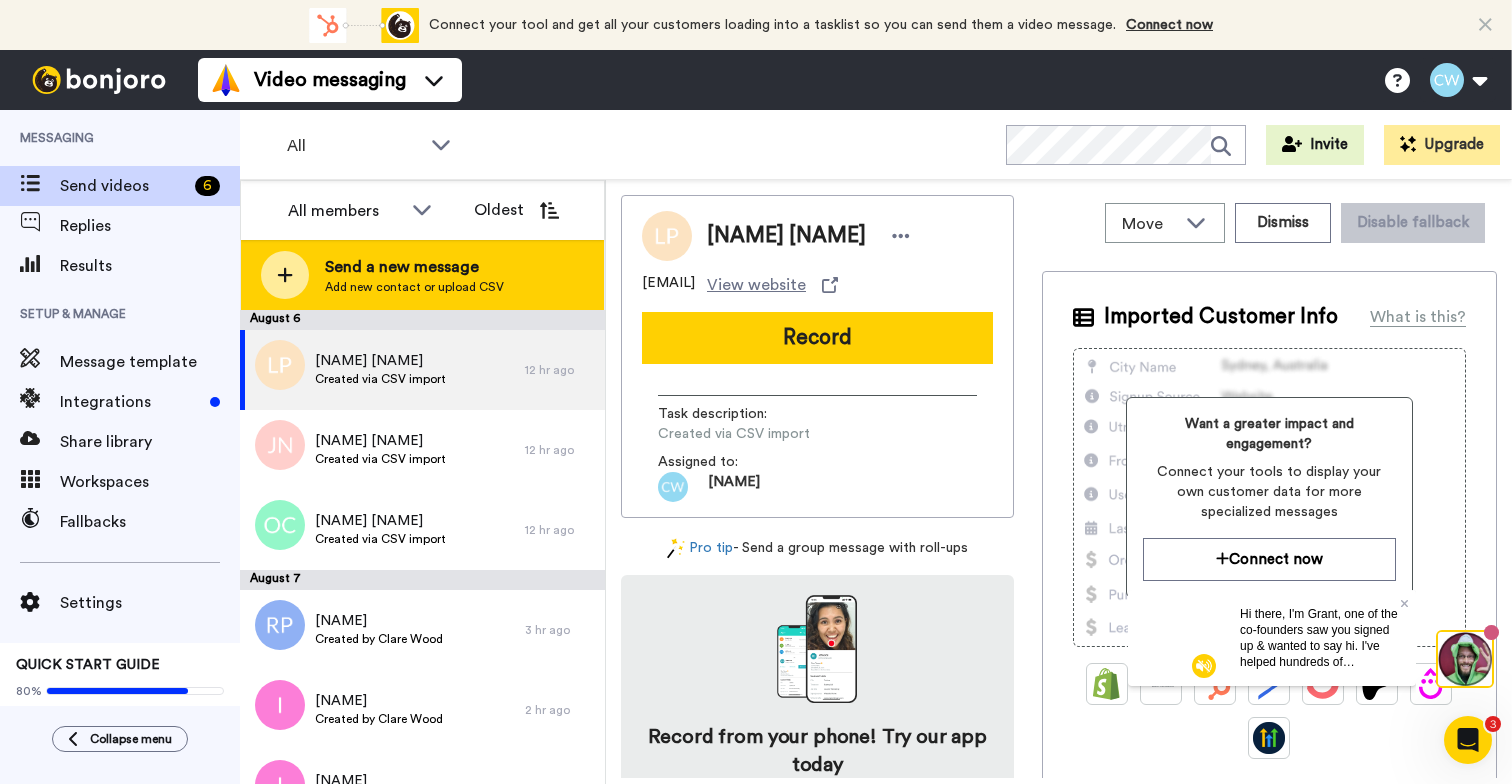 click on "Send a new message" at bounding box center (414, 267) 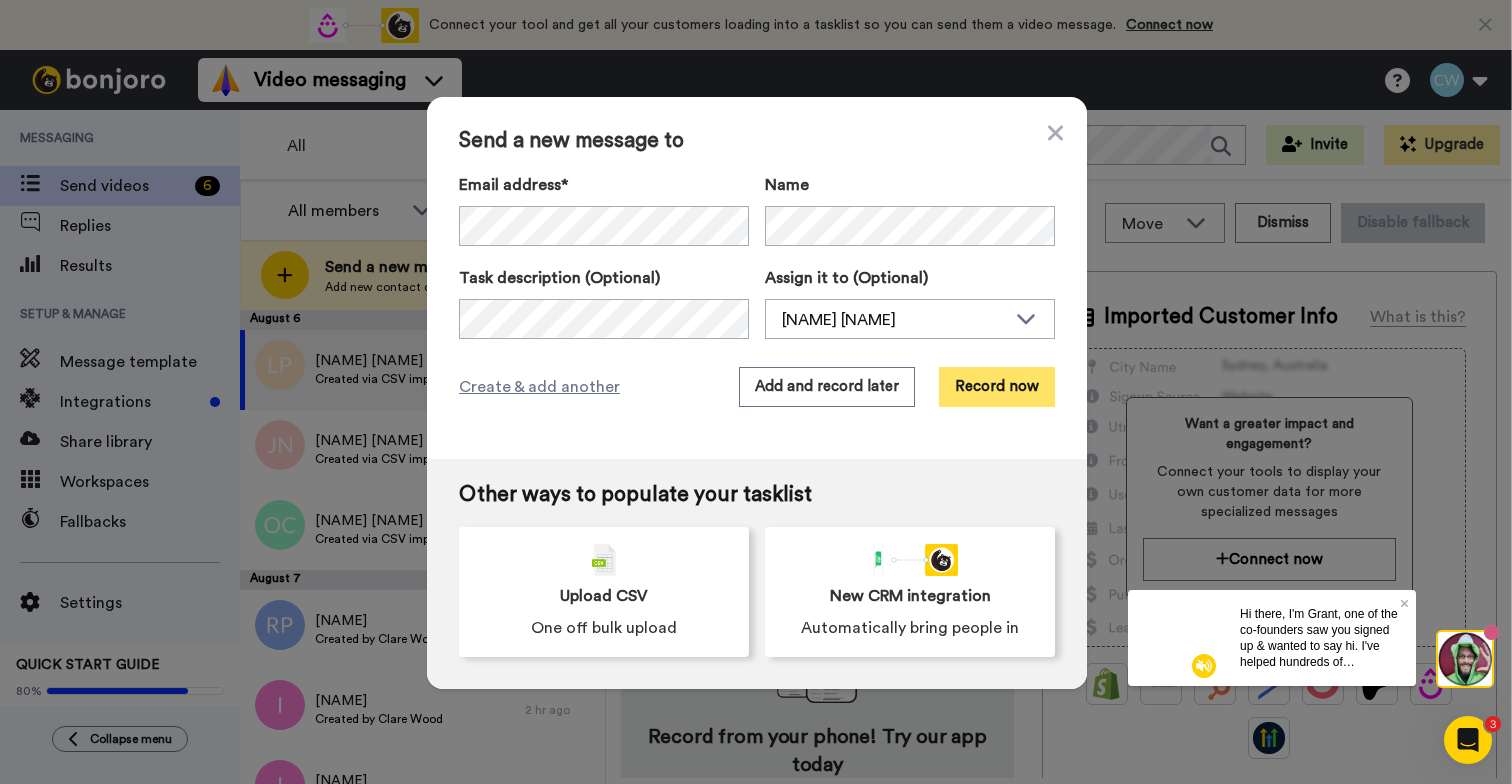 click on "Record now" at bounding box center [997, 387] 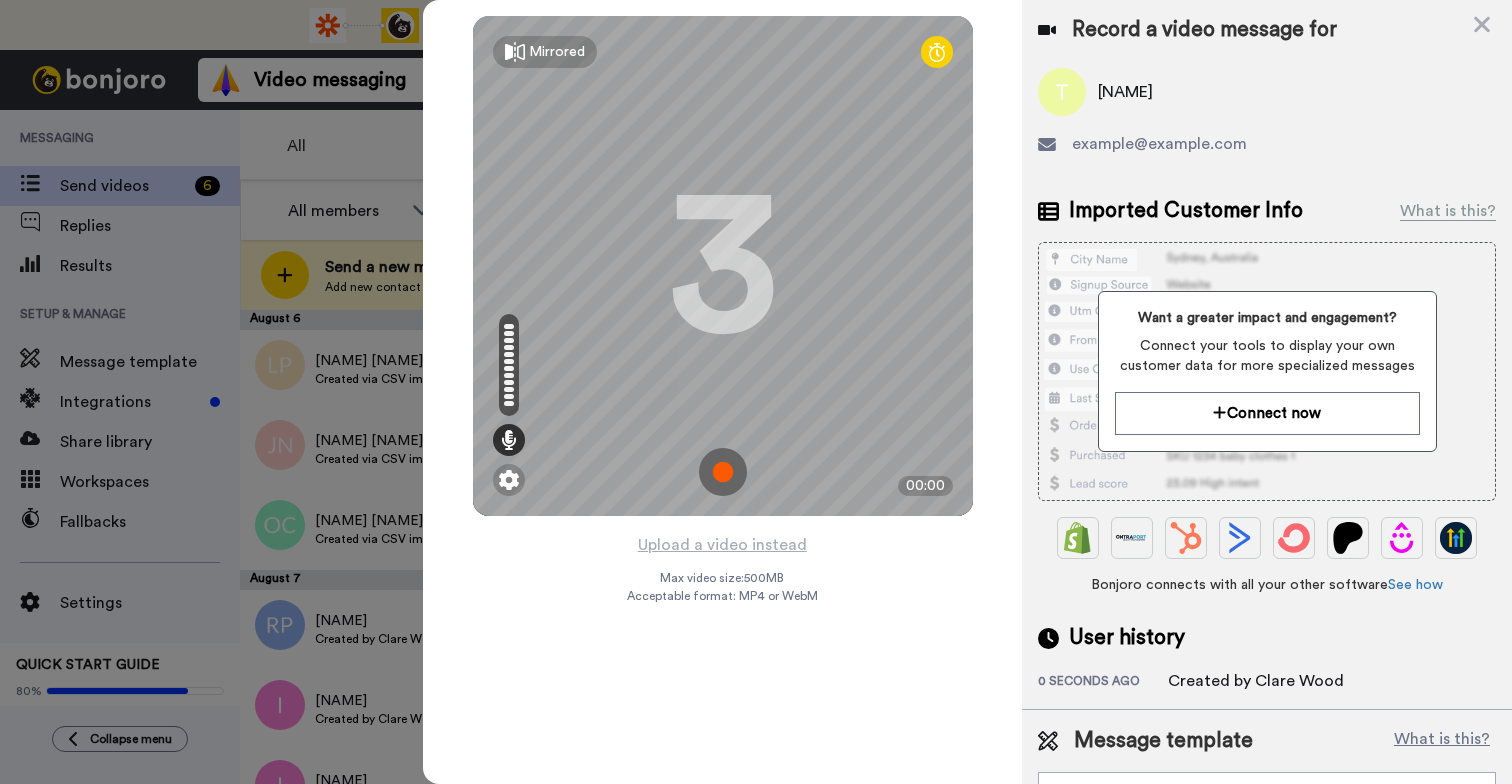 click at bounding box center (723, 472) 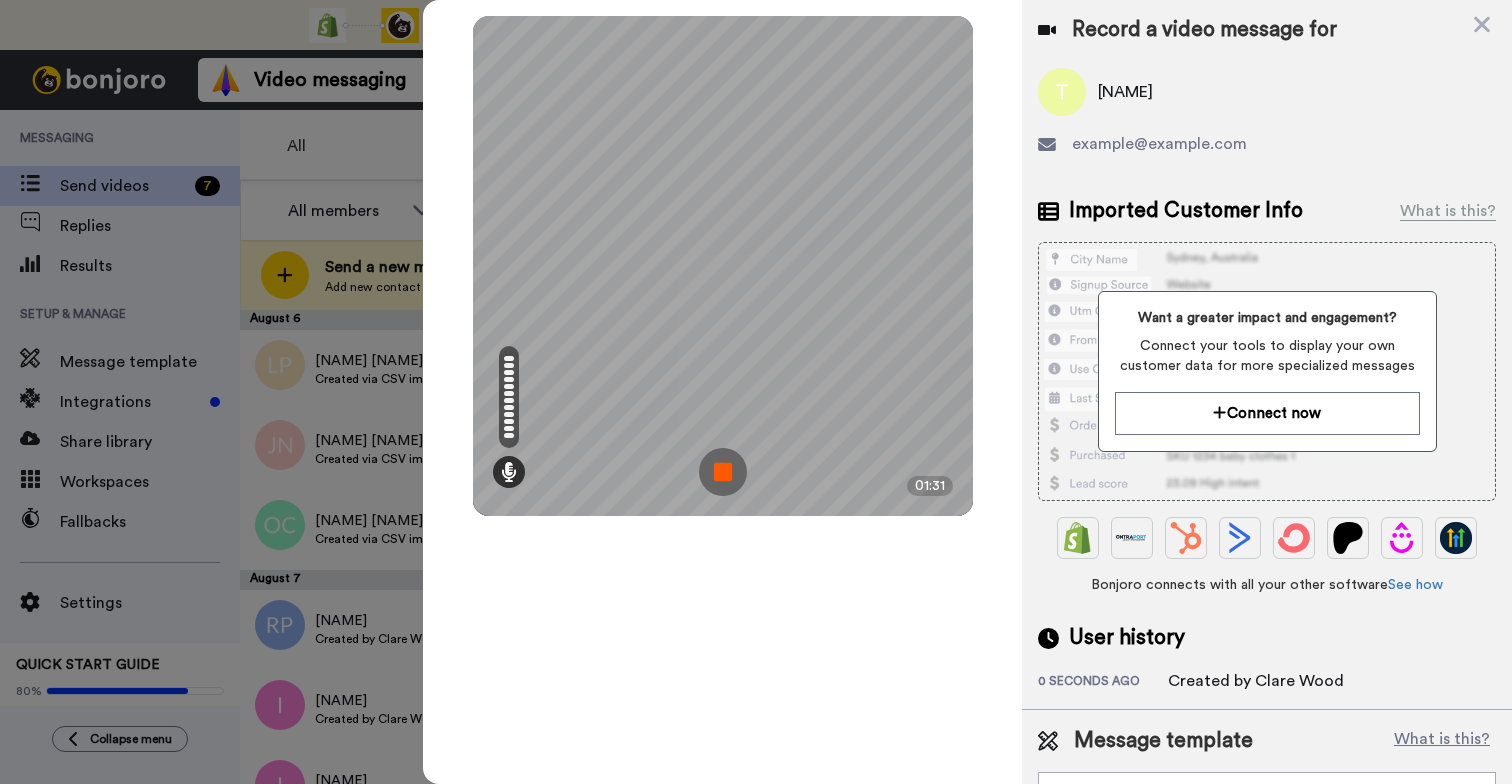 click at bounding box center [723, 472] 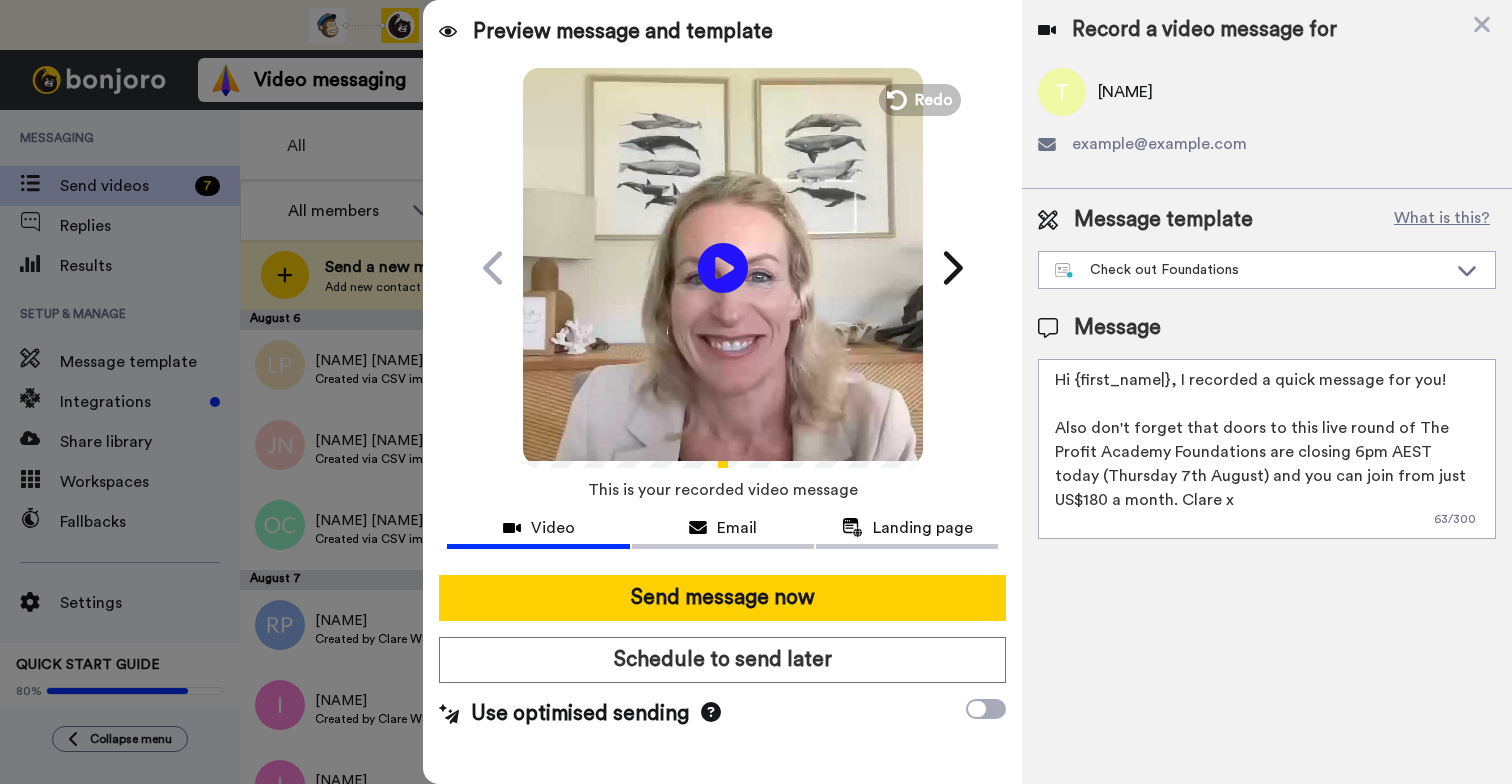 click on "Hi {first_name|}, I recorded a quick message for you!
Also don't forget that doors to this live round of The Profit Academy Foundations are closing 6pm AEST today (Thursday 7th August) and you can join from just US$180 a month. Clare x" at bounding box center [1267, 449] 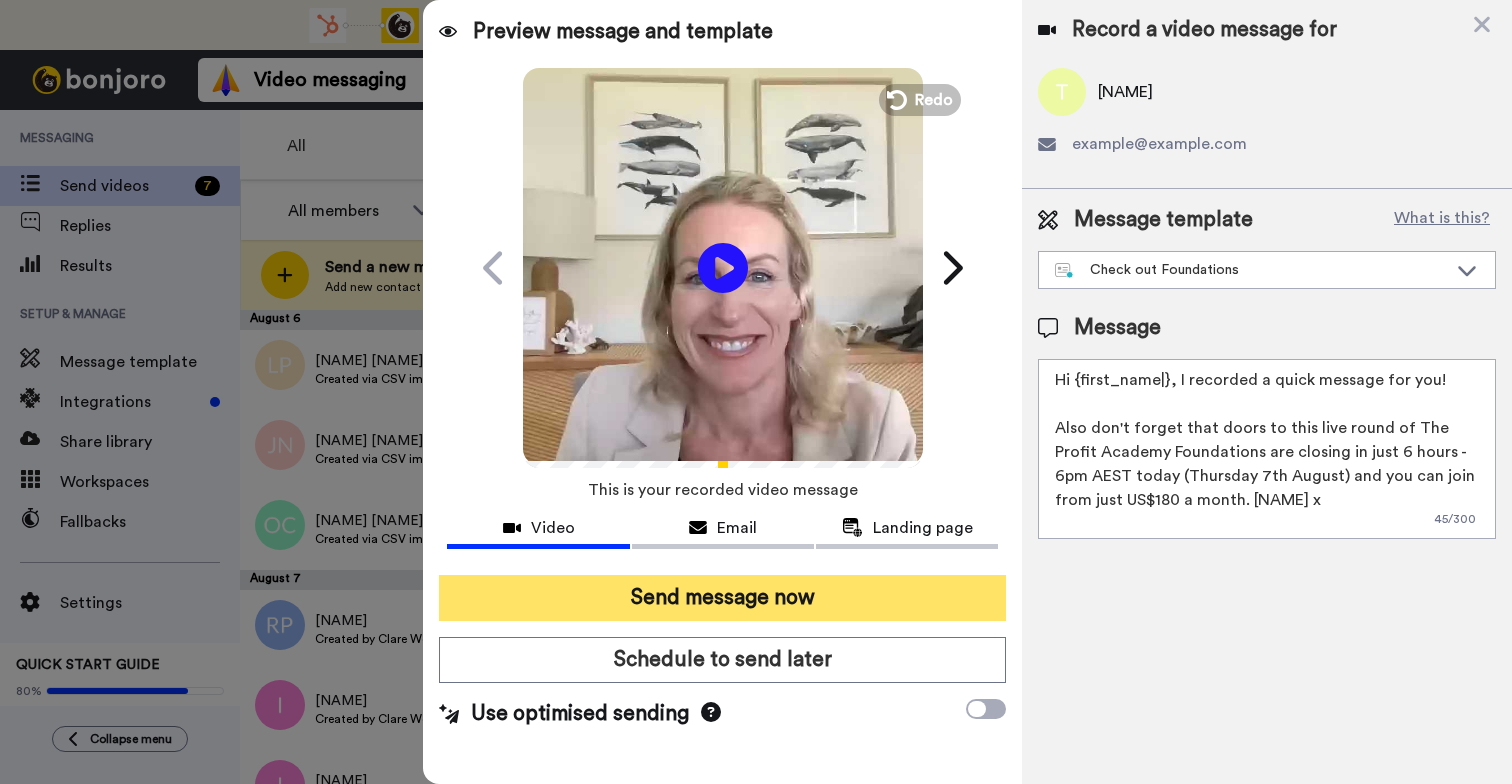 type on "Hi {first_name|}, I recorded a quick message for you!
Also don't forget that doors to this live round of The Profit Academy Foundations are closing in just 6 hours - 6pm AEST today (Thursday 7th August) and you can join from just US$180 a month. Clare x" 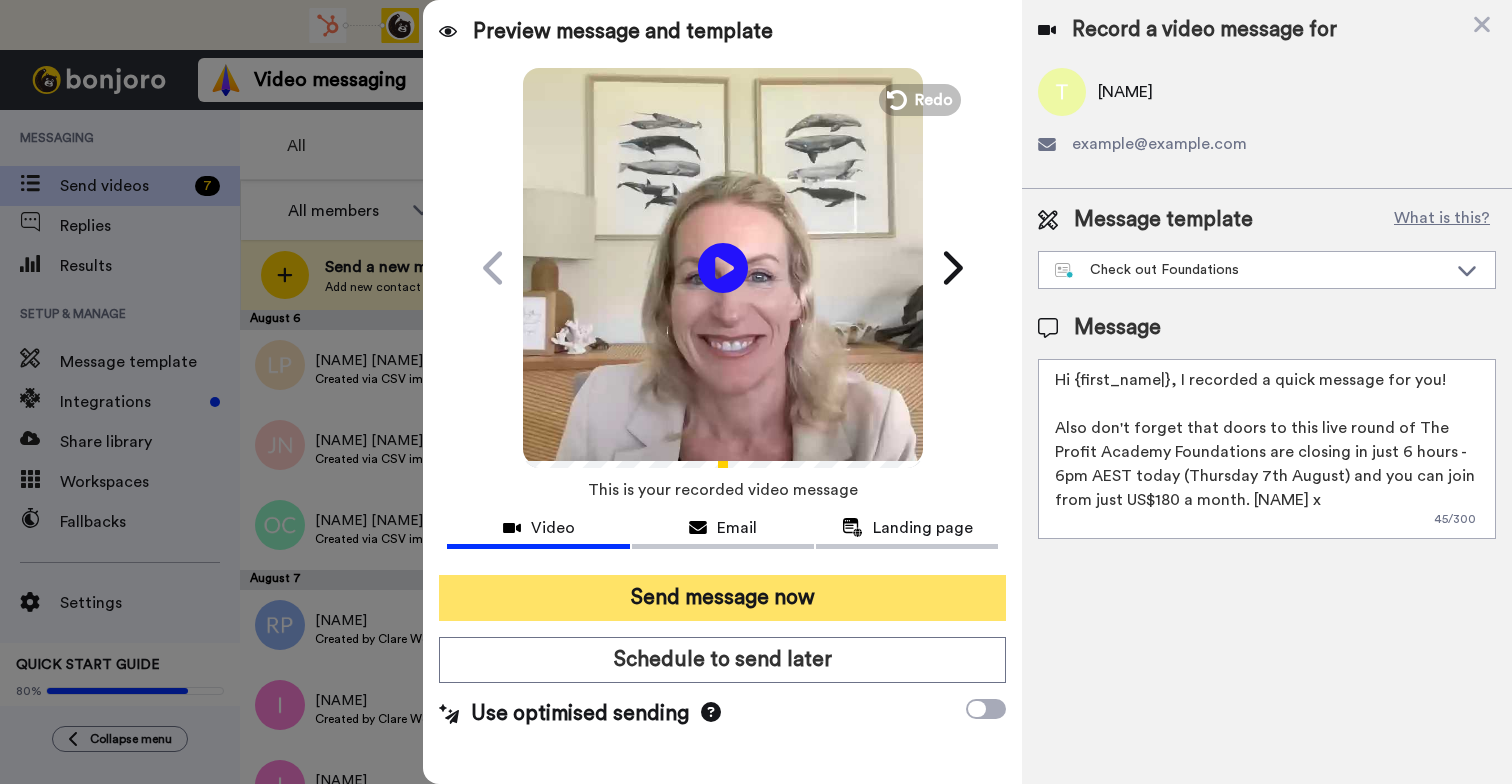click on "Send message now" at bounding box center [722, 598] 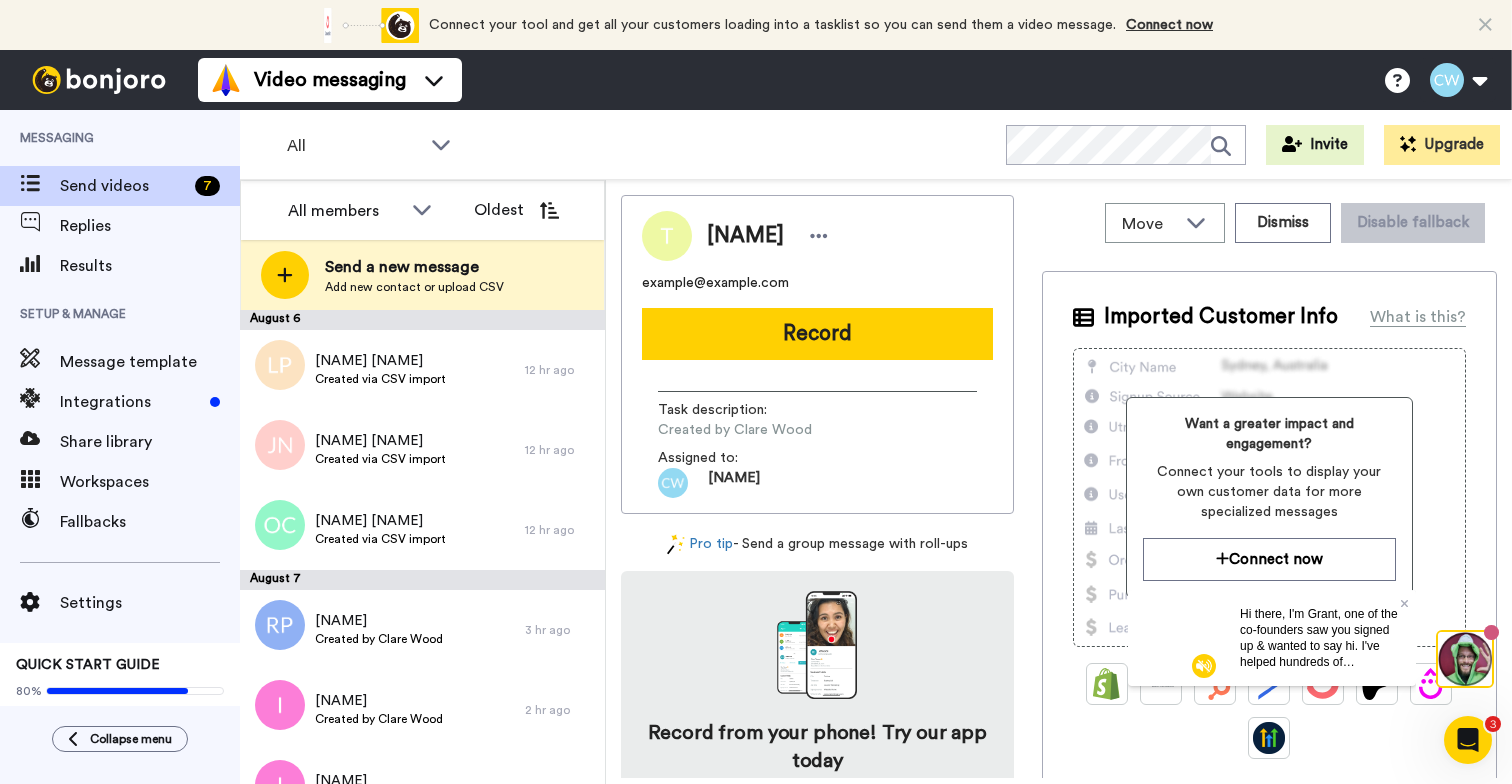 scroll, scrollTop: 0, scrollLeft: 0, axis: both 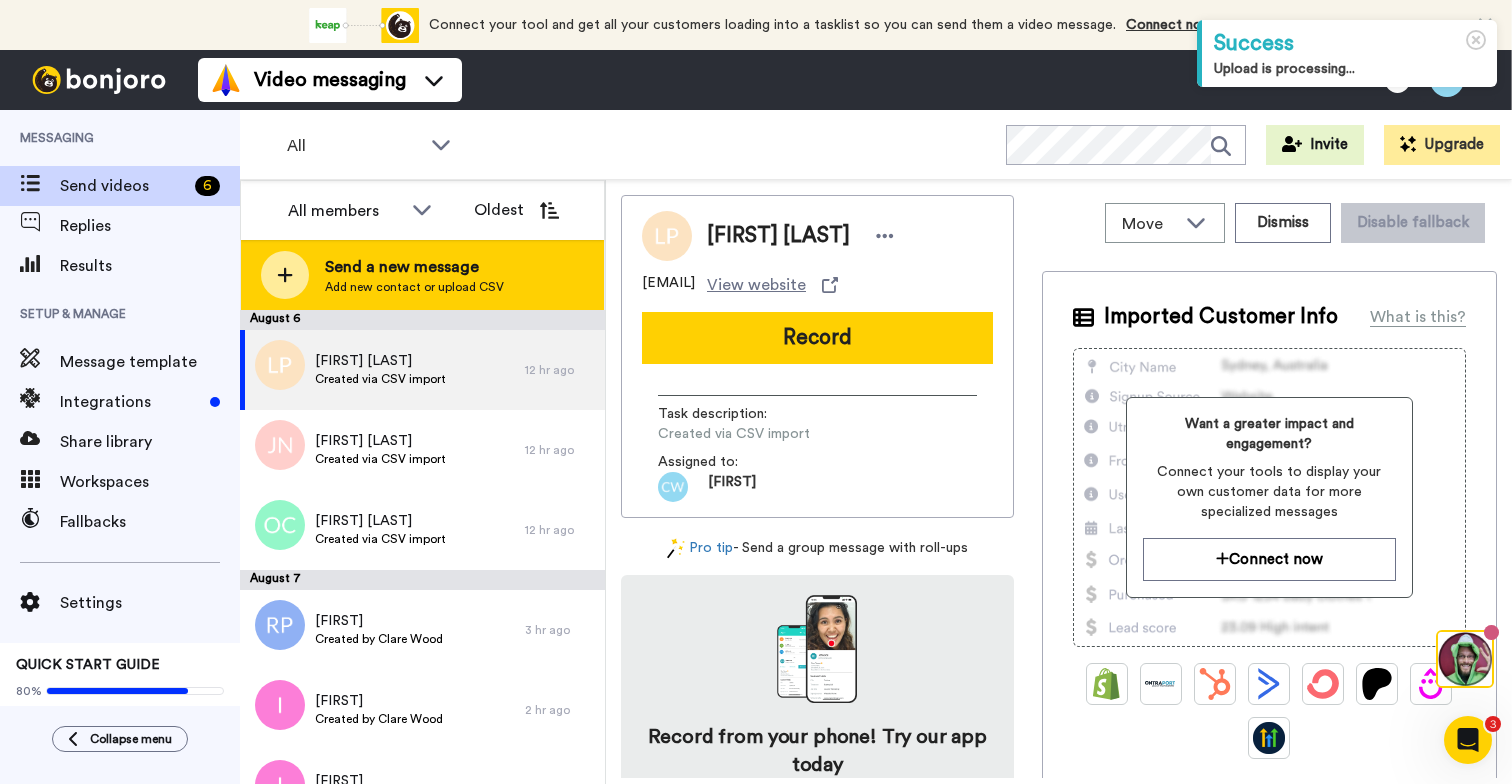 click on "Send a new message" at bounding box center (414, 267) 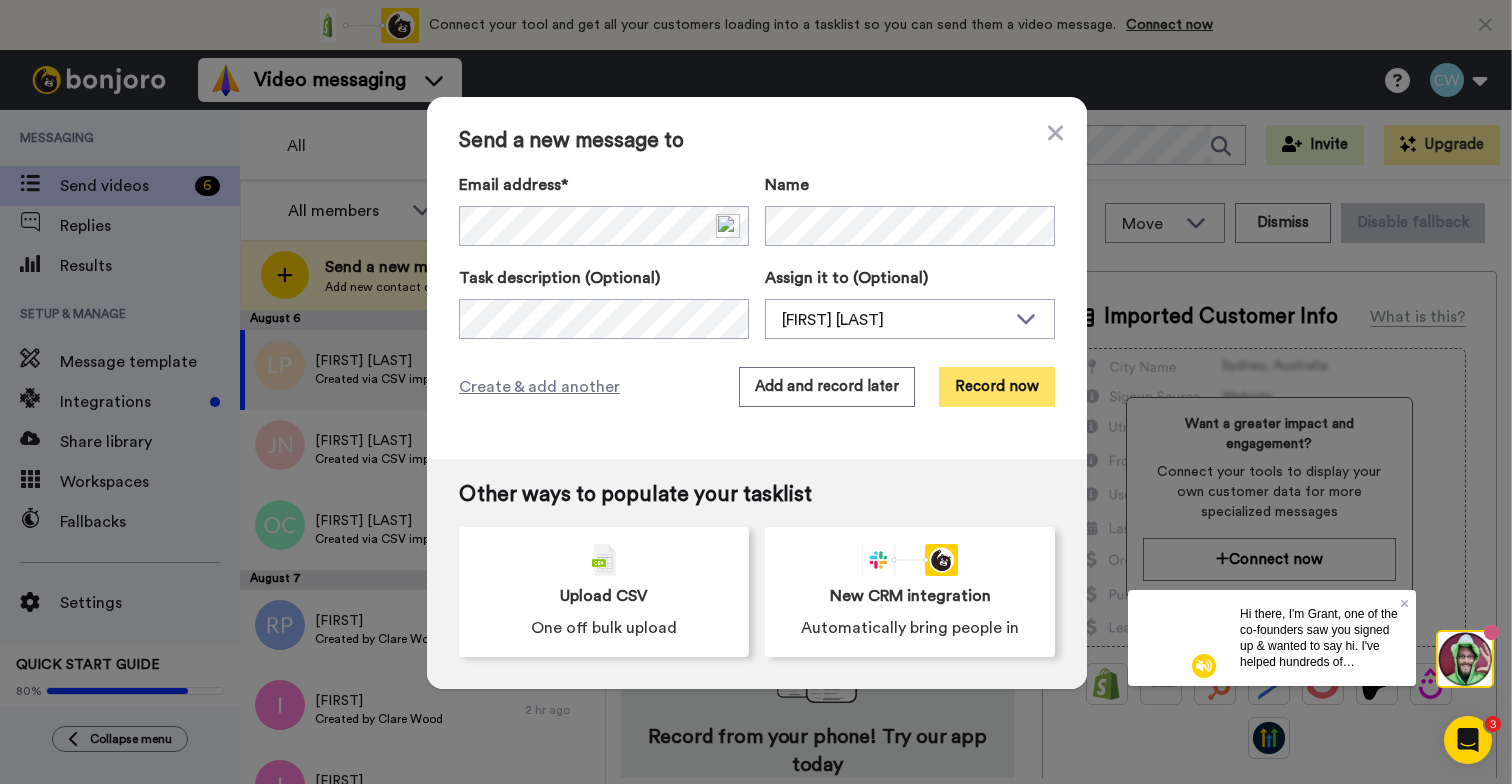 click on "Record now" at bounding box center (997, 387) 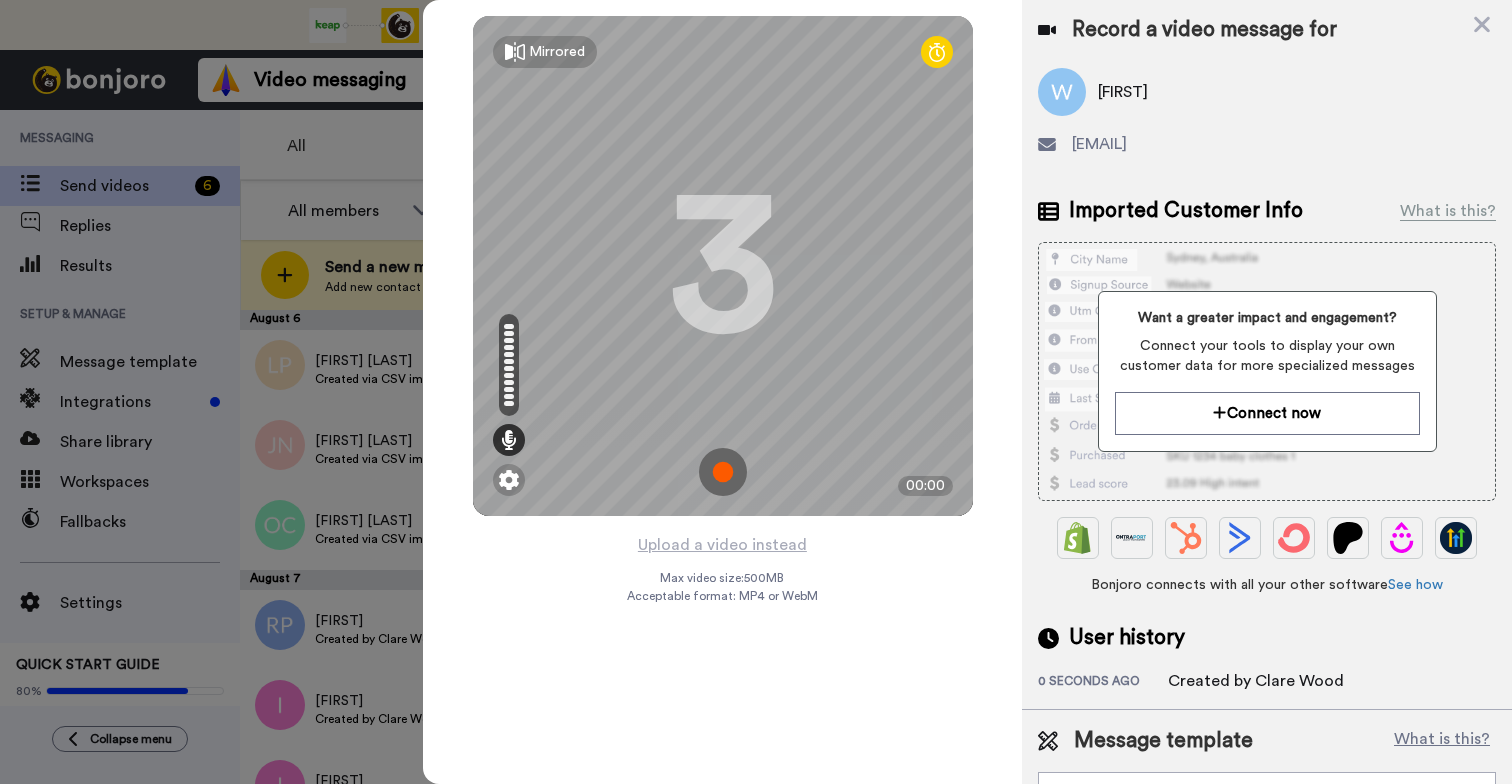 click at bounding box center (723, 472) 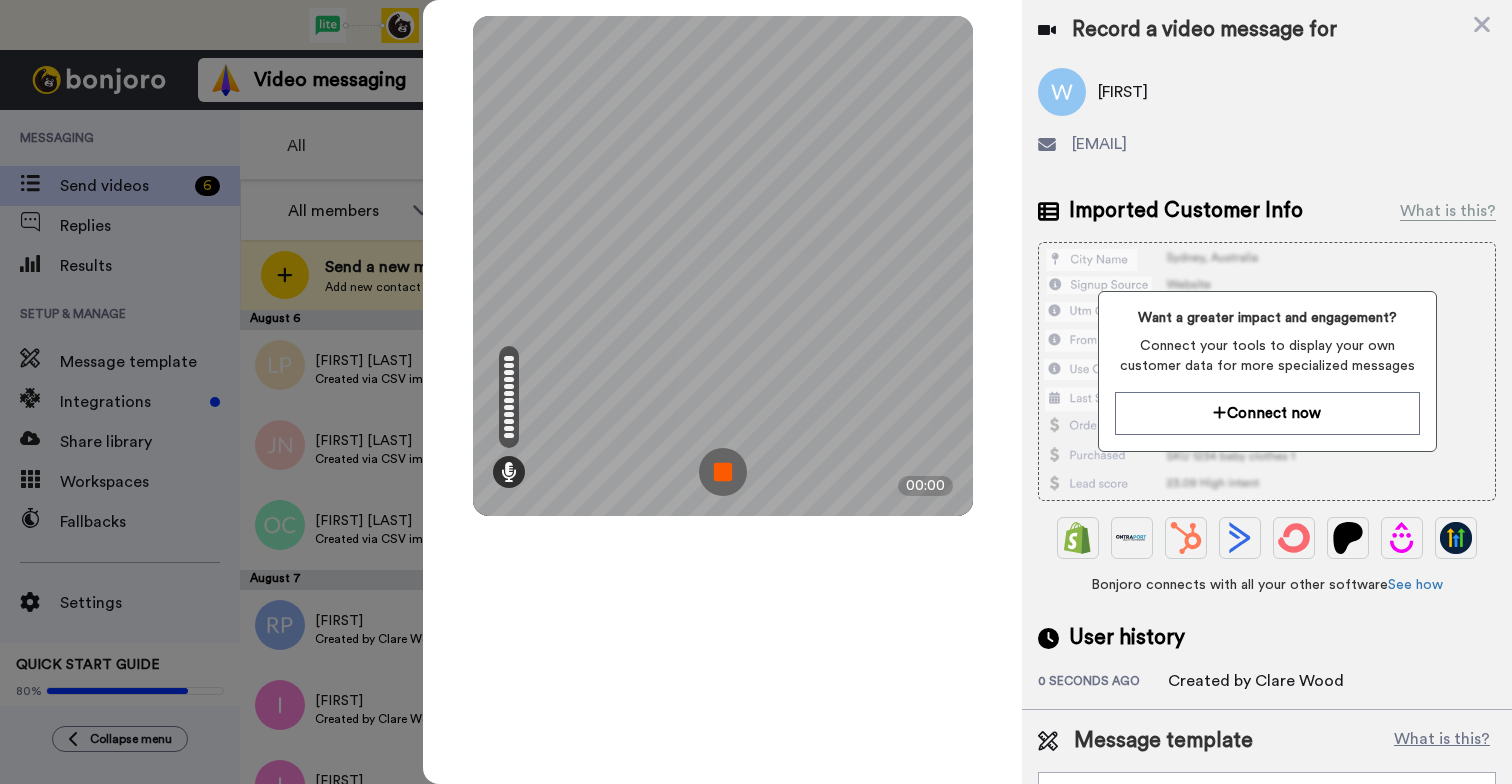 click at bounding box center (723, 472) 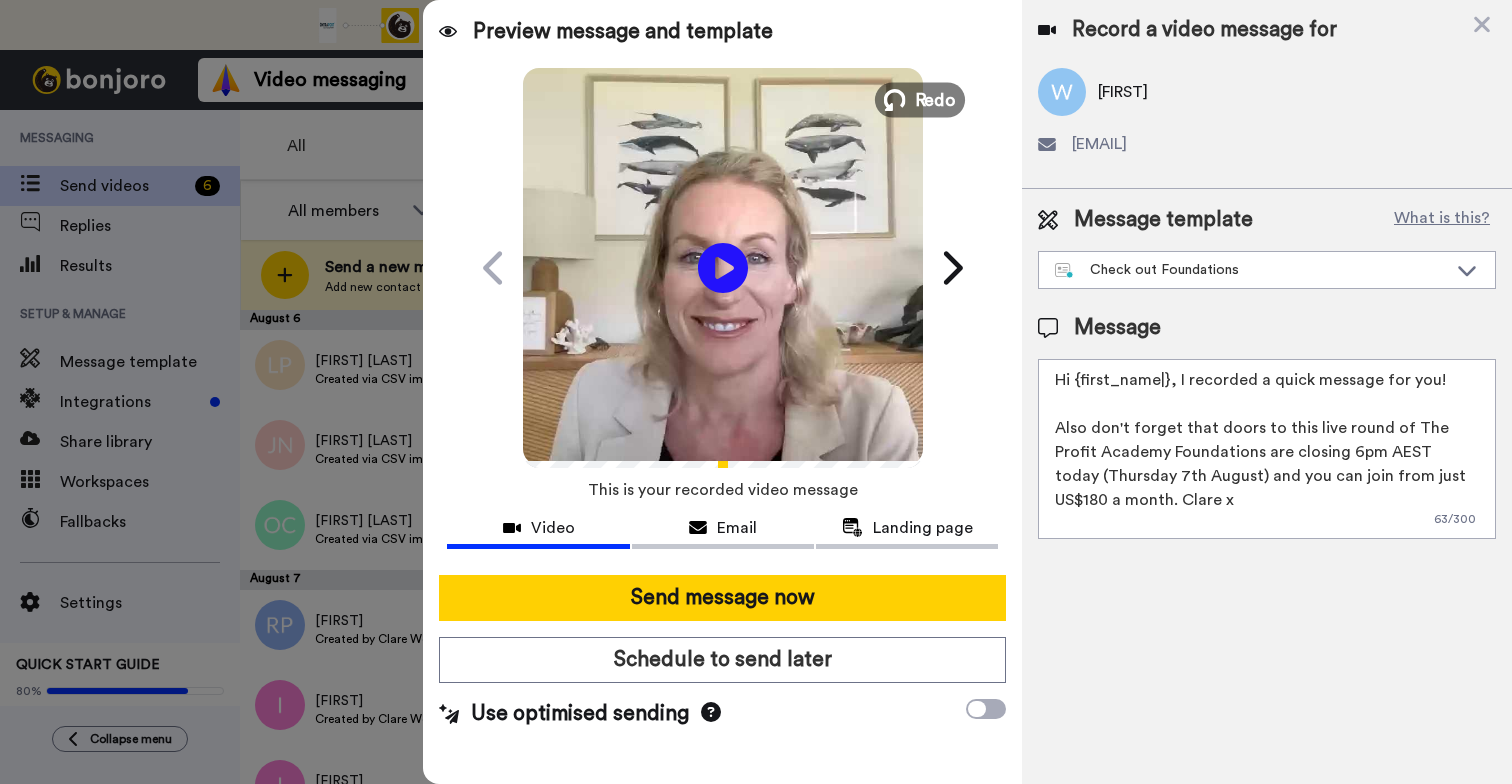 click on "Redo" at bounding box center (935, 99) 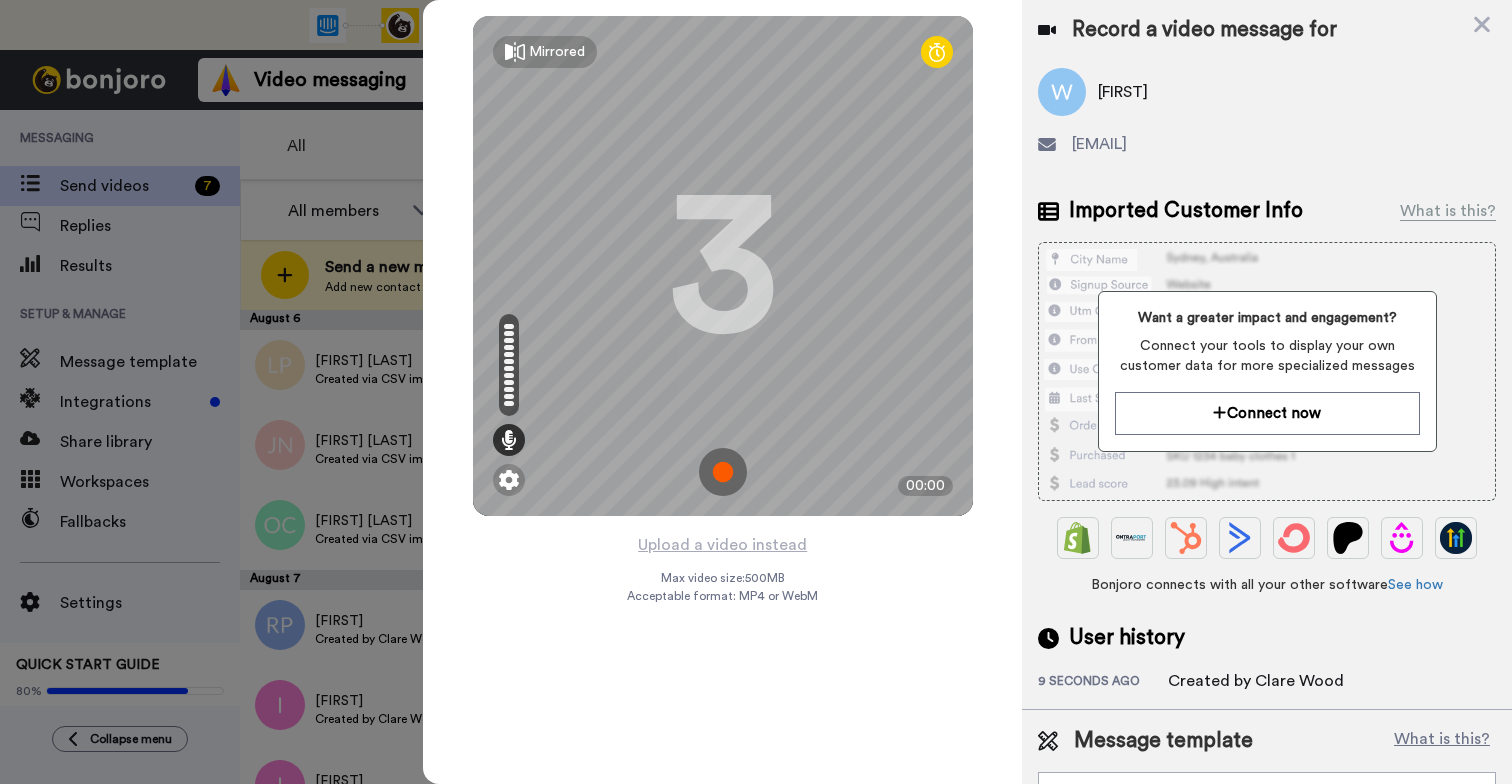 click at bounding box center (723, 472) 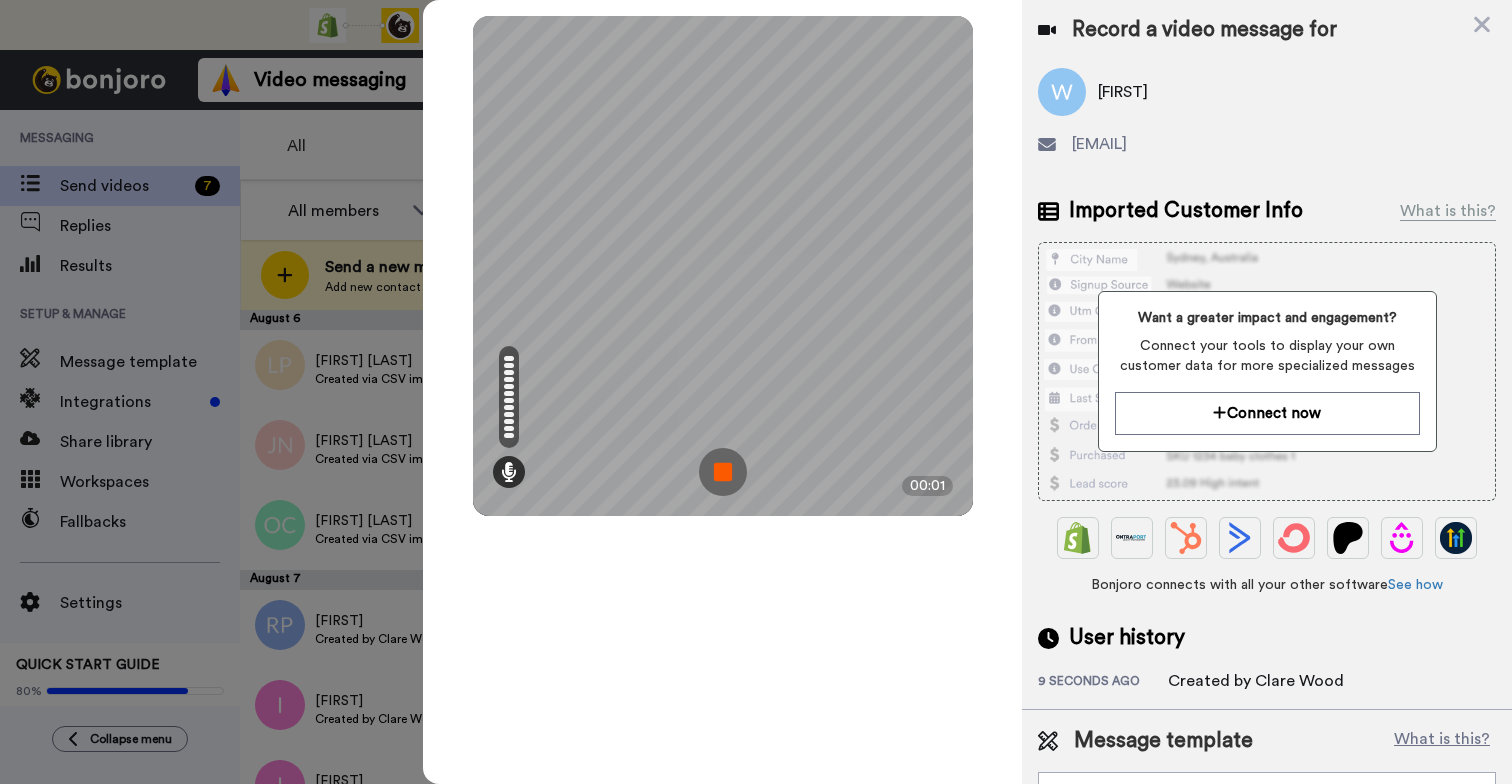 click at bounding box center [723, 472] 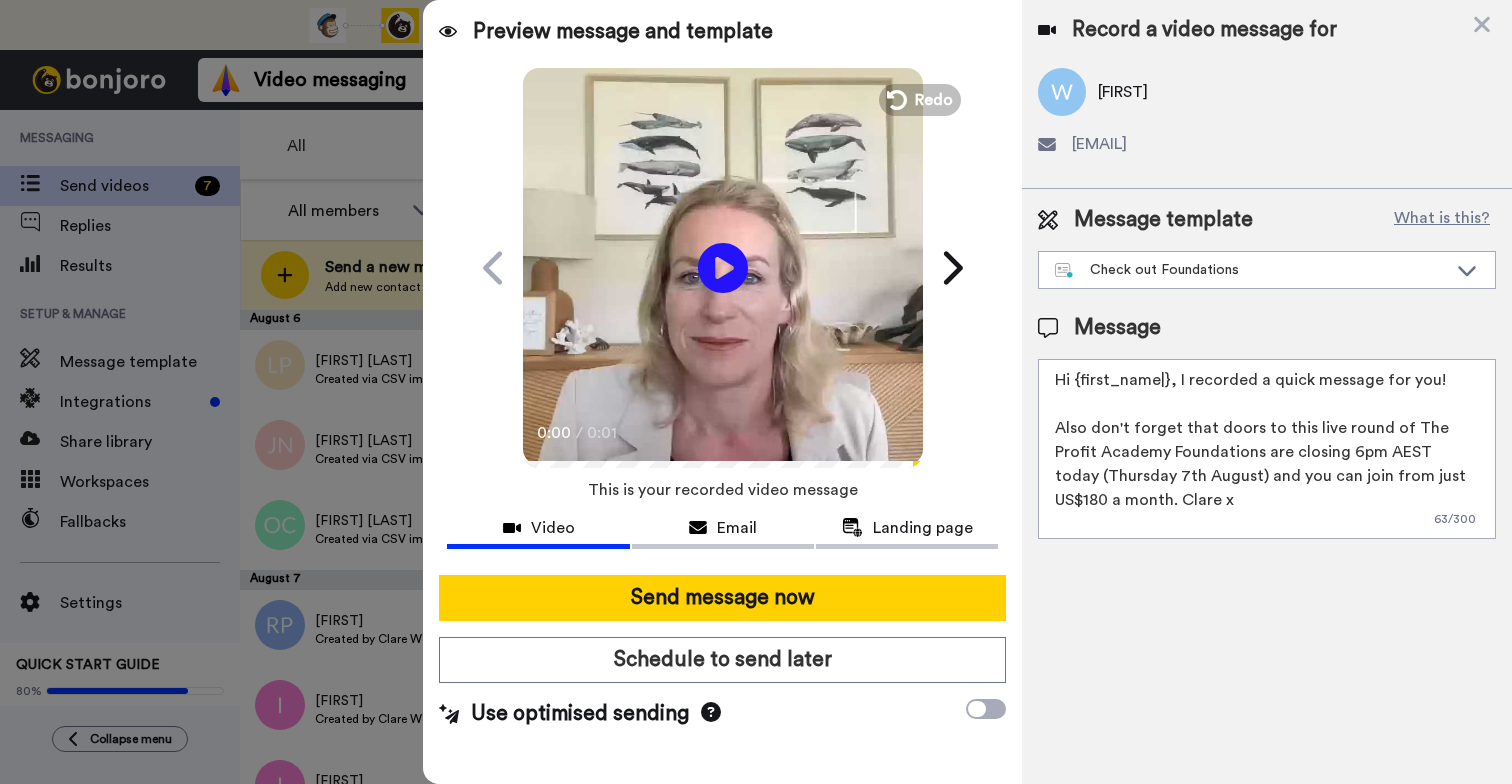 click on "Record a video message for" at bounding box center (1267, 30) 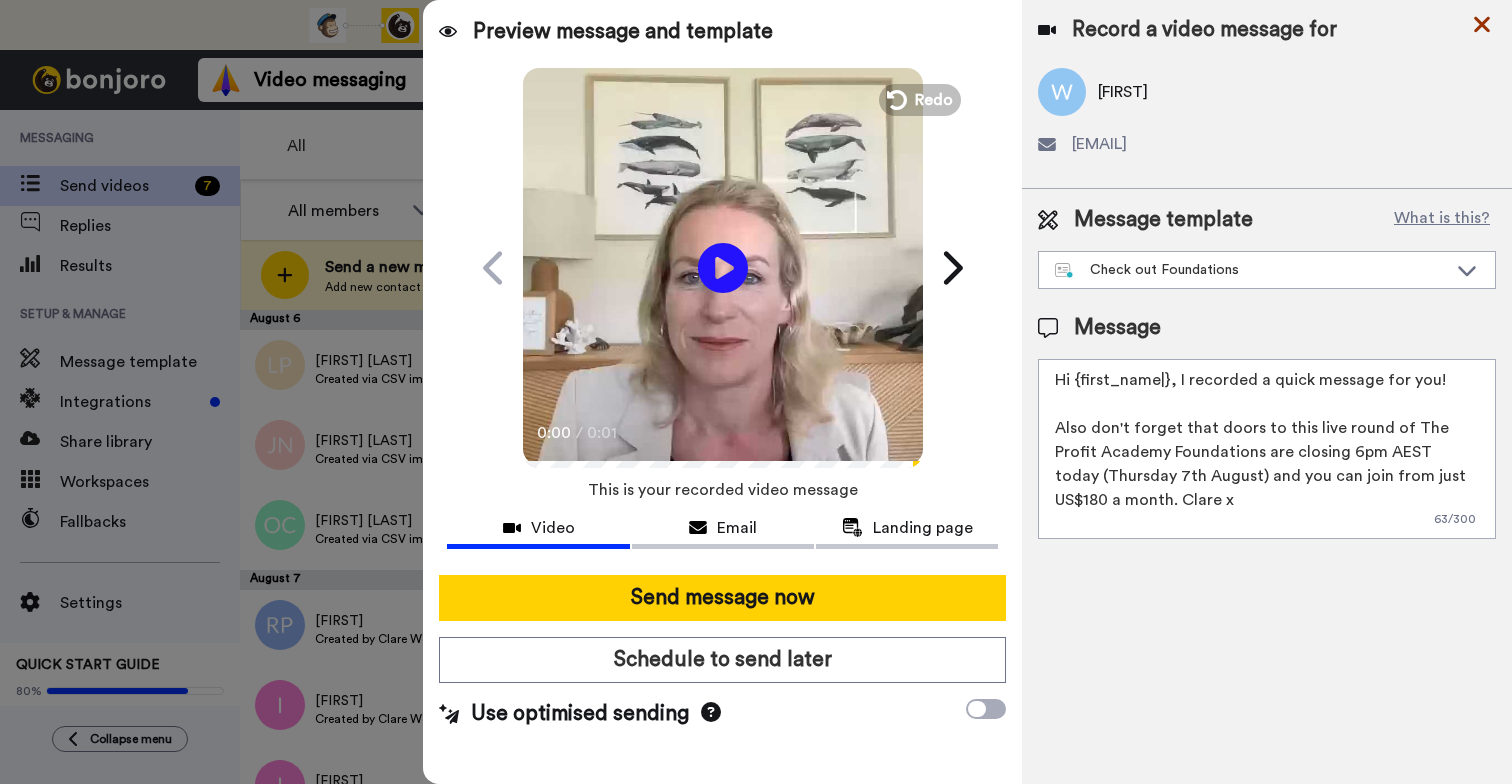 click 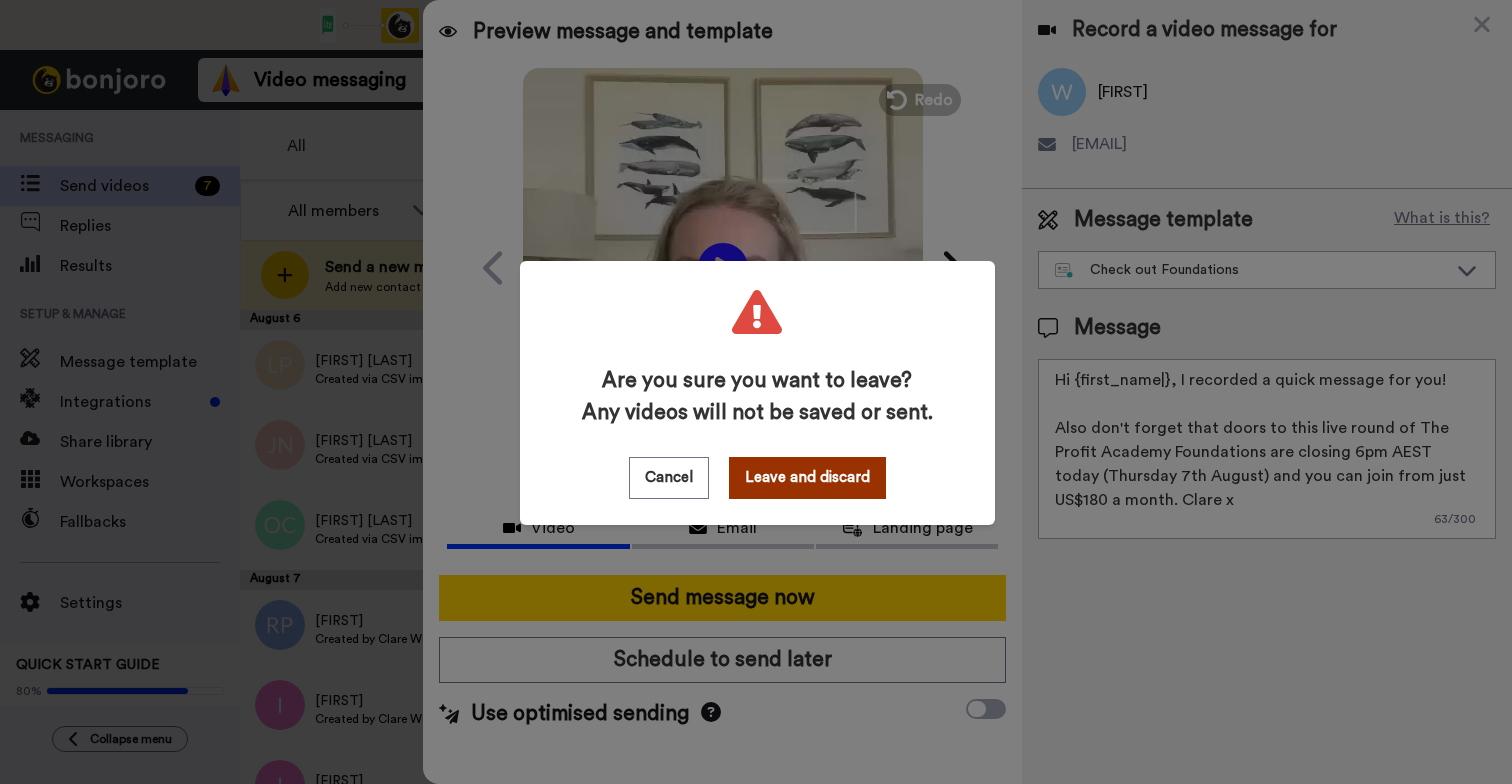 click on "Leave and discard" at bounding box center [807, 478] 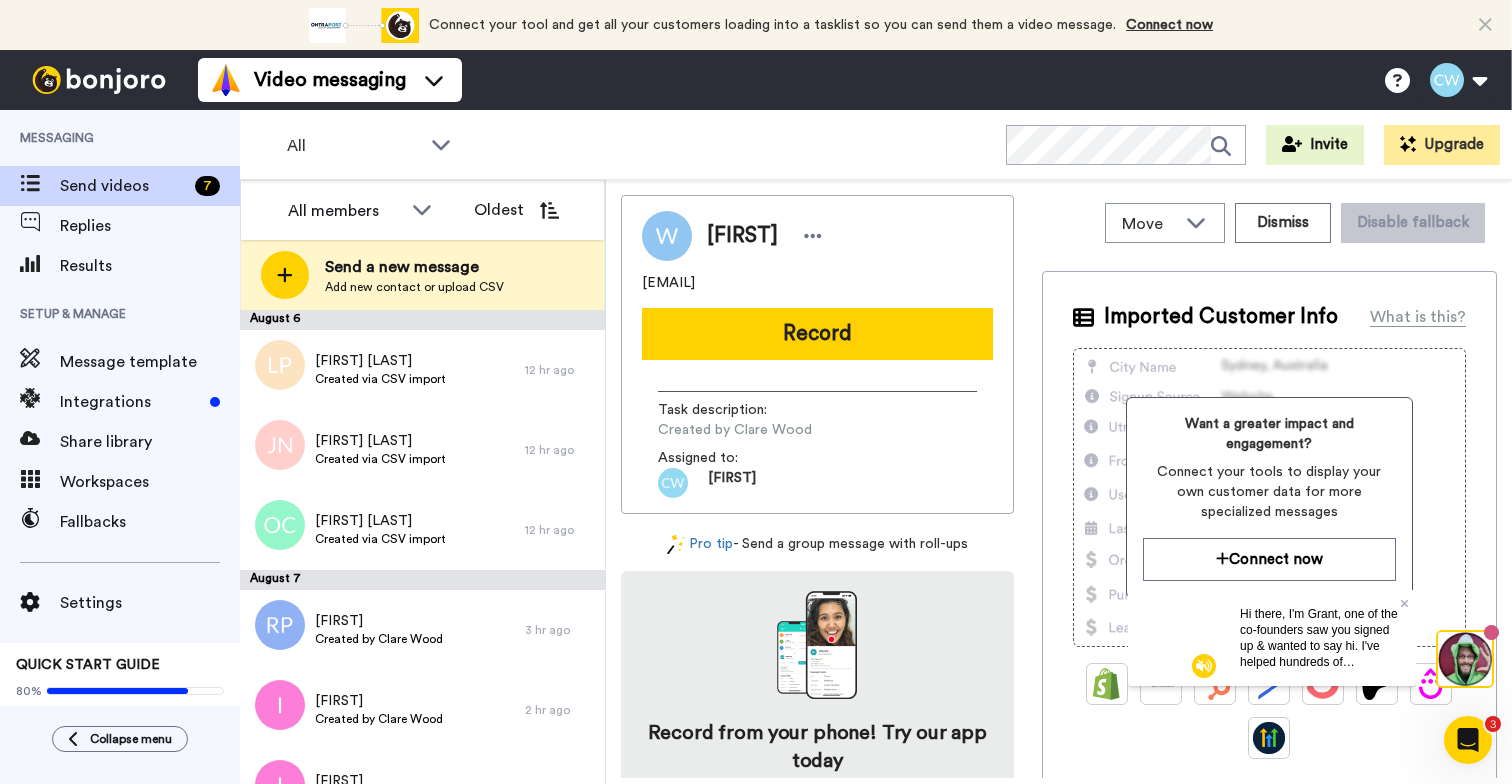 scroll, scrollTop: 0, scrollLeft: 0, axis: both 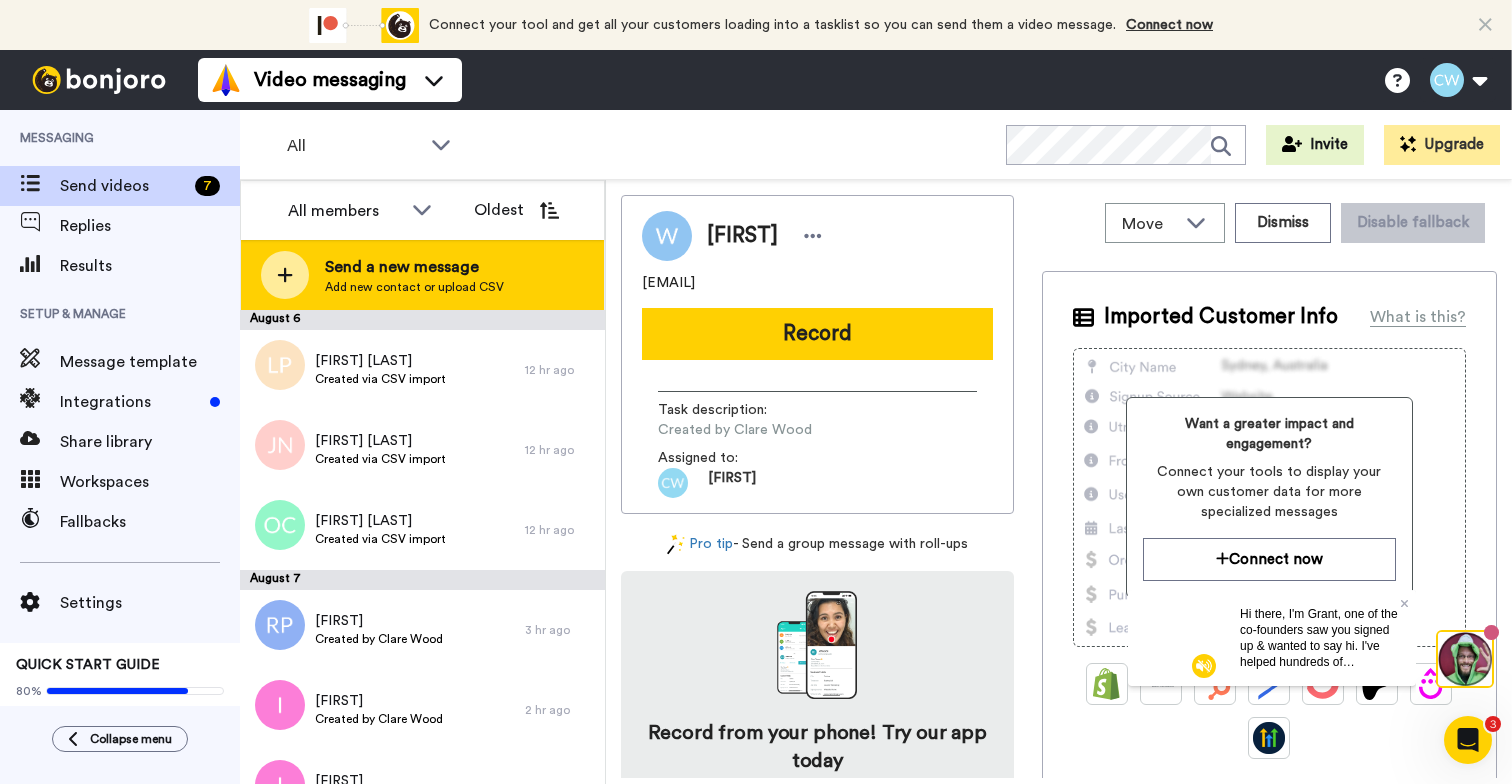 click on "Add new contact or upload CSV" at bounding box center [414, 287] 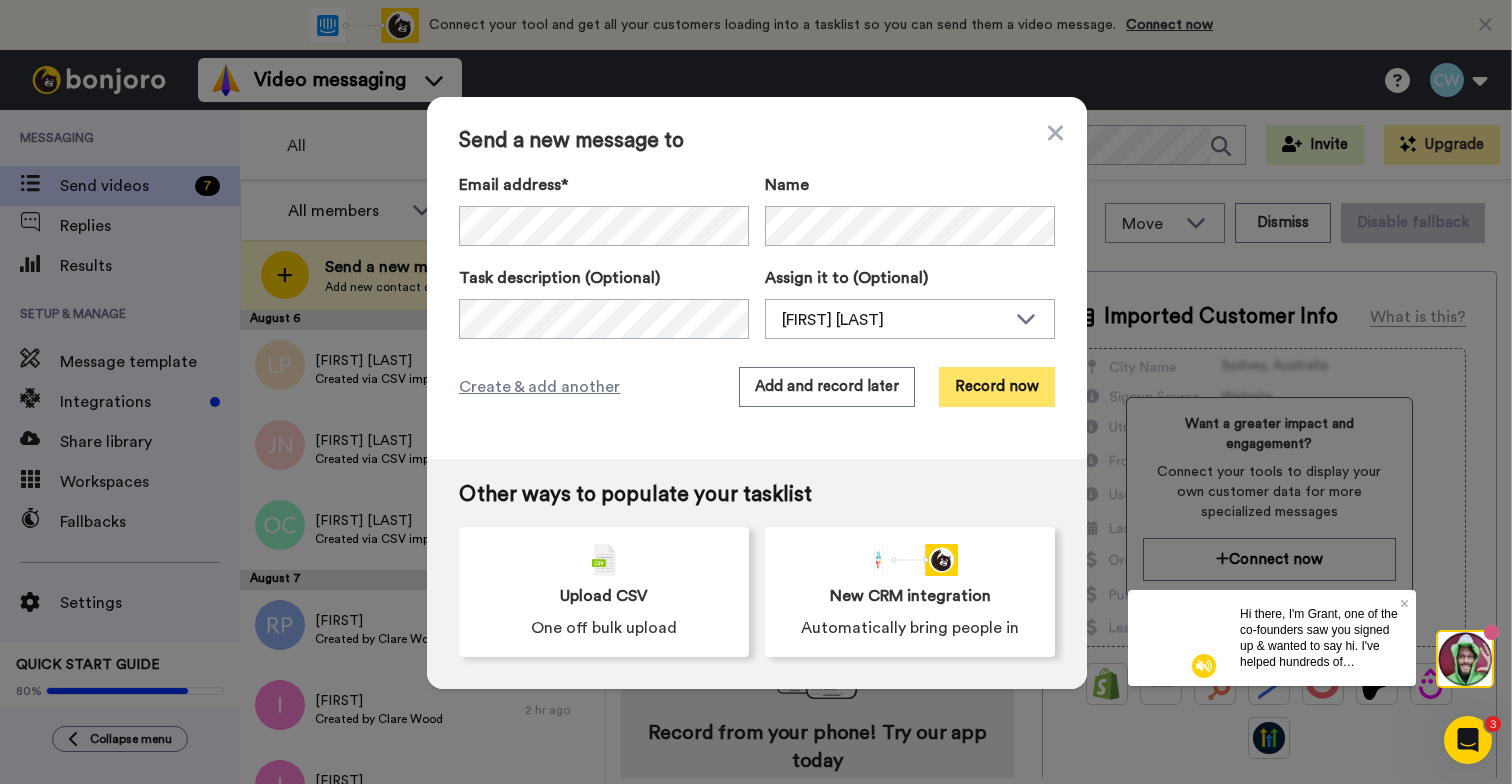 click on "Record now" at bounding box center (997, 387) 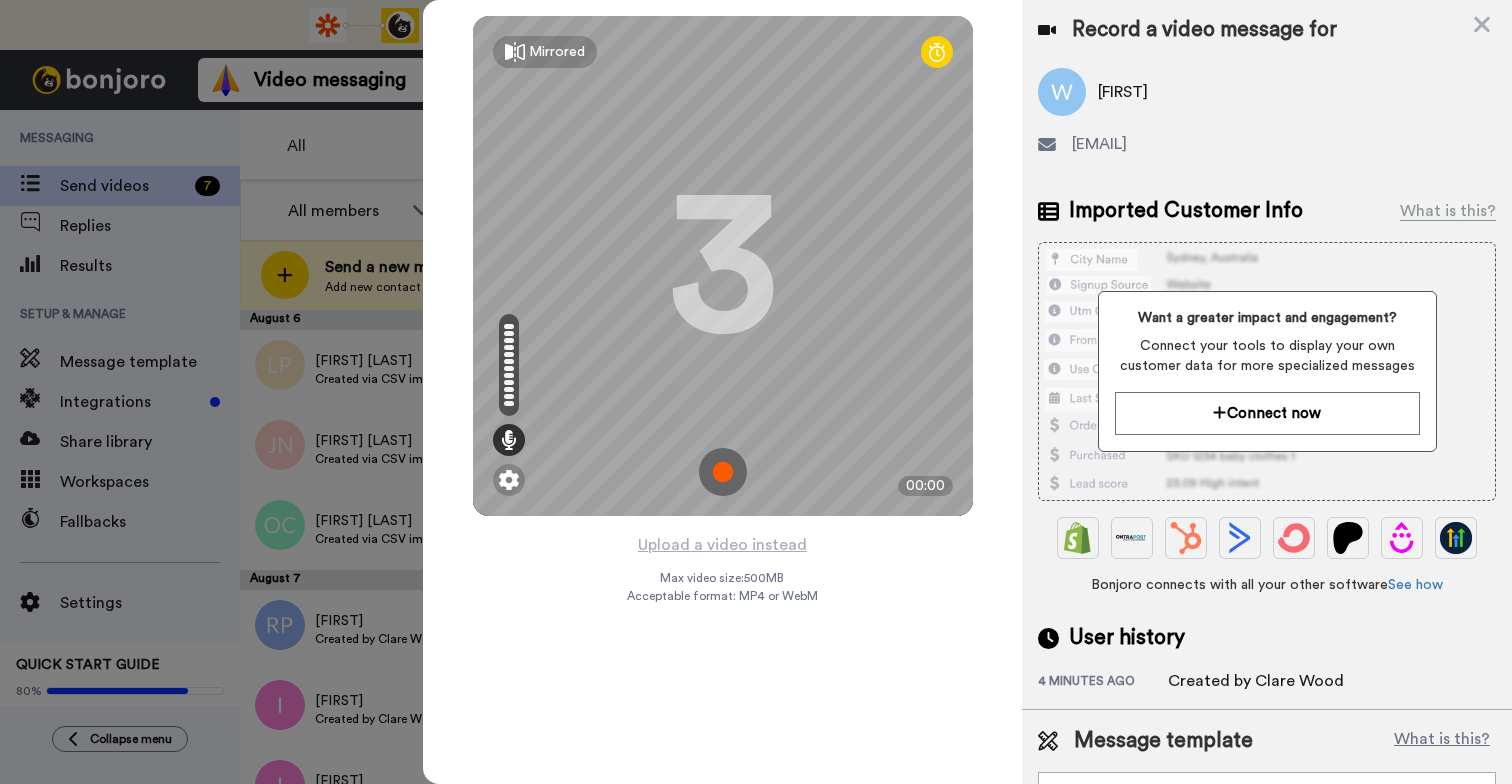 click at bounding box center (723, 472) 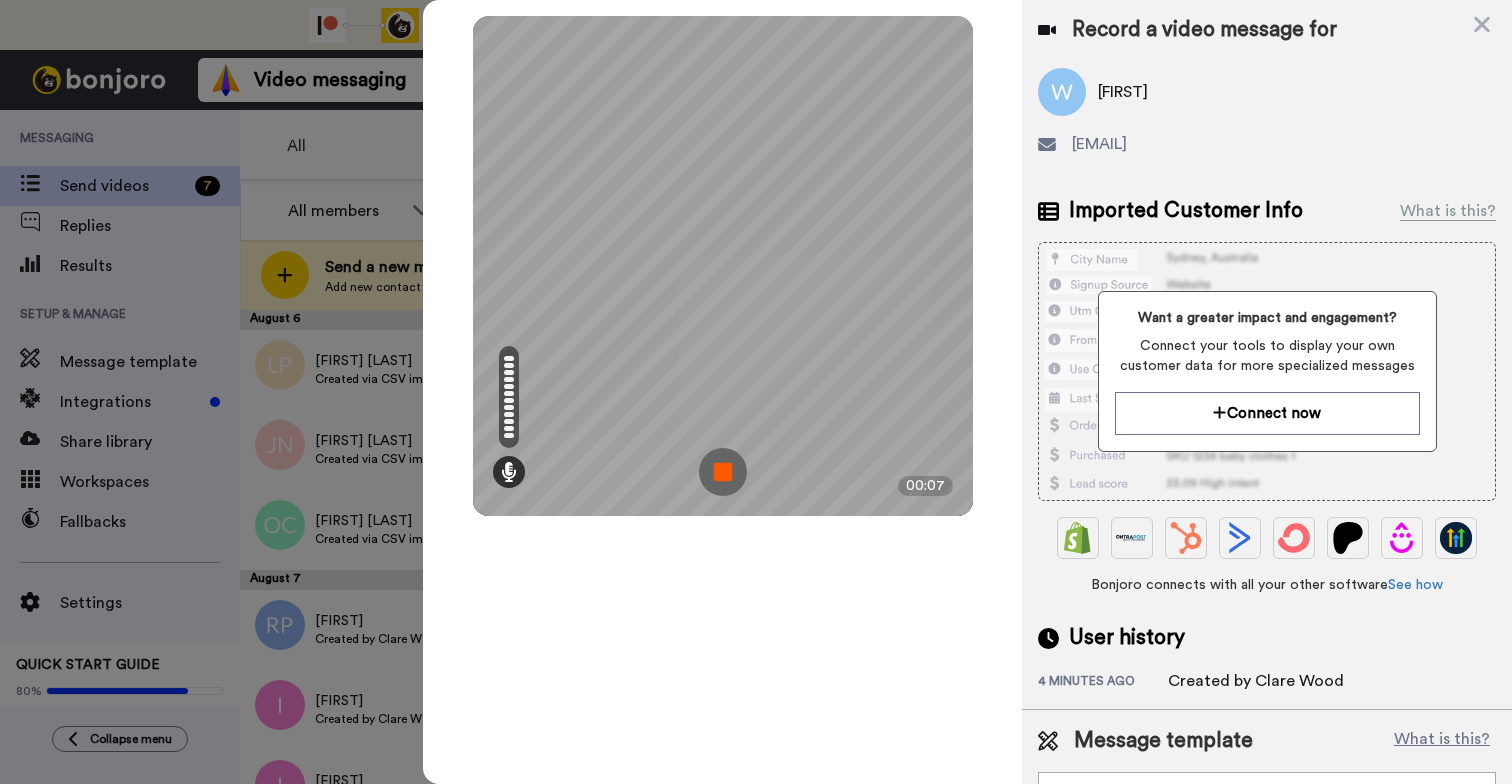click at bounding box center [723, 472] 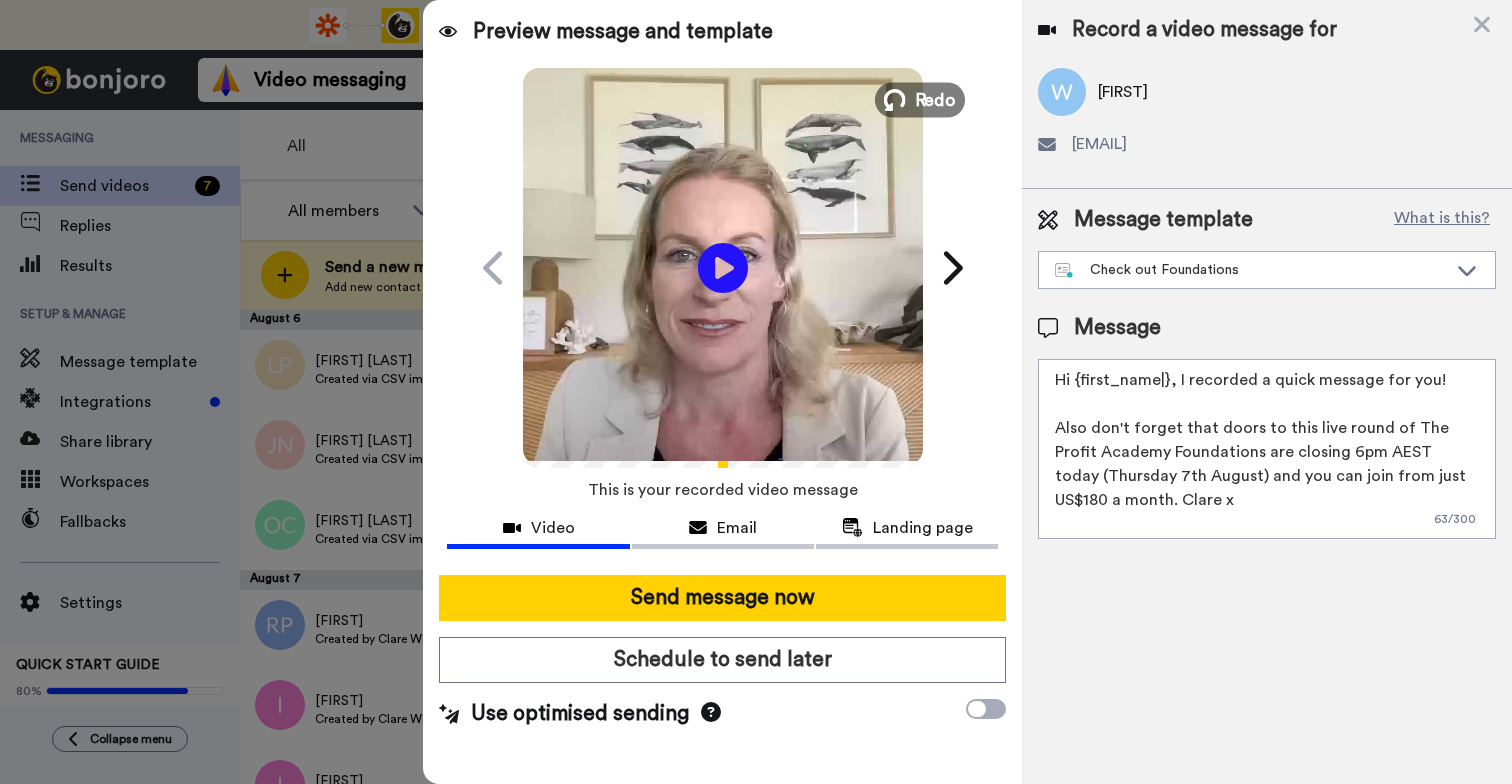 click on "Redo" at bounding box center [920, 99] 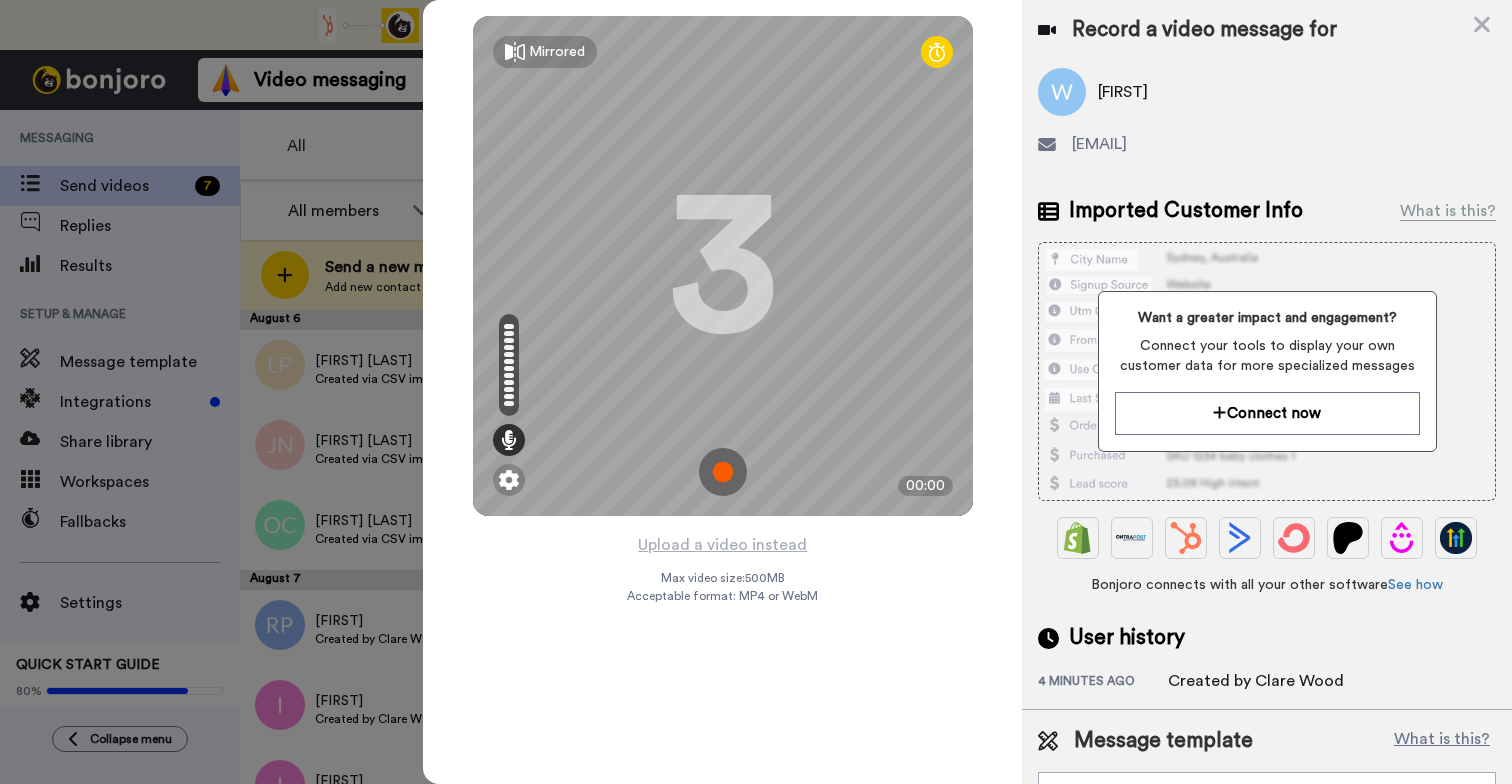 click at bounding box center [723, 472] 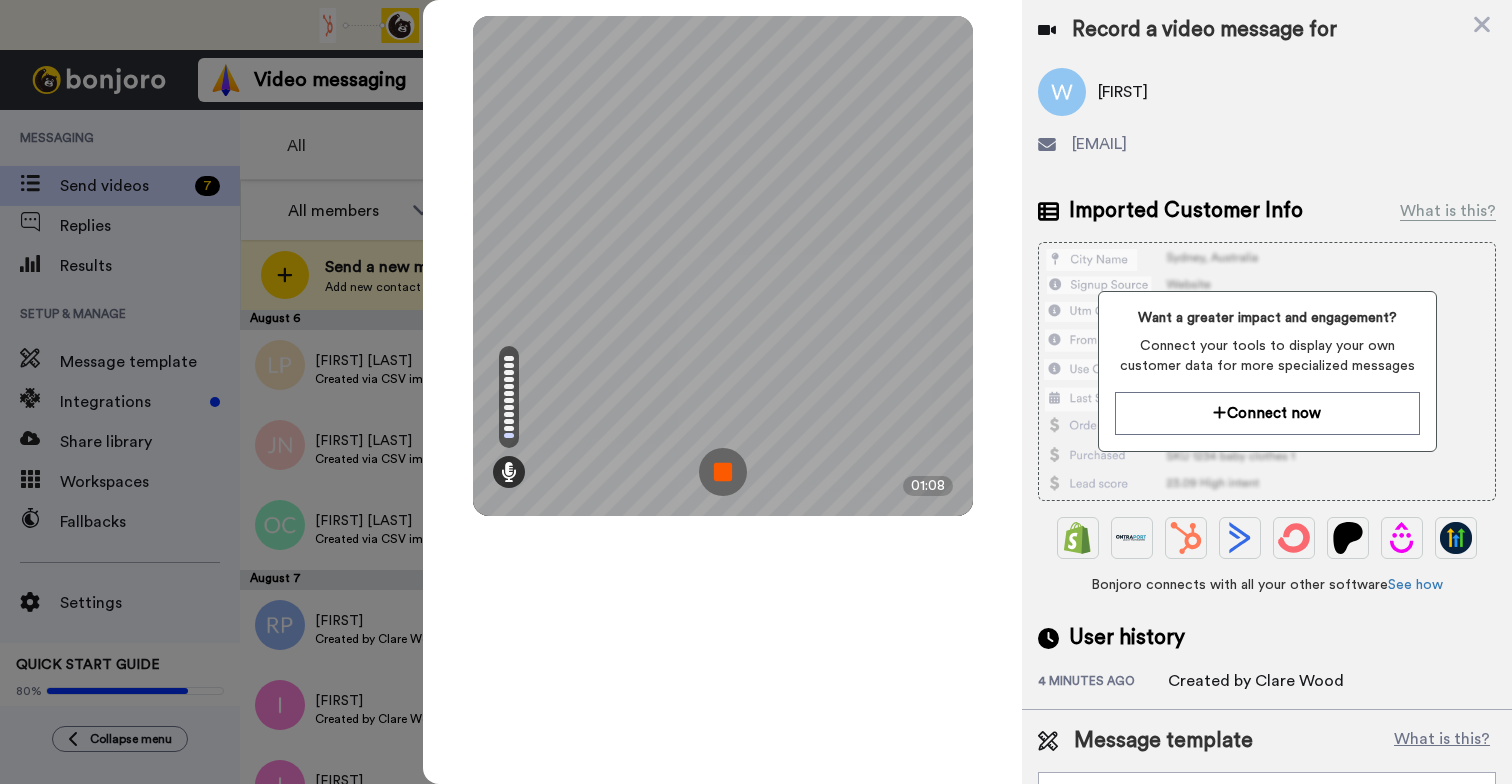 click at bounding box center [723, 472] 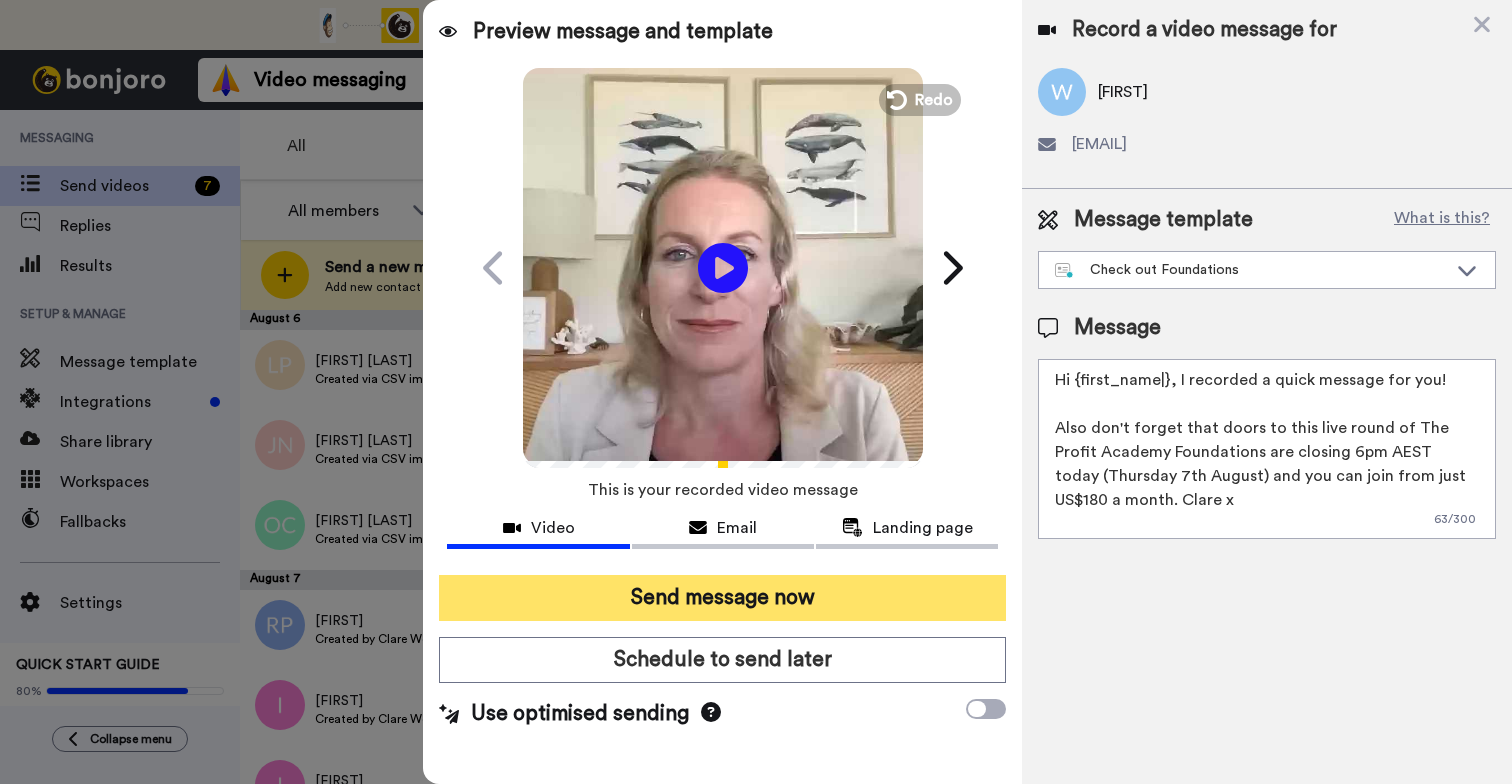 click on "Send message now" at bounding box center [722, 598] 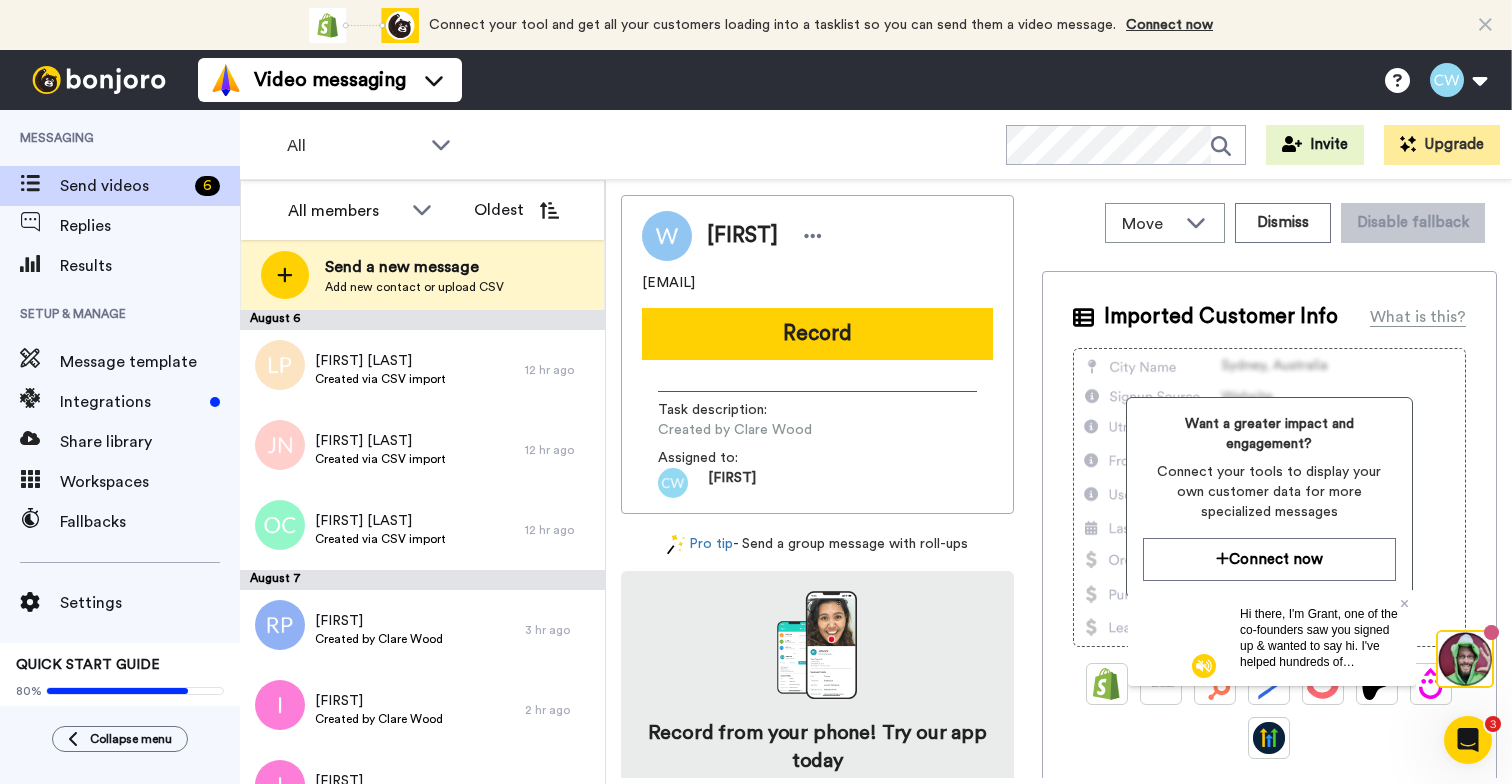 scroll, scrollTop: 0, scrollLeft: 0, axis: both 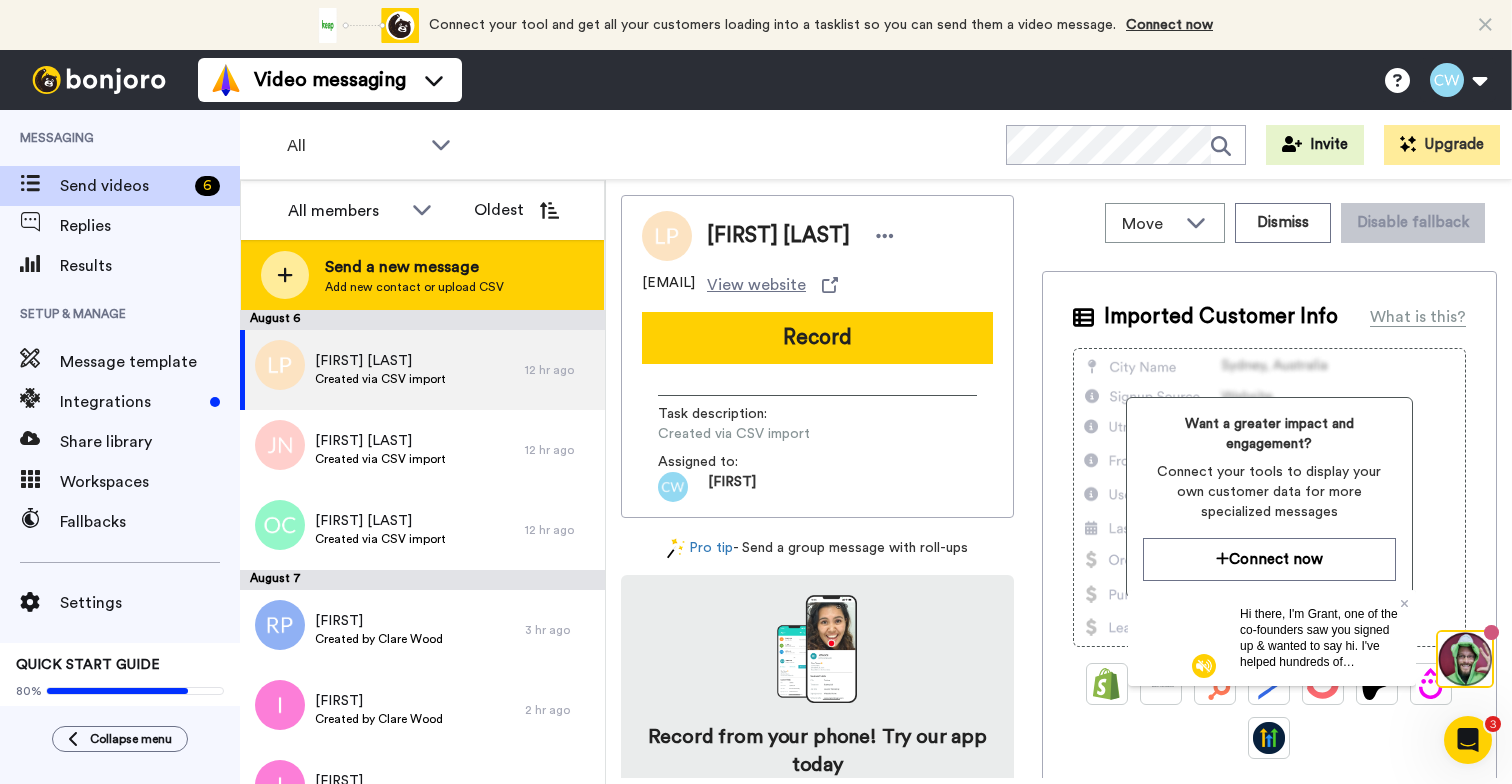 click on "Send a new message" at bounding box center [414, 267] 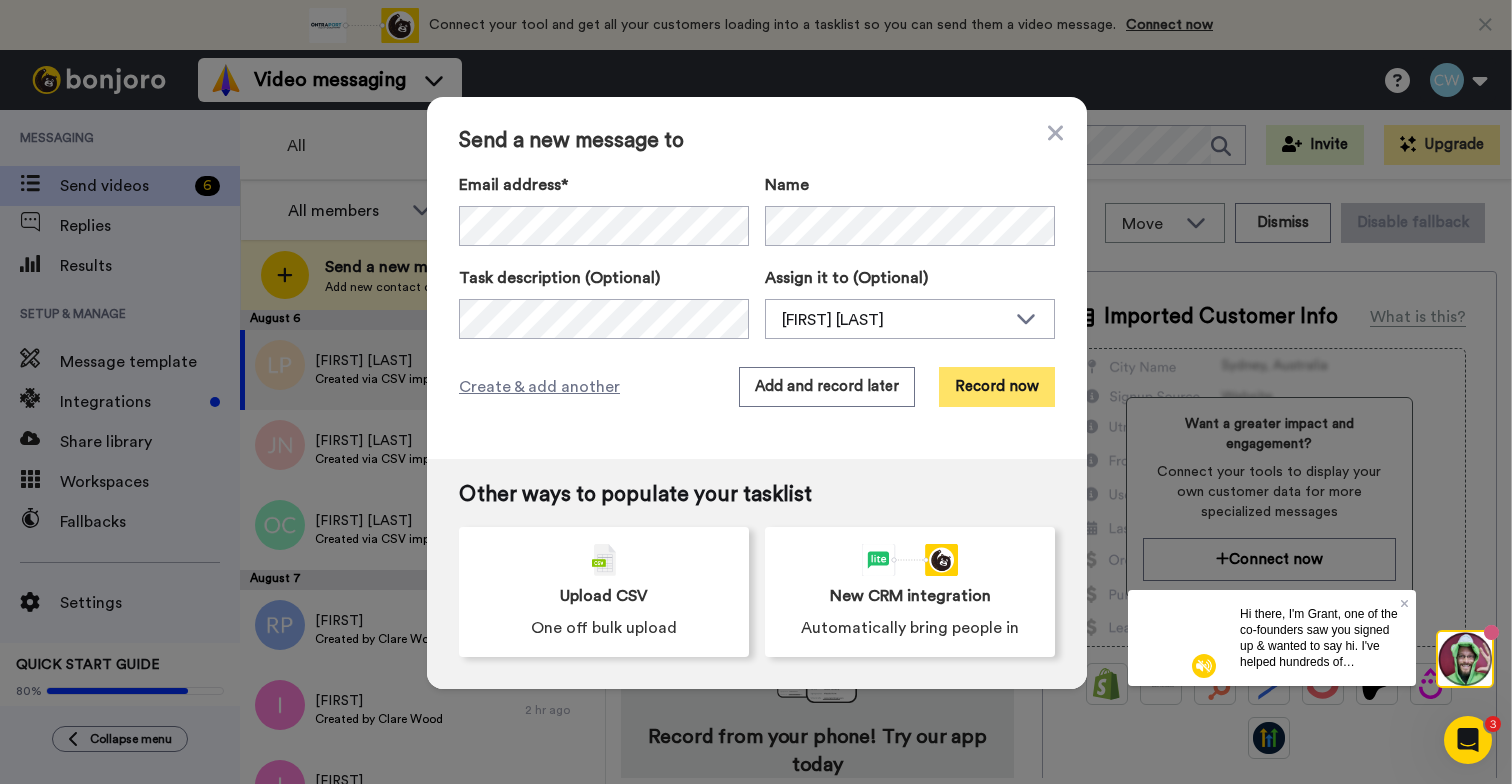 click on "Record now" at bounding box center [997, 387] 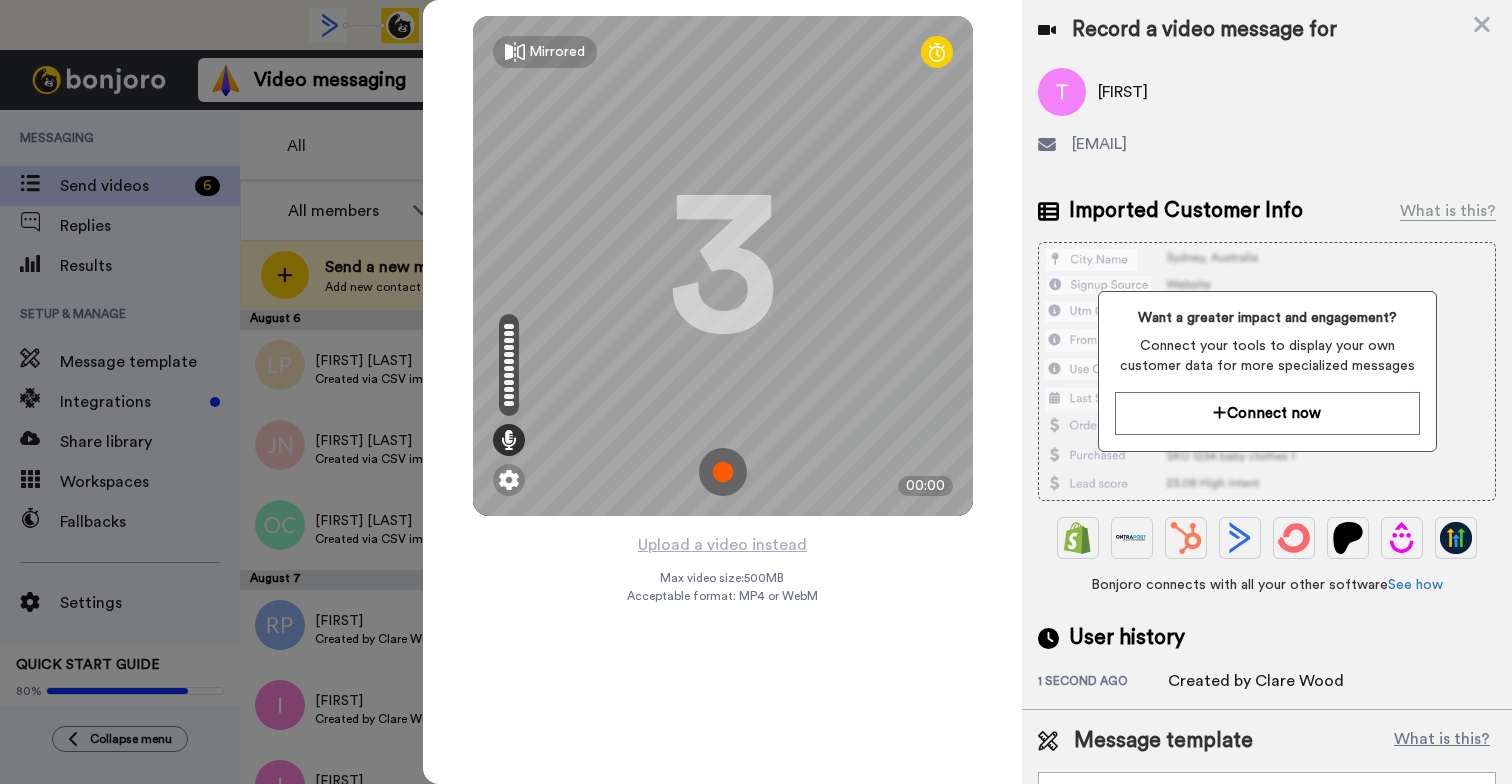 click at bounding box center [723, 472] 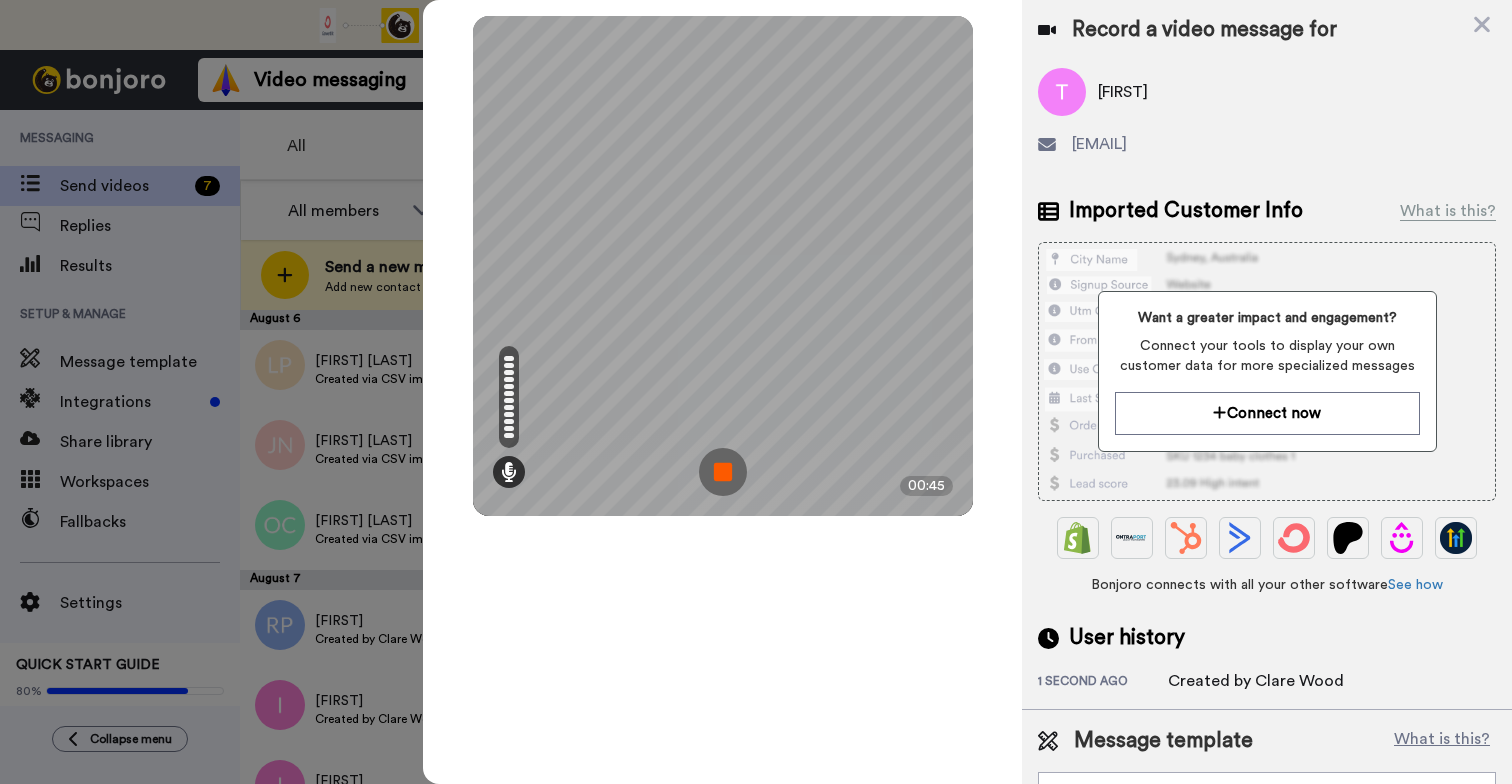 click at bounding box center (723, 472) 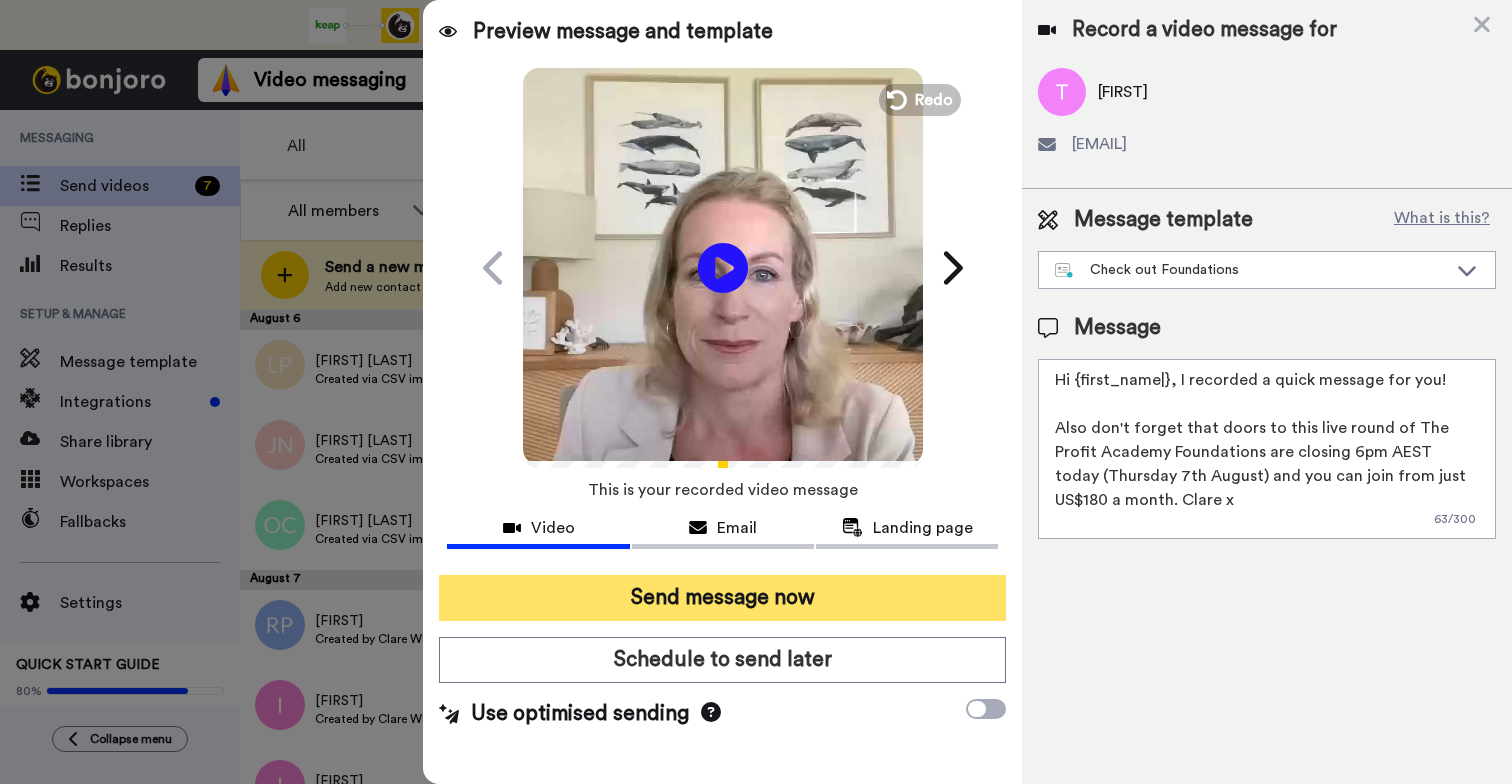 click on "Send message now" at bounding box center [722, 598] 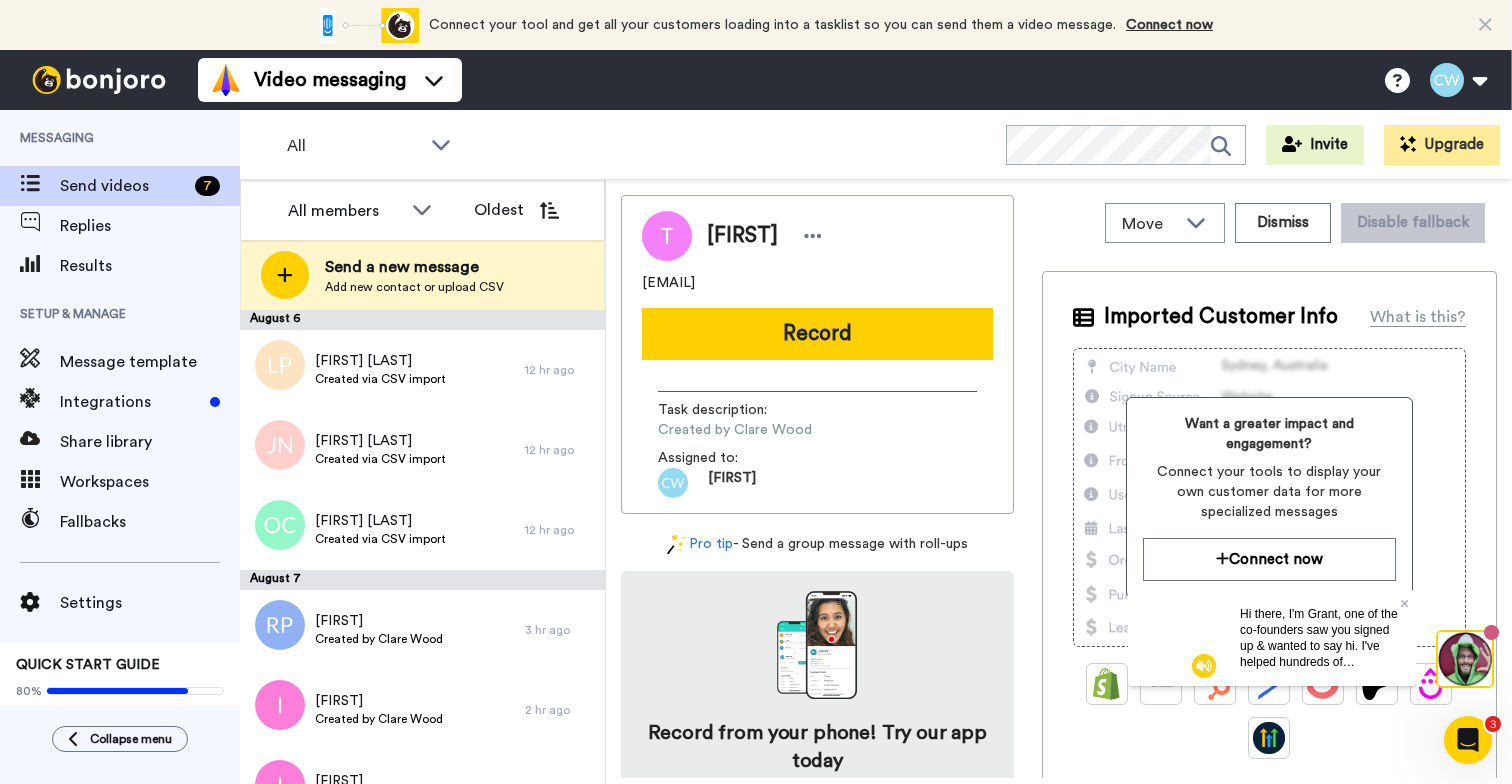 scroll, scrollTop: 0, scrollLeft: 0, axis: both 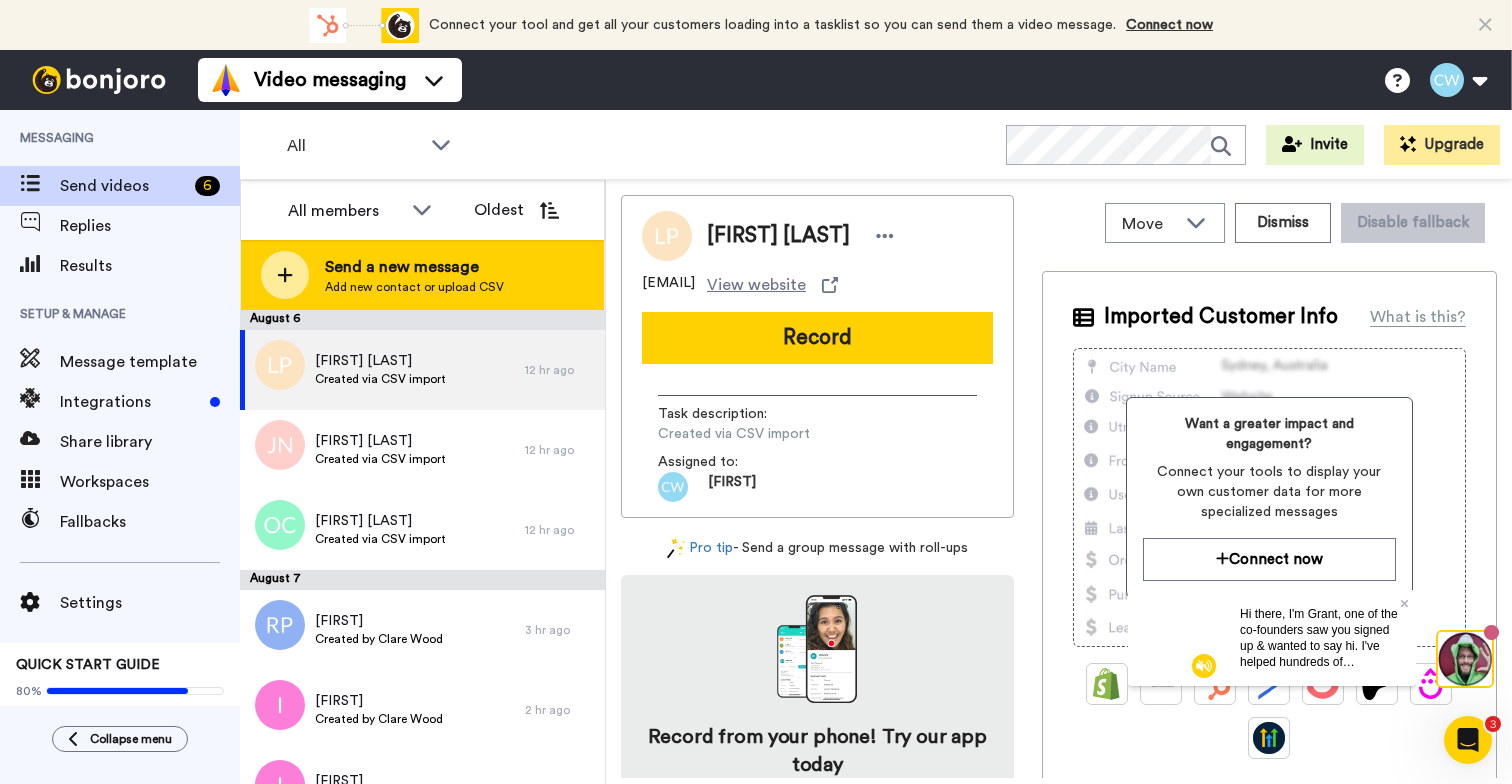 click on "Send a new message" at bounding box center (414, 267) 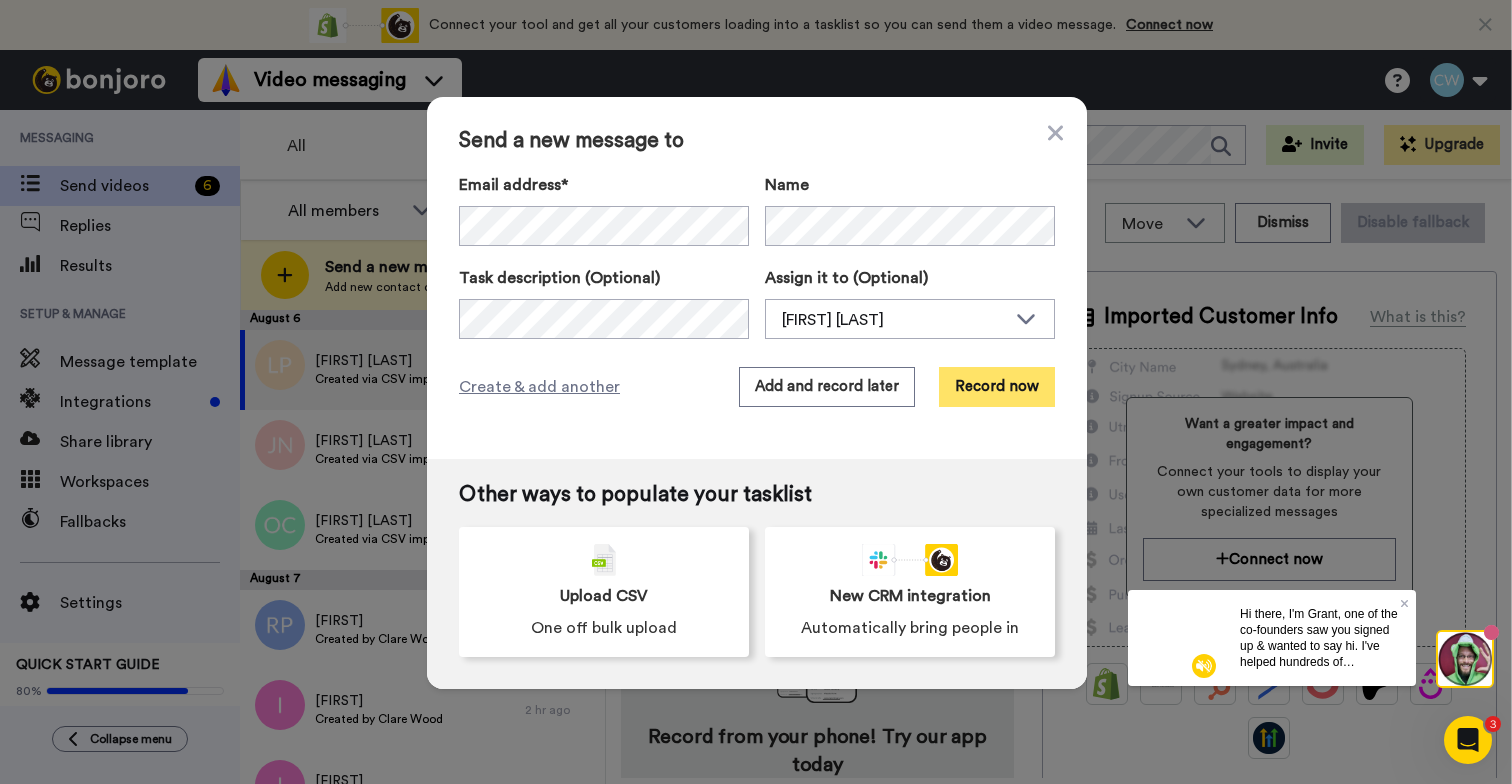 click on "Record now" at bounding box center [997, 387] 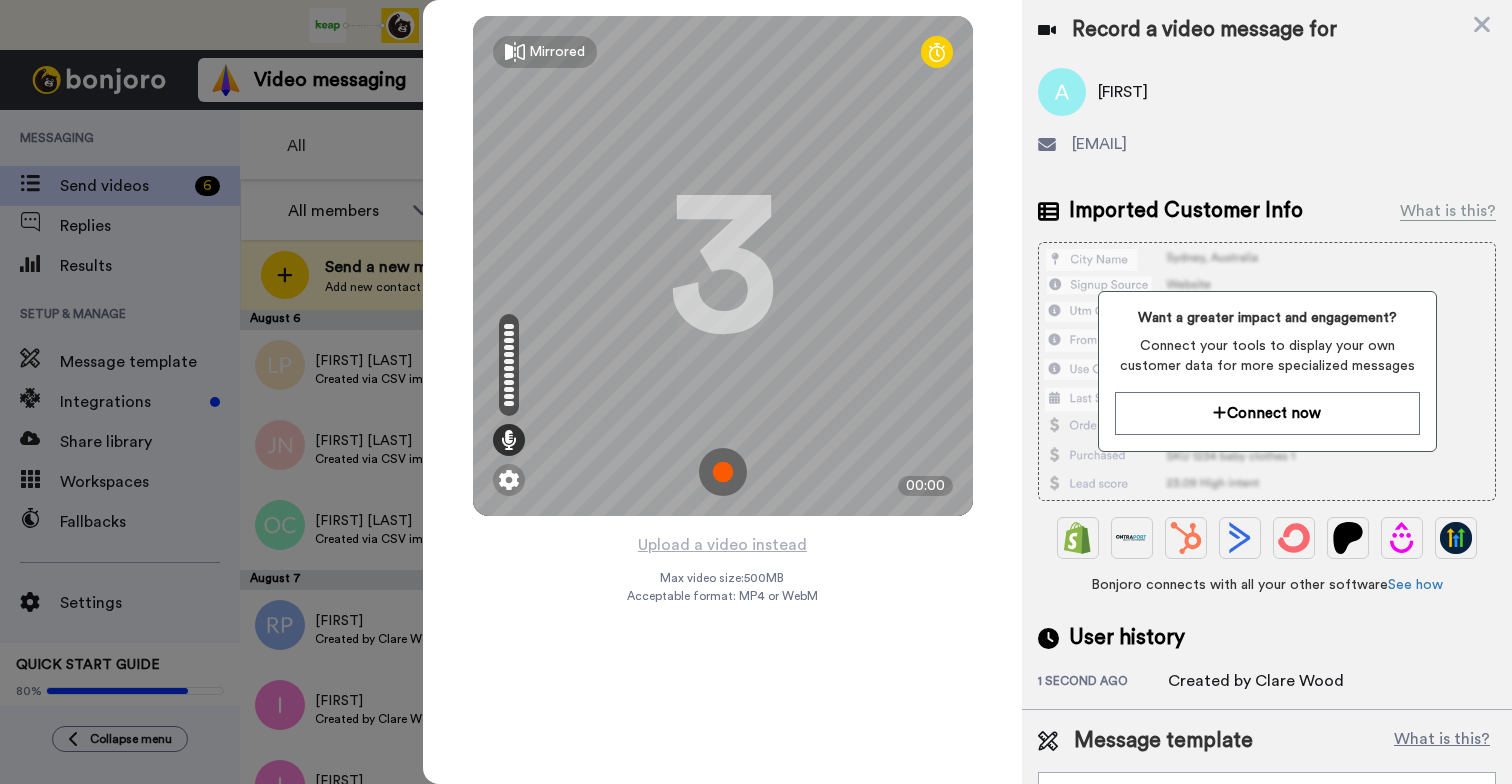 click at bounding box center [723, 472] 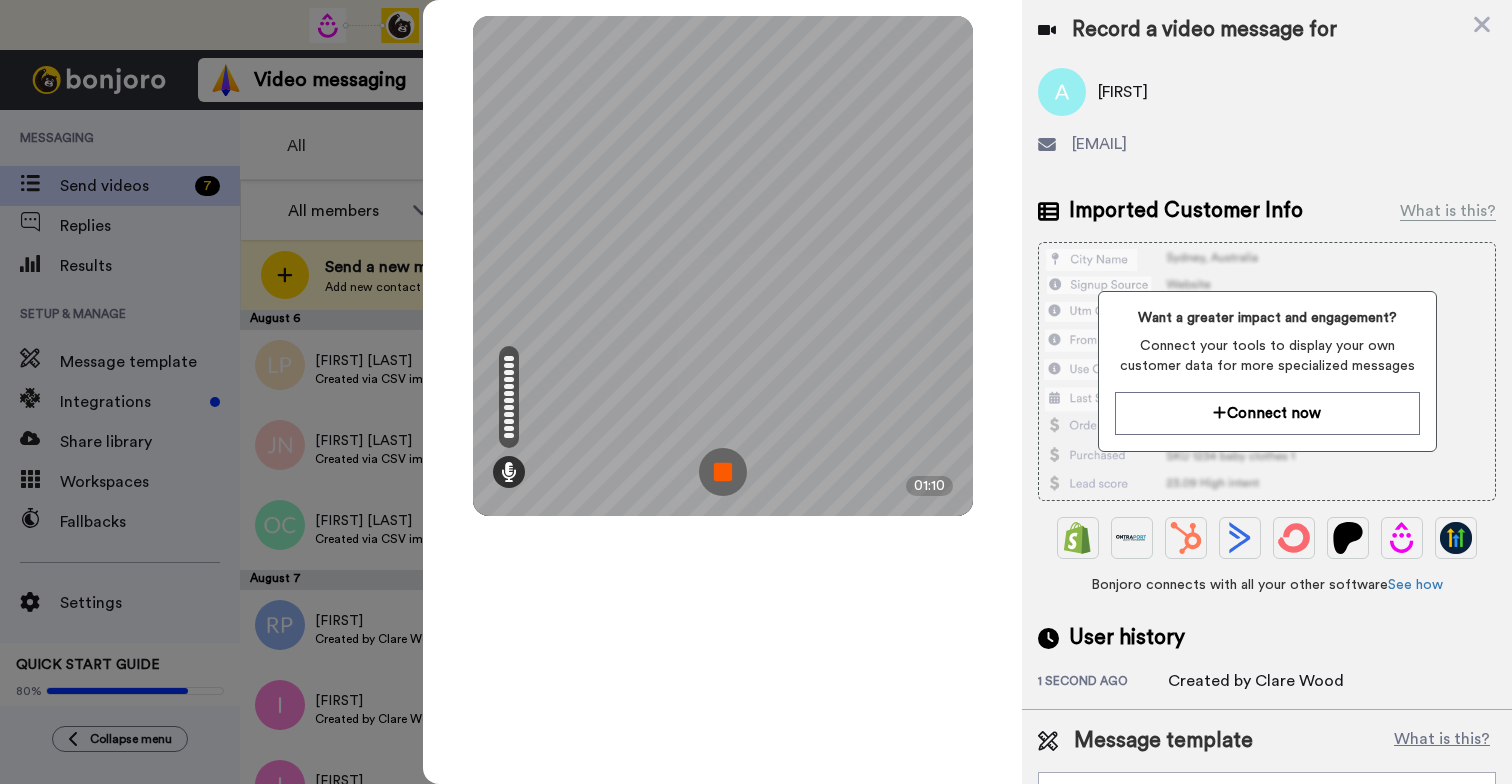 click at bounding box center [723, 472] 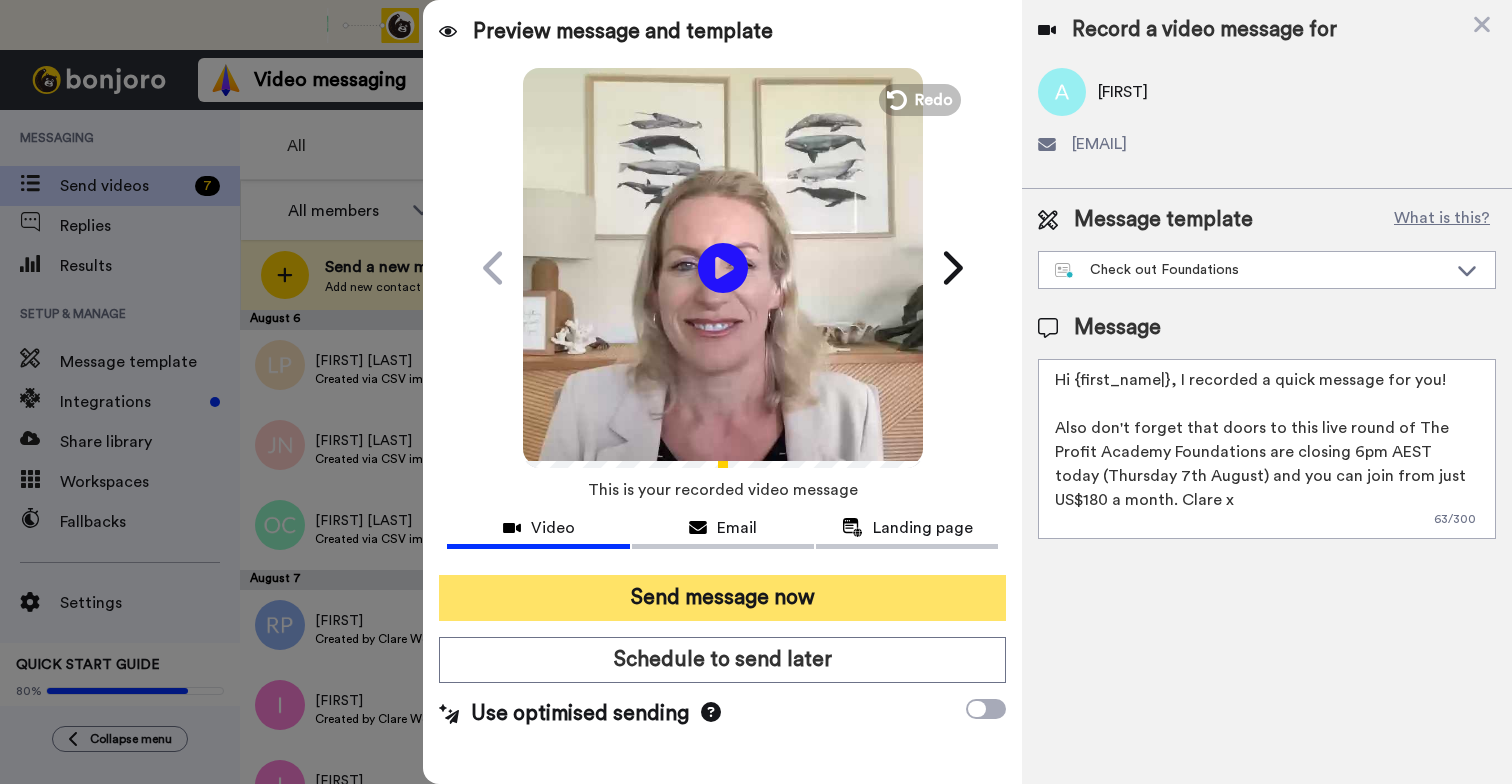 click on "Send message now" at bounding box center [722, 598] 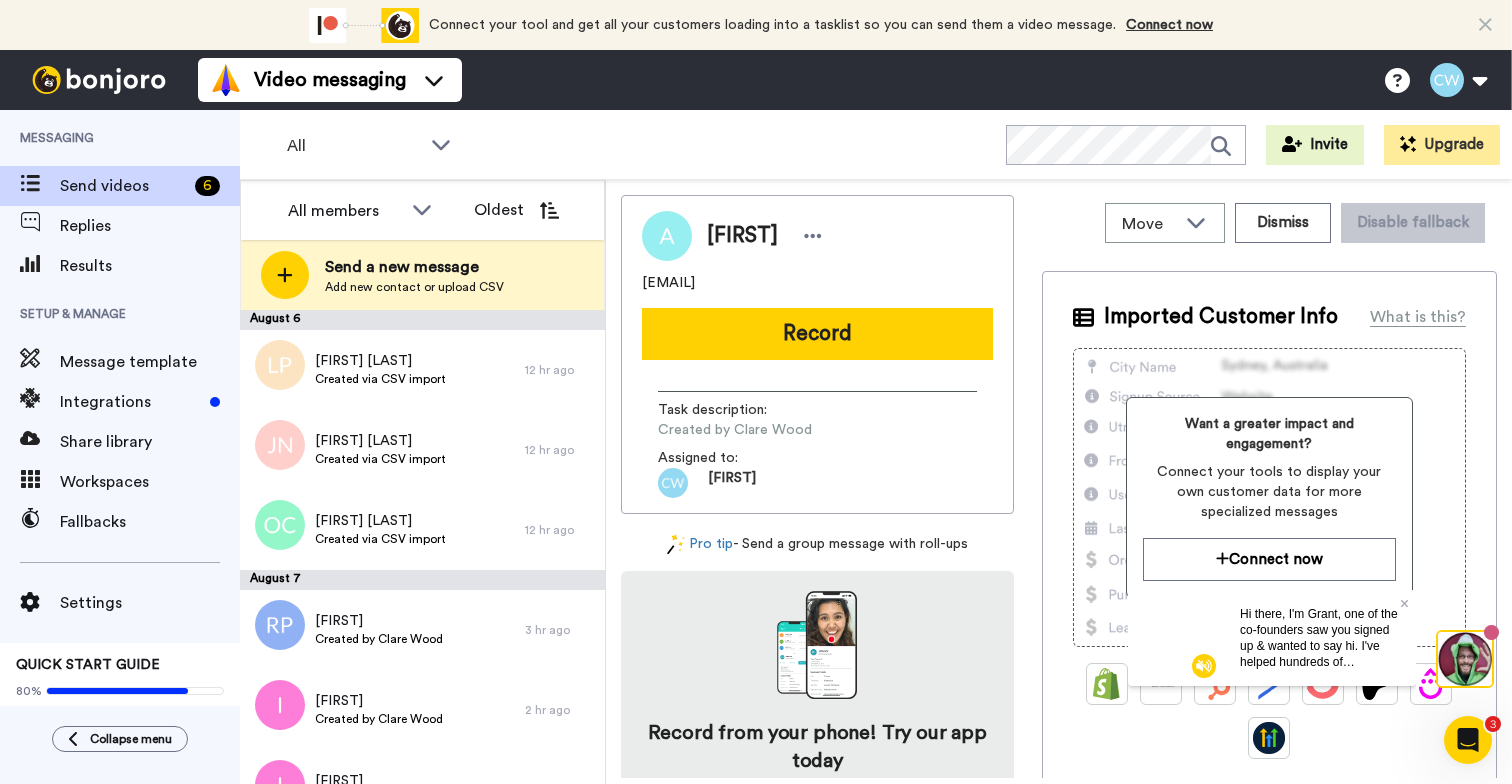 scroll, scrollTop: 0, scrollLeft: 0, axis: both 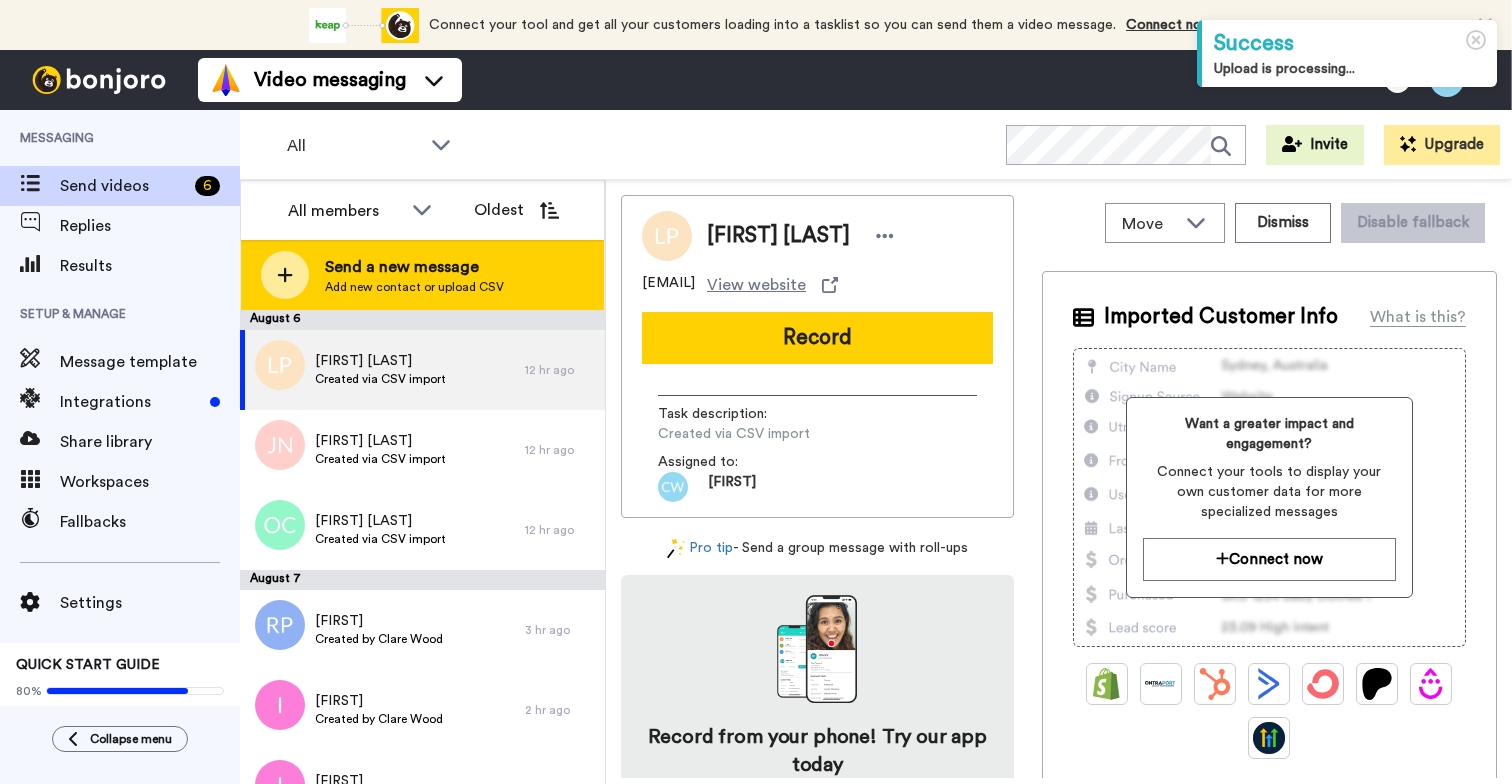 click on "Send a new message" at bounding box center [414, 267] 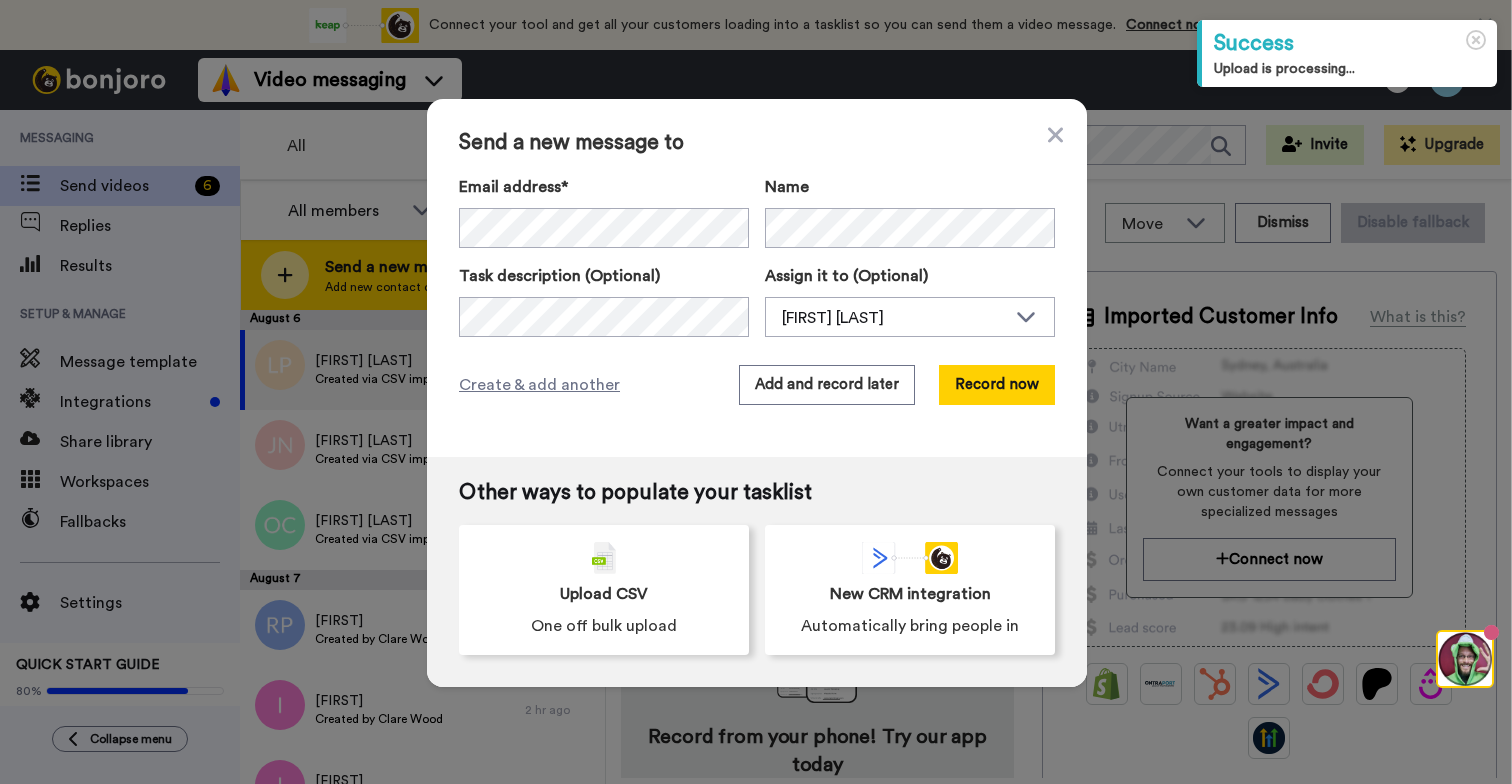 scroll, scrollTop: 0, scrollLeft: 0, axis: both 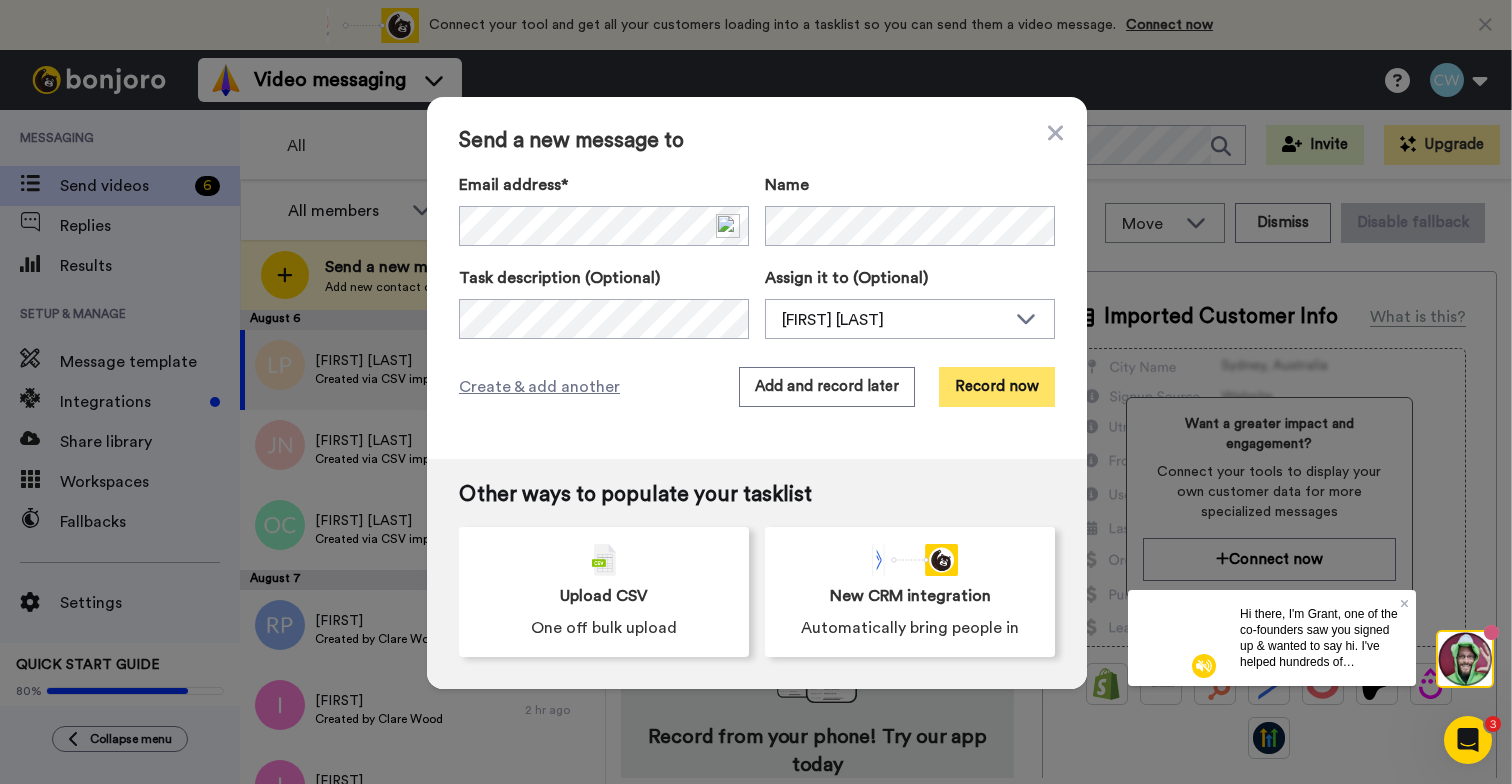 click on "Record now" at bounding box center [997, 387] 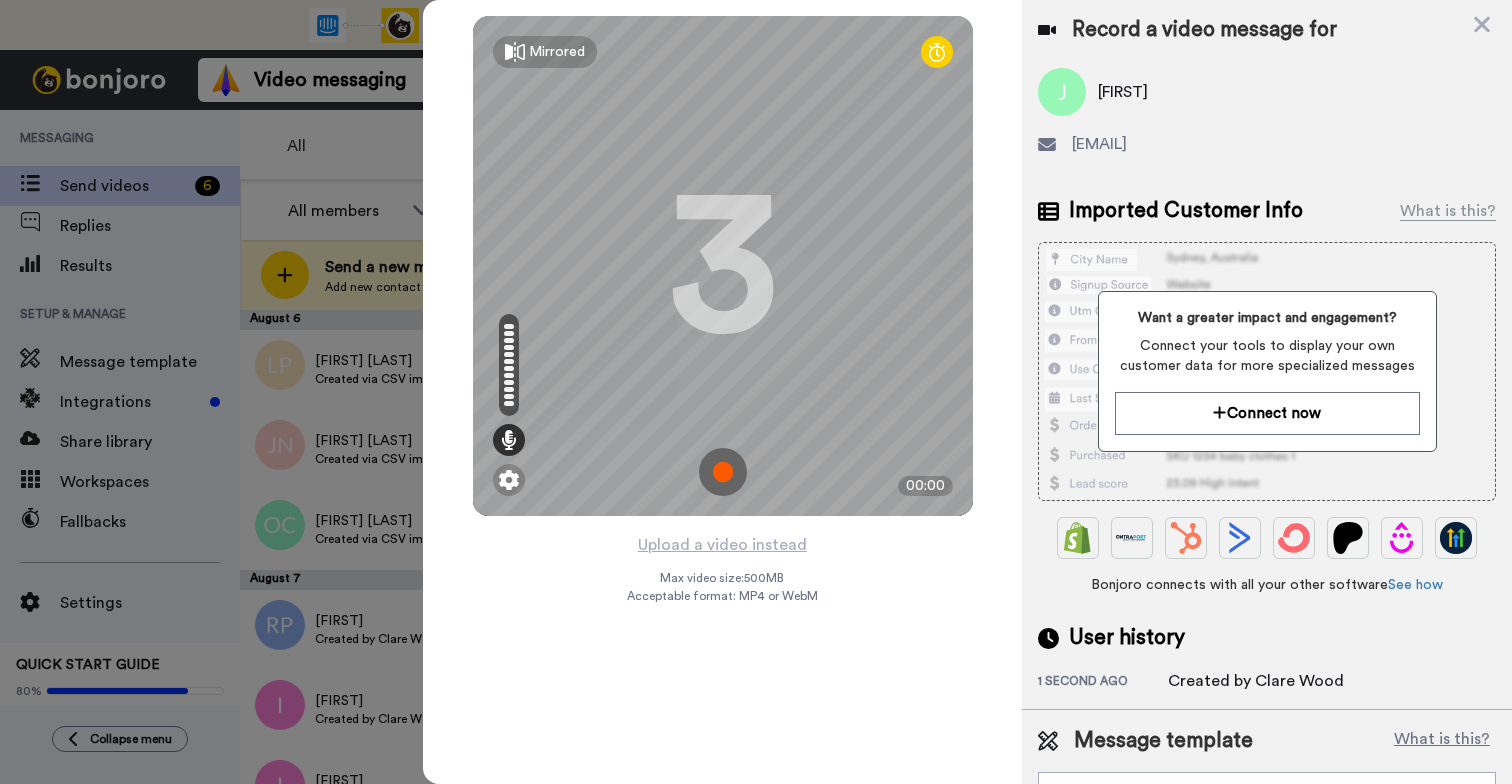 click at bounding box center [723, 472] 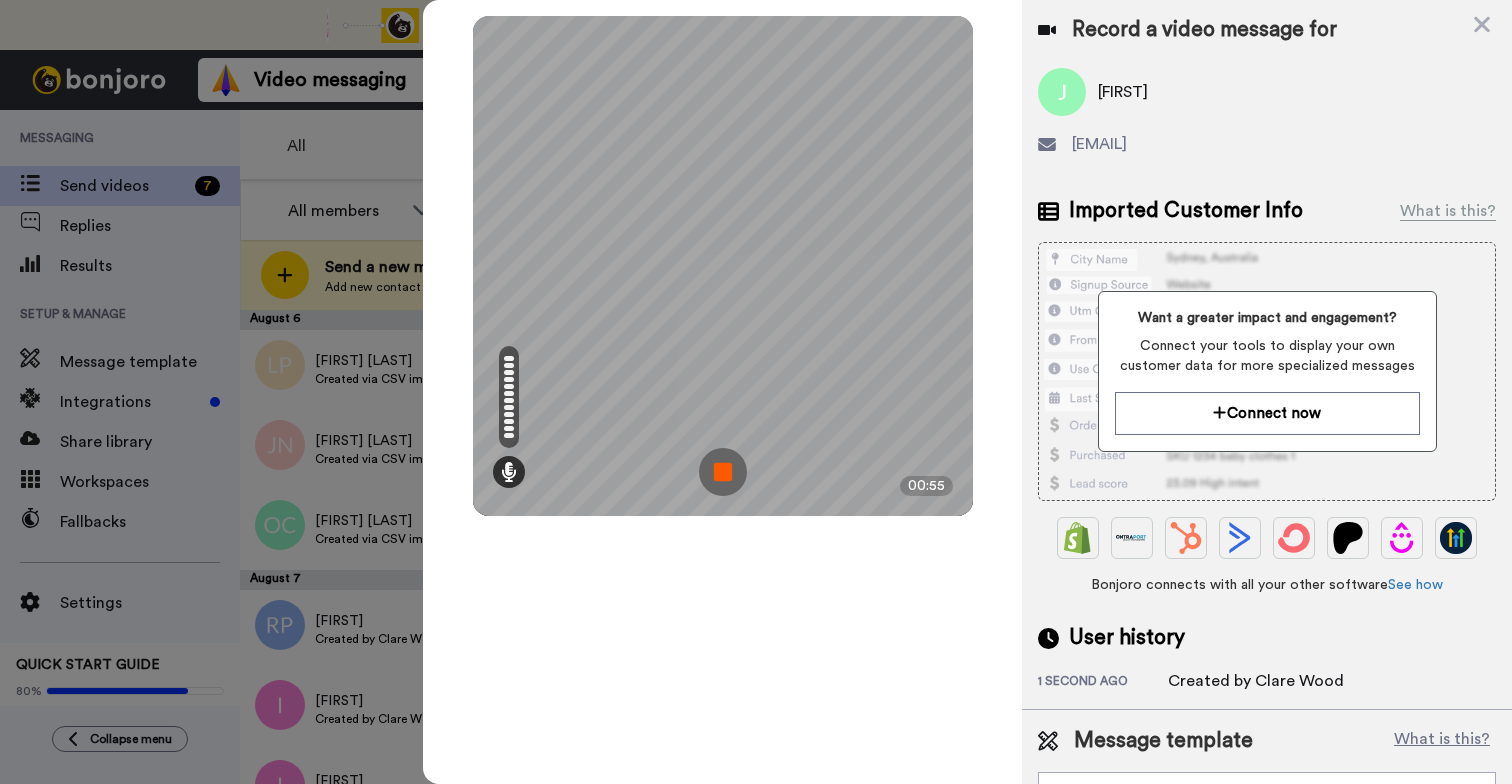 click at bounding box center (723, 472) 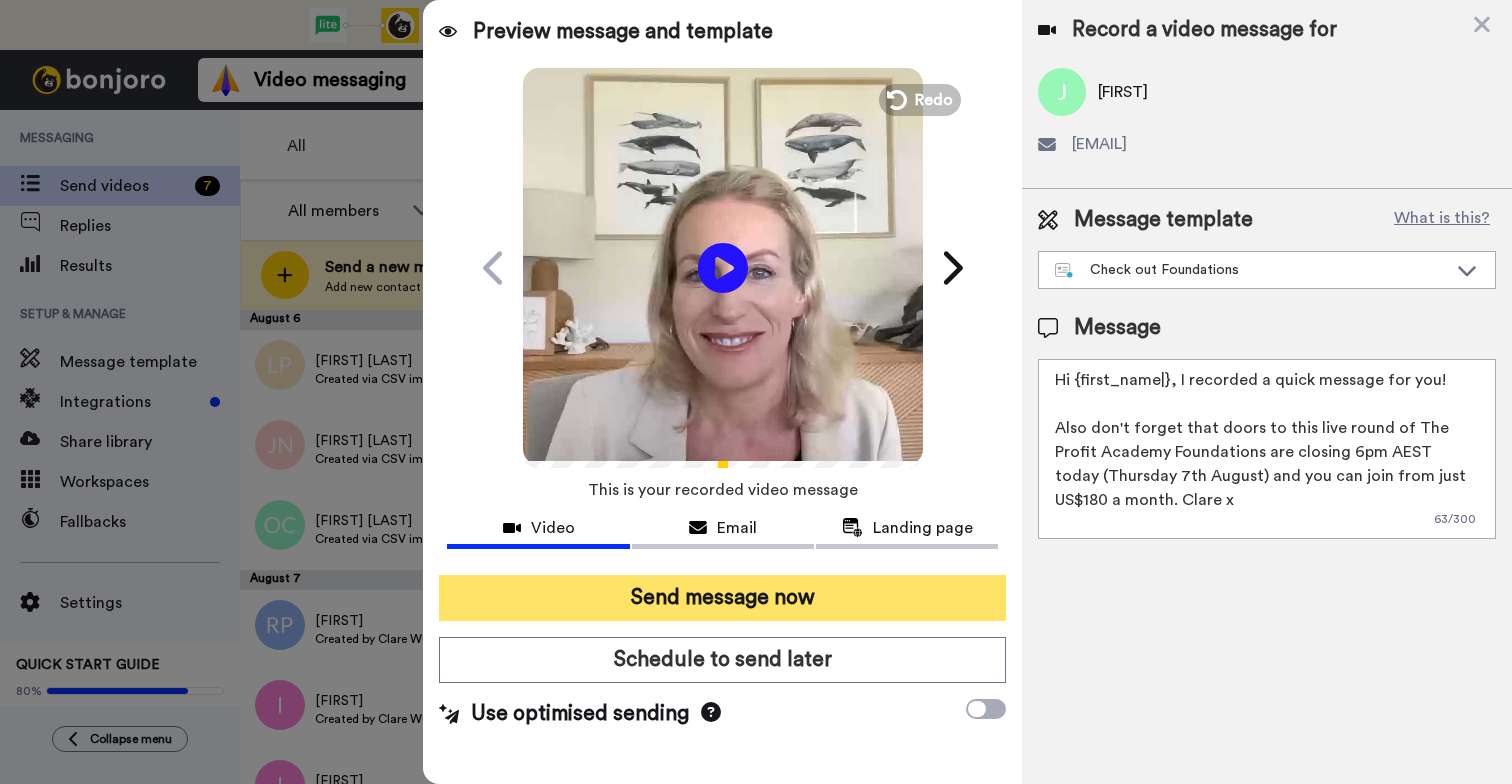 click on "Send message now" at bounding box center [722, 598] 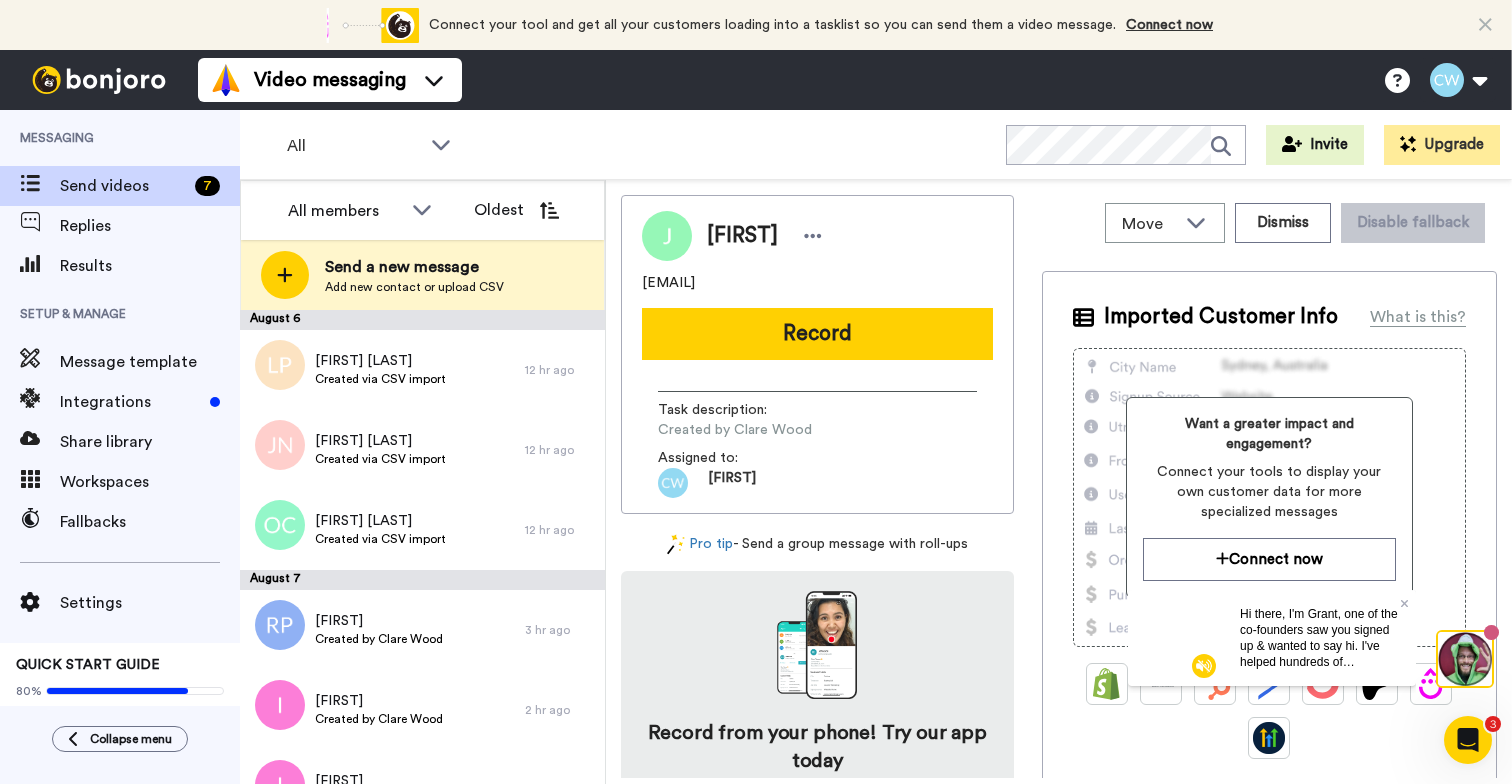 scroll, scrollTop: 0, scrollLeft: 0, axis: both 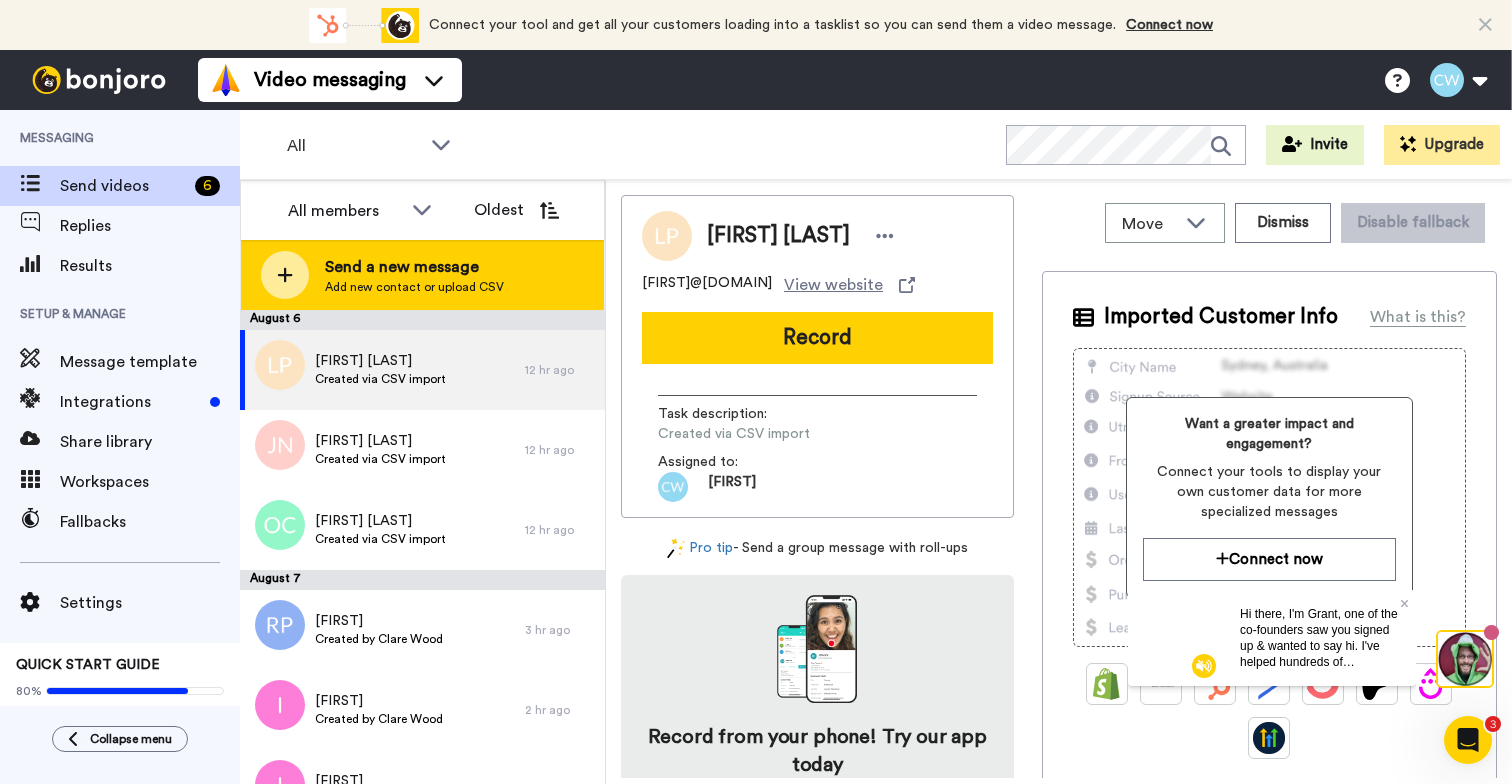 click on "Send a new message Add new contact or upload CSV" at bounding box center [422, 275] 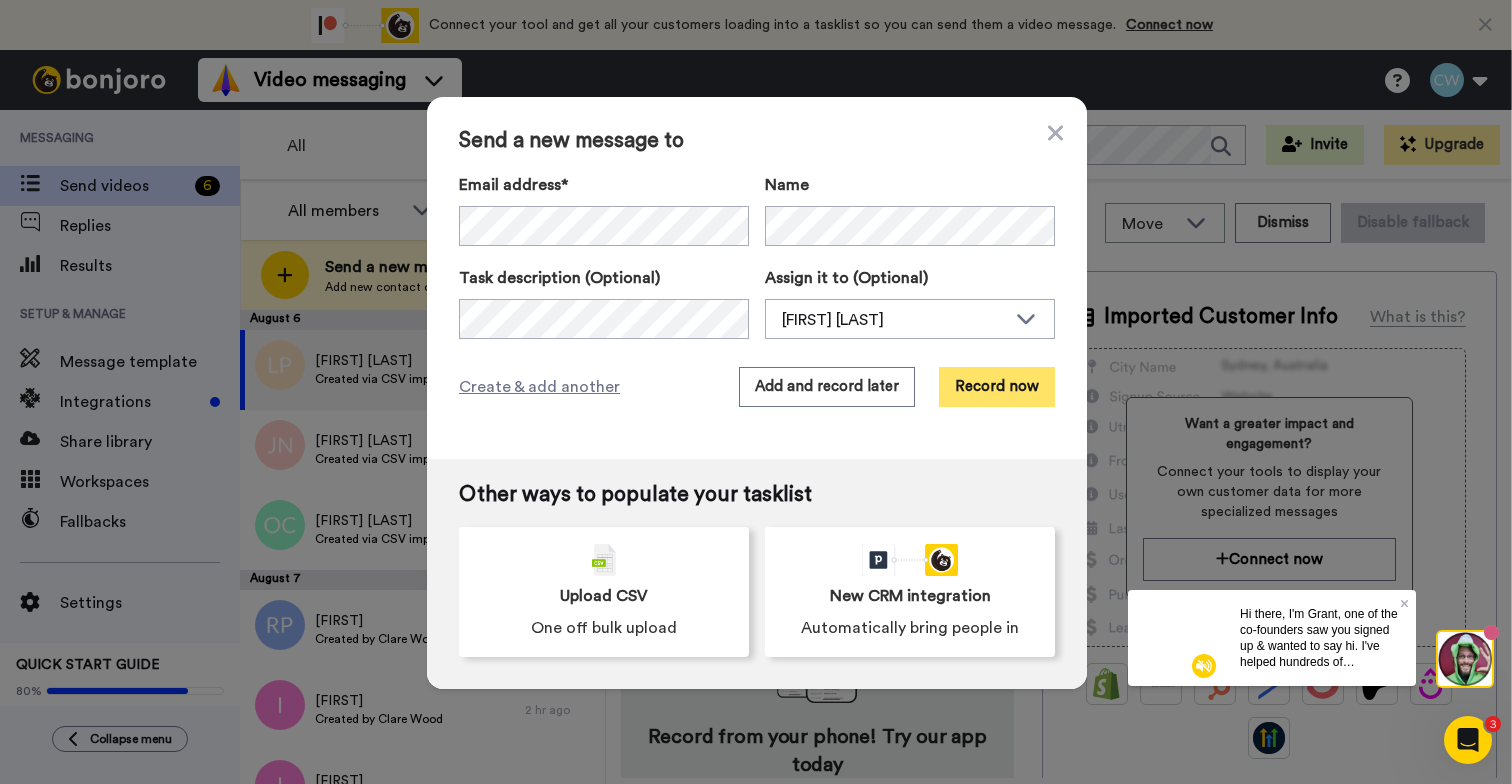 click on "Record now" at bounding box center [997, 387] 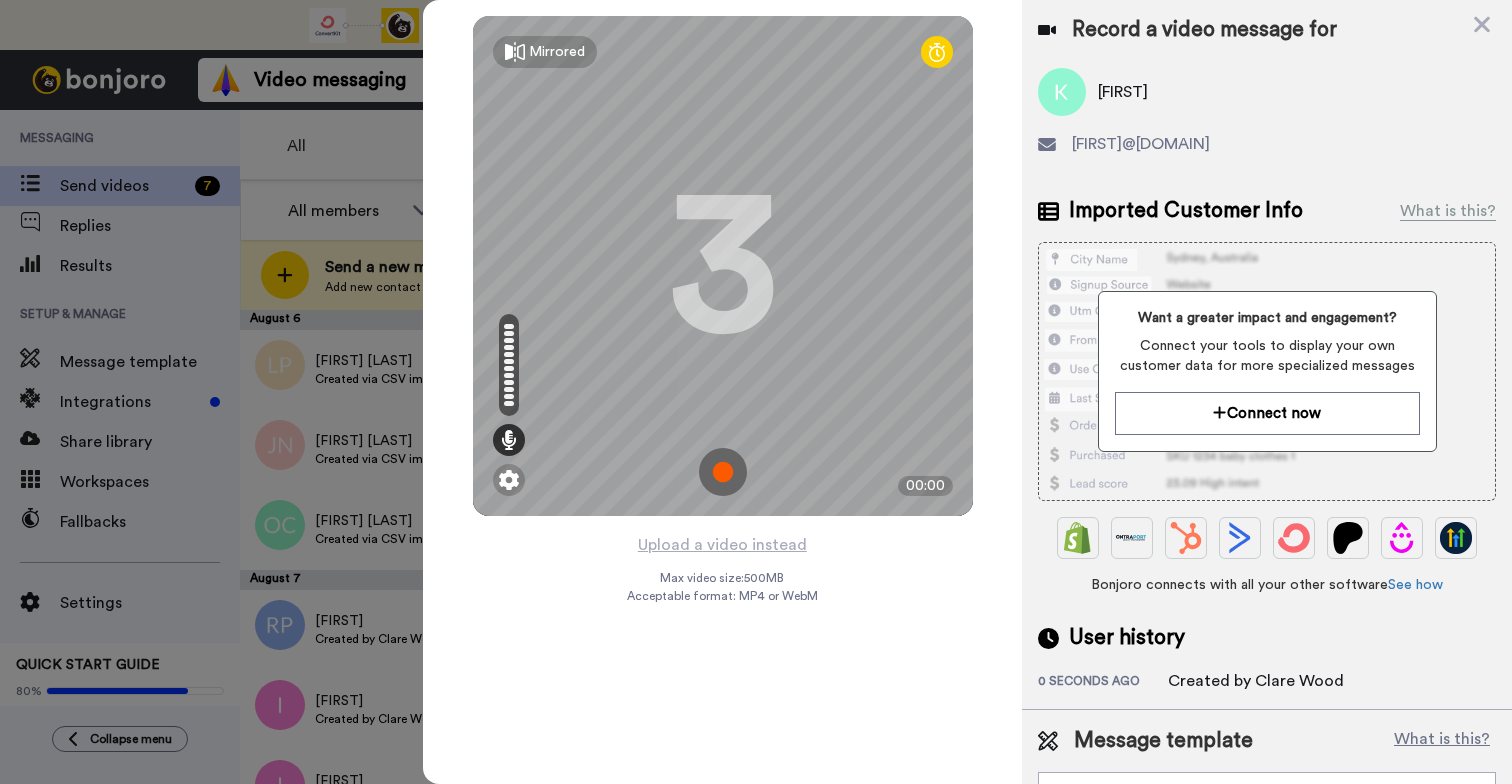 click at bounding box center [723, 472] 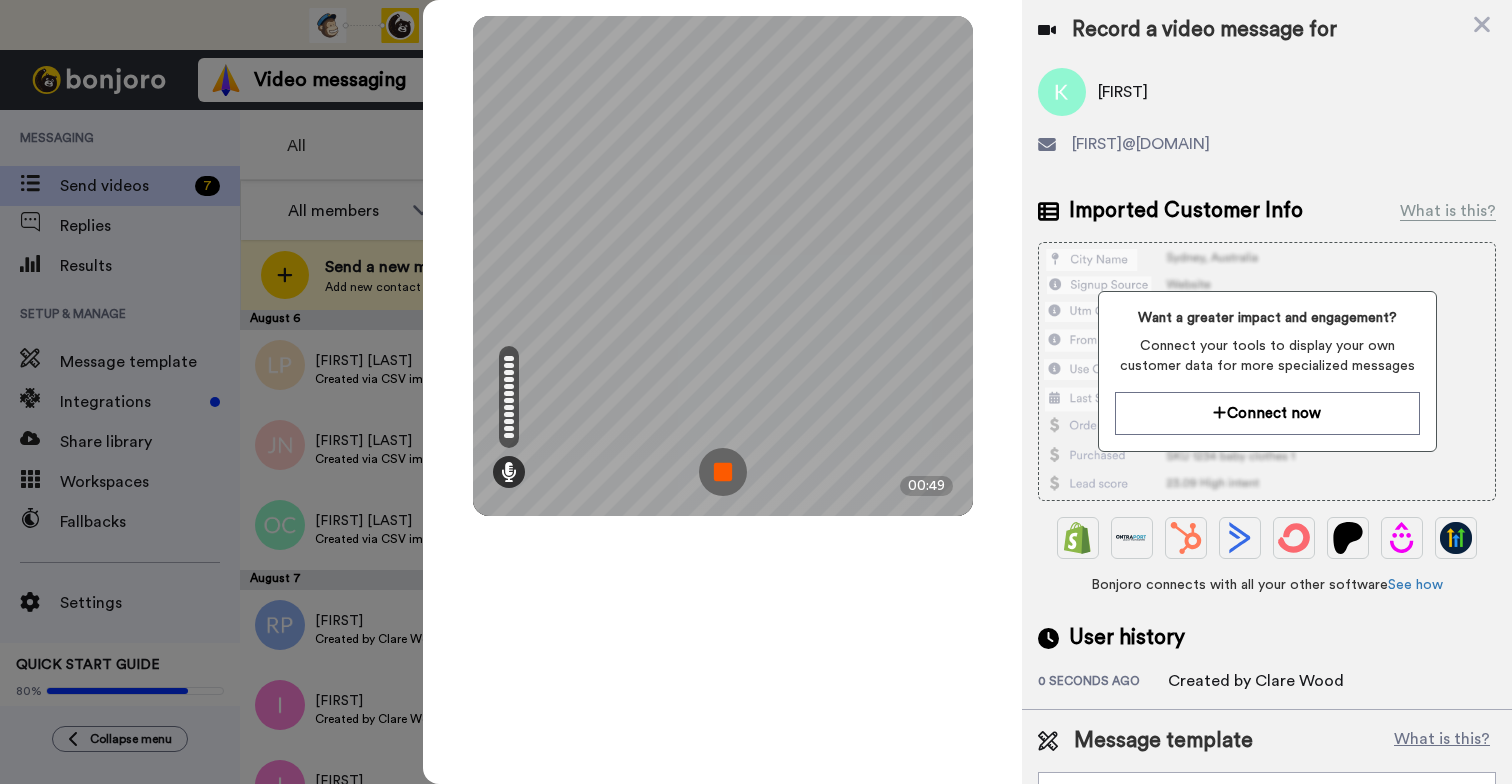 click at bounding box center (723, 472) 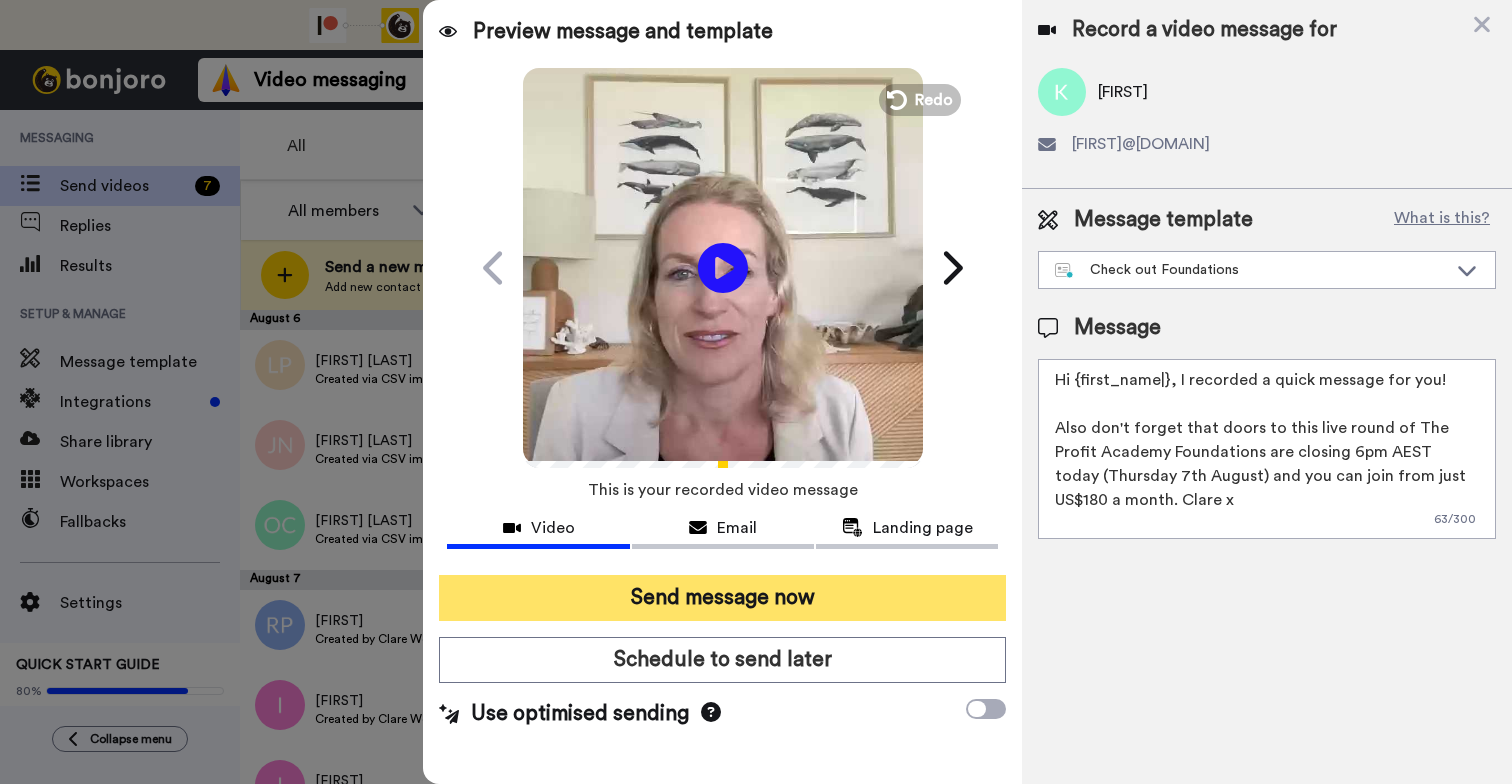 click on "Send message now" at bounding box center [722, 598] 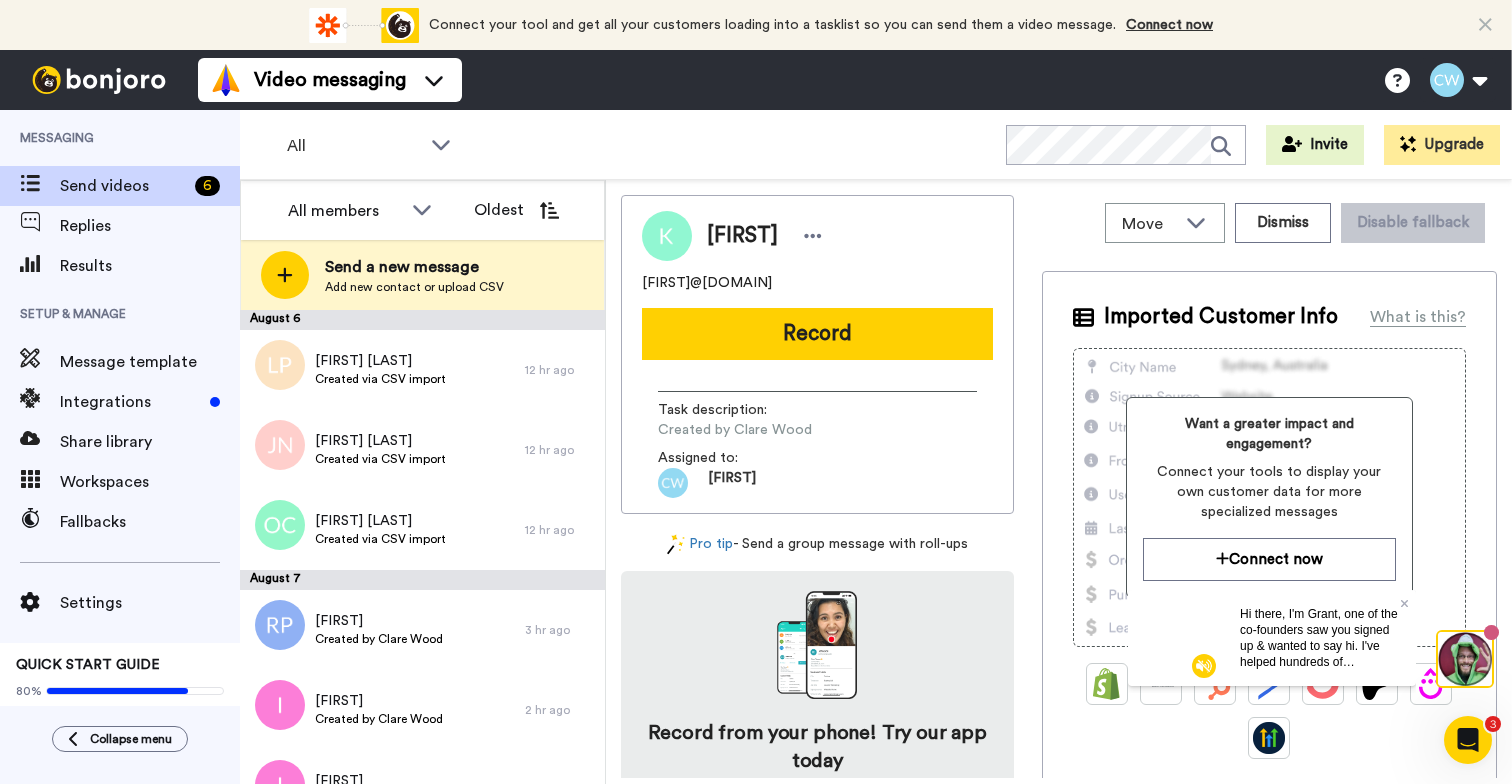 scroll, scrollTop: 0, scrollLeft: 0, axis: both 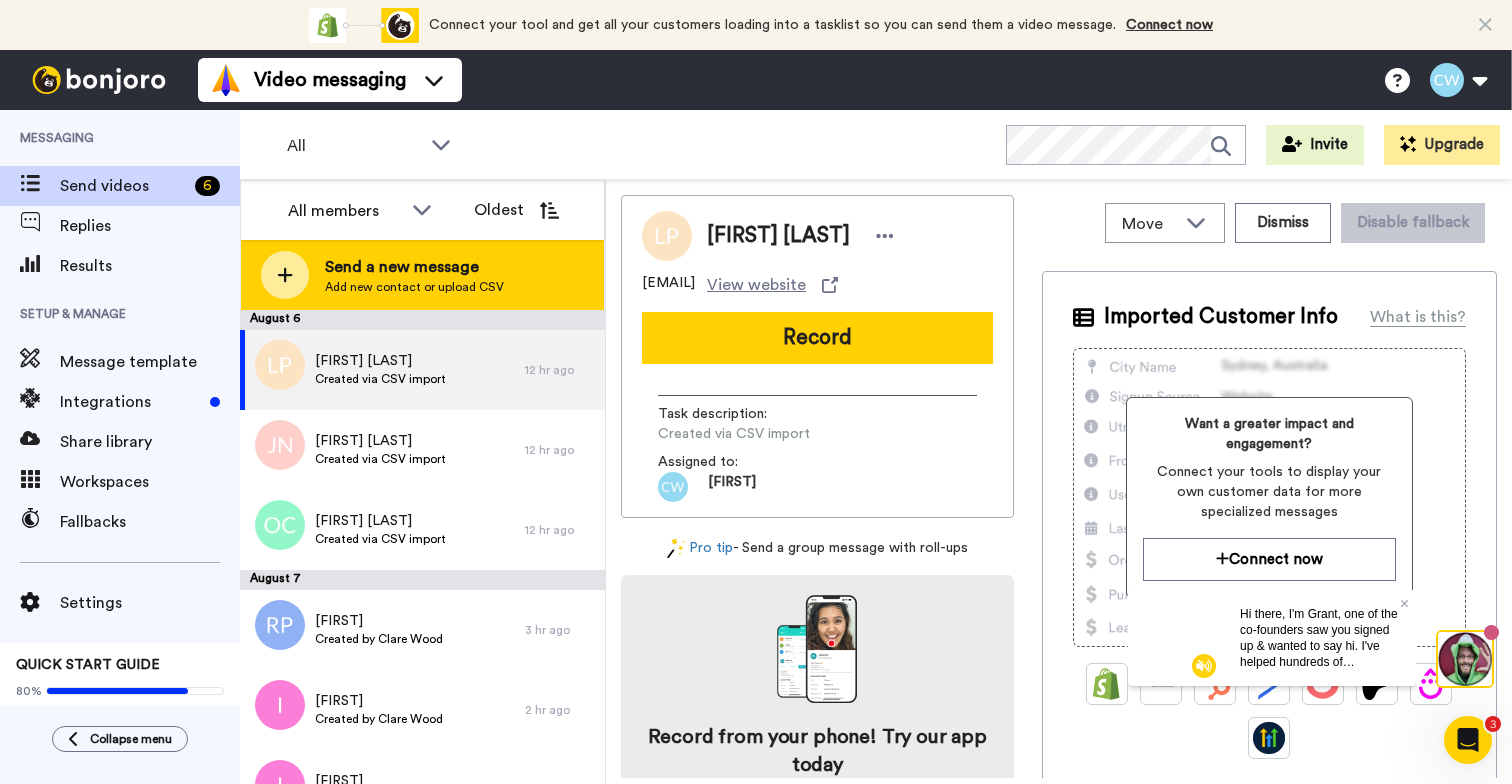 click on "Send a new message" at bounding box center [414, 267] 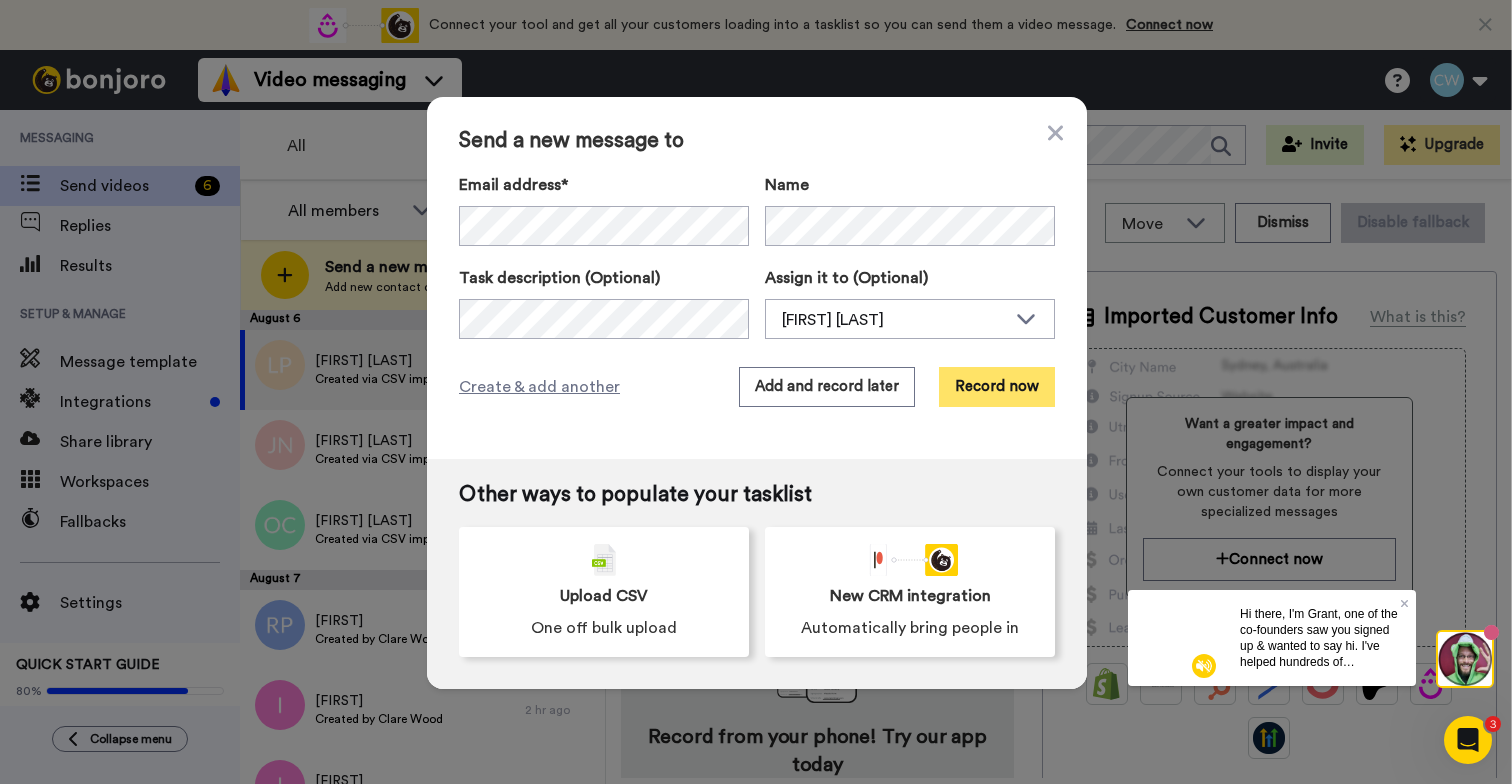 click on "Record now" at bounding box center [997, 387] 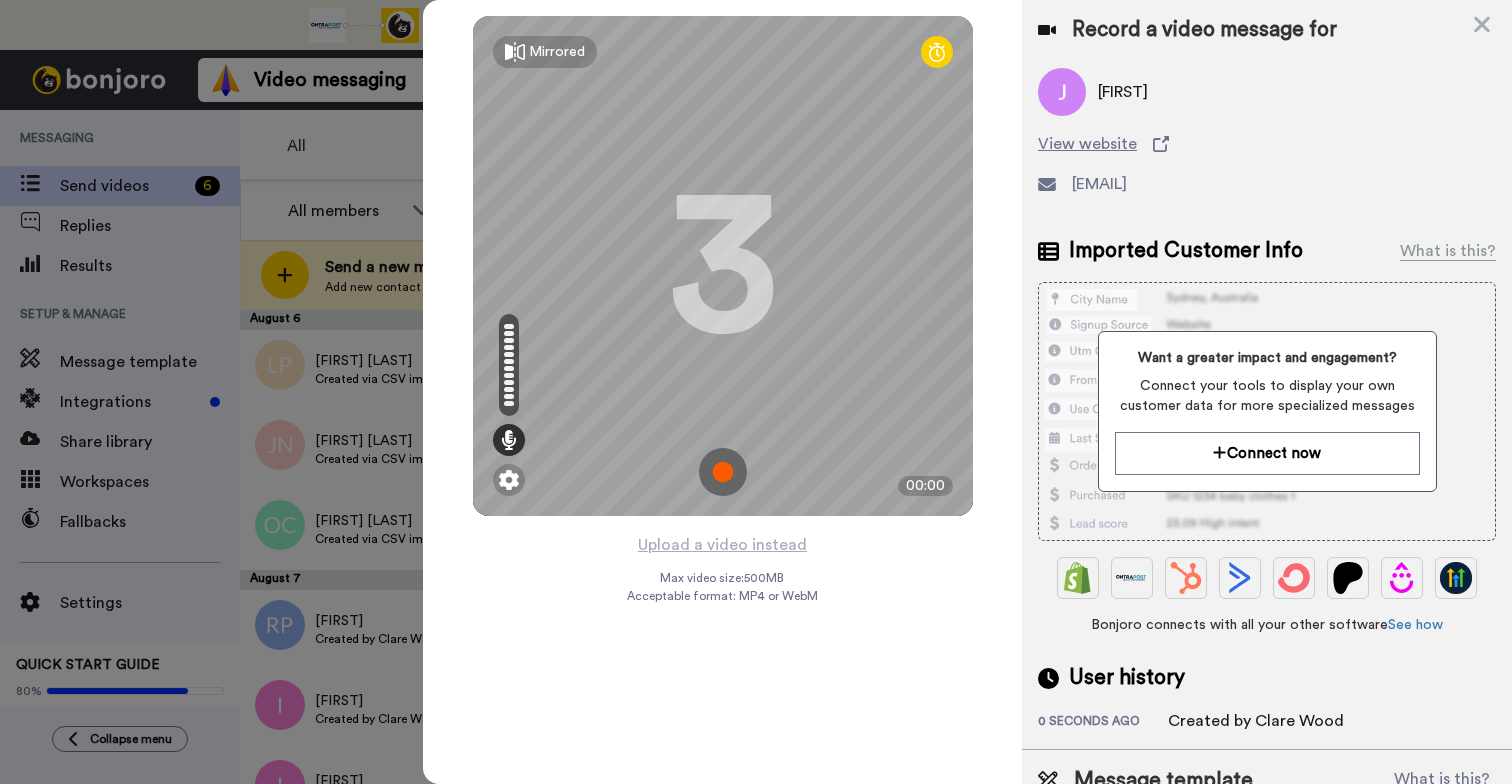 click at bounding box center (723, 472) 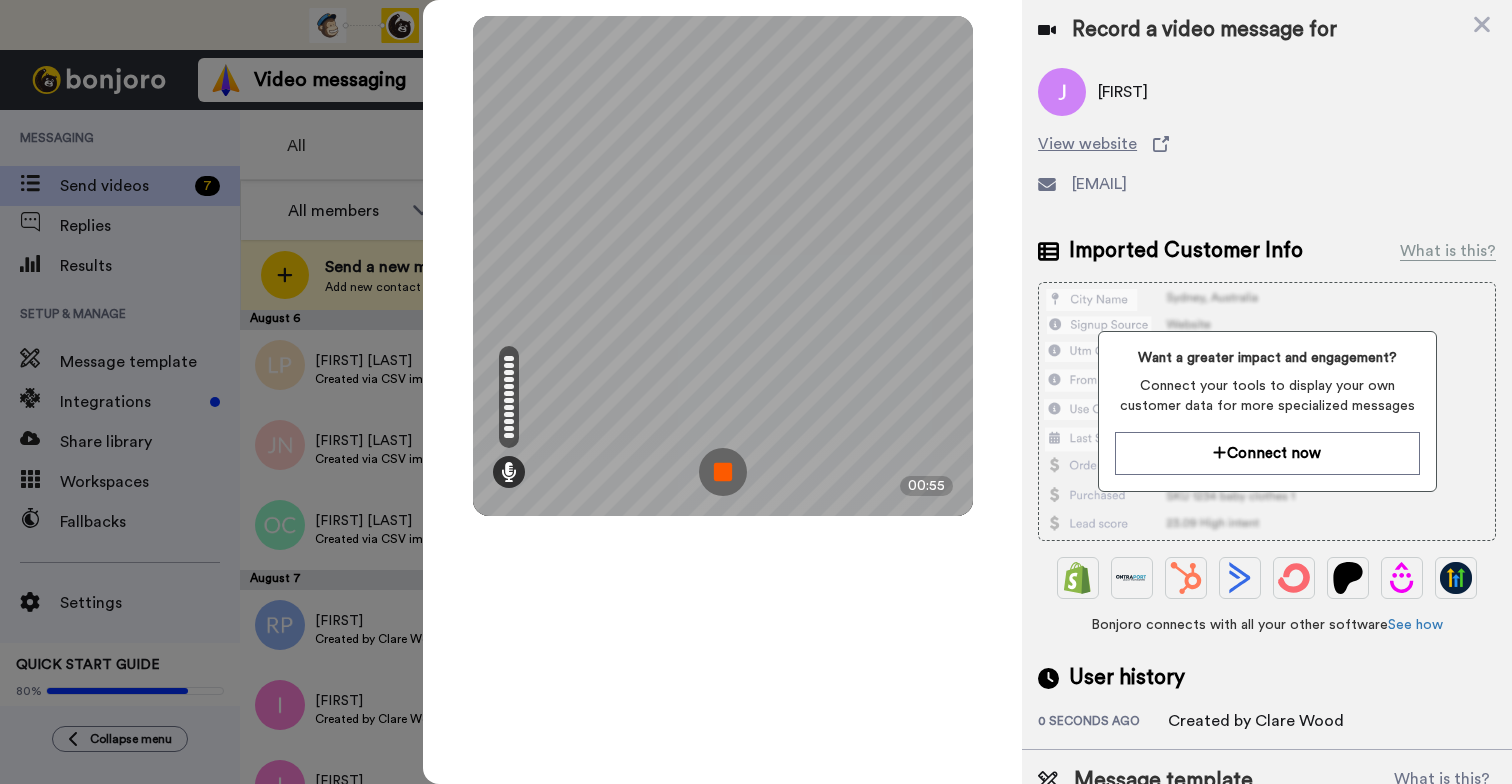 click at bounding box center (723, 472) 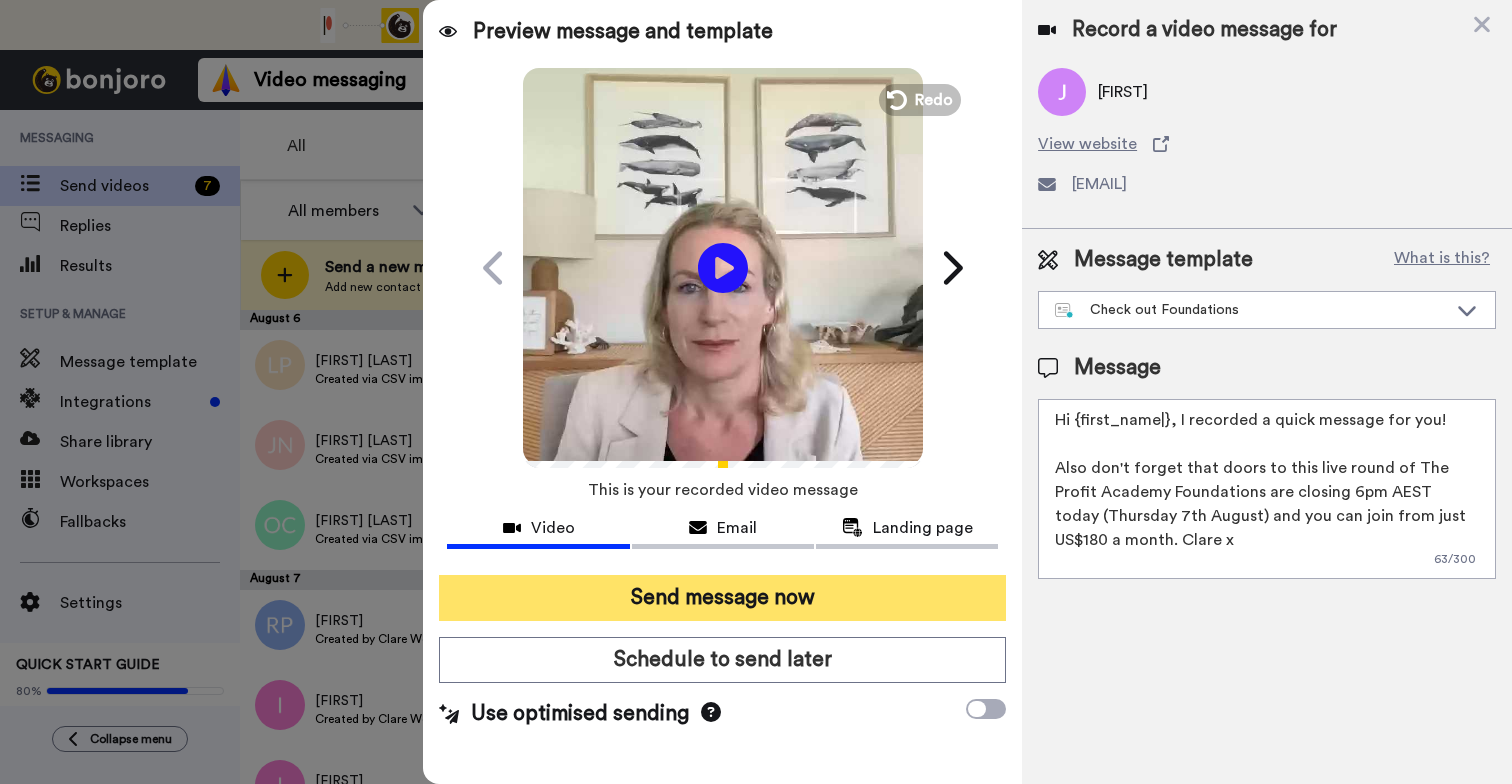 click on "Send message now" at bounding box center [722, 598] 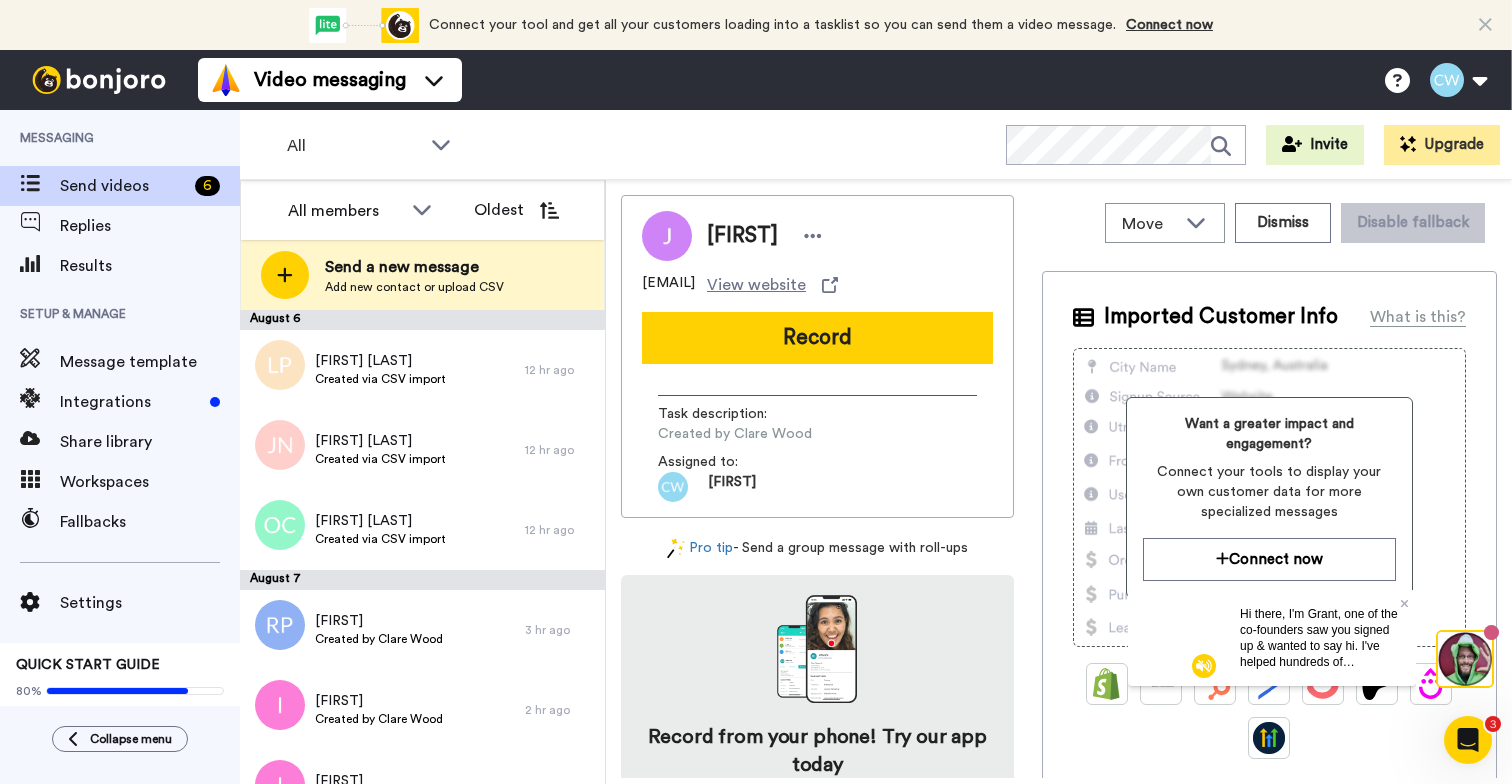 scroll, scrollTop: 0, scrollLeft: 0, axis: both 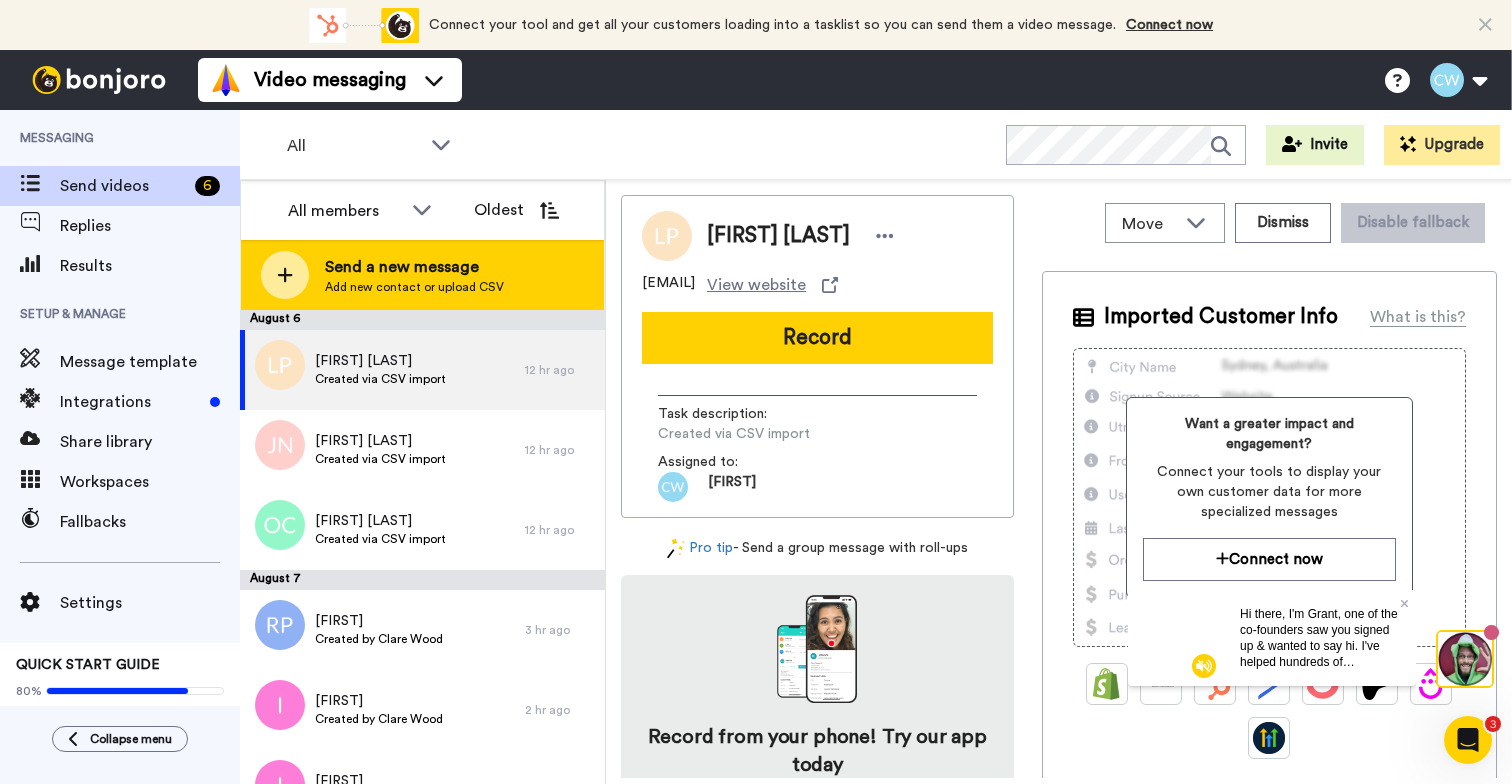 click on "Send a new message" at bounding box center (414, 267) 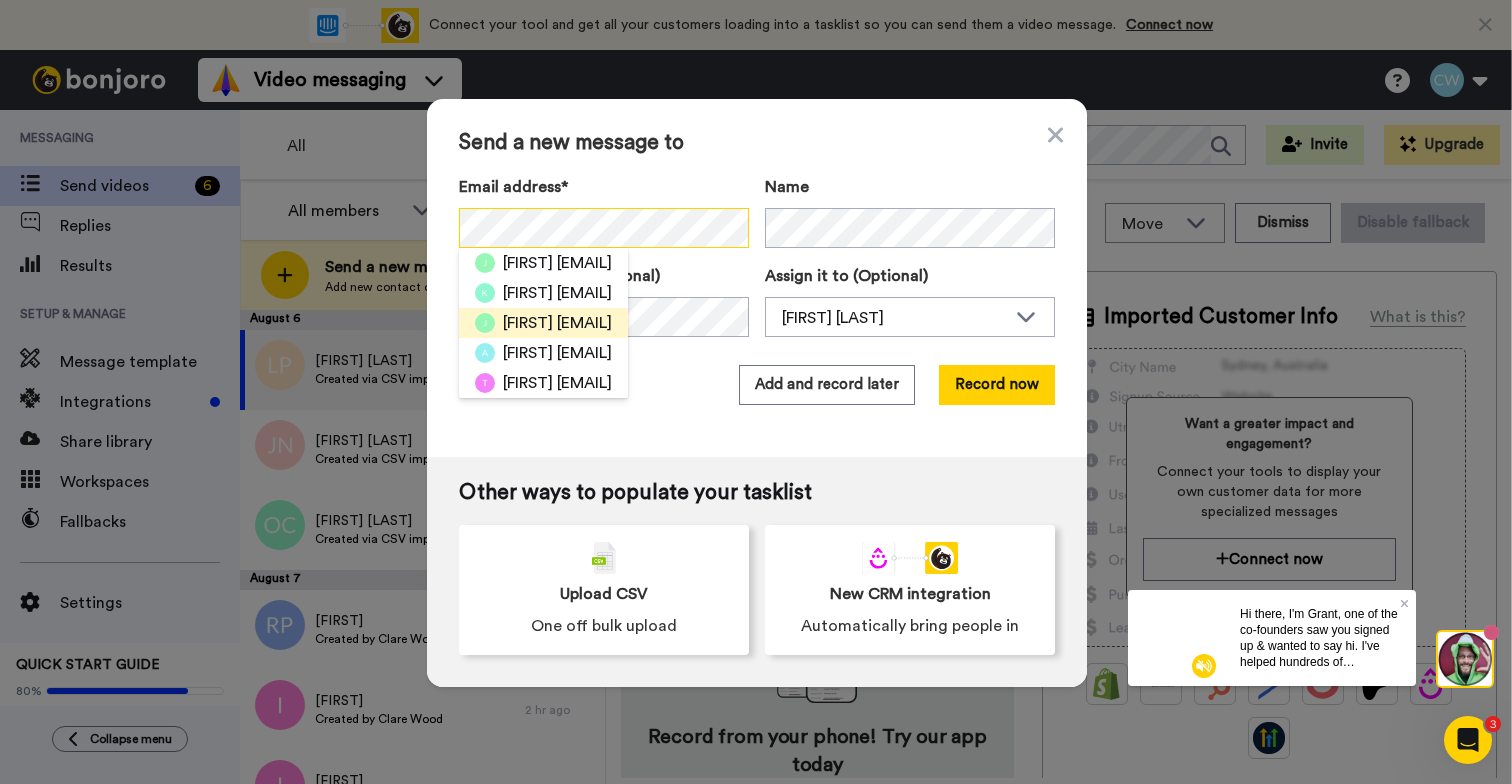 scroll, scrollTop: 0, scrollLeft: 31, axis: horizontal 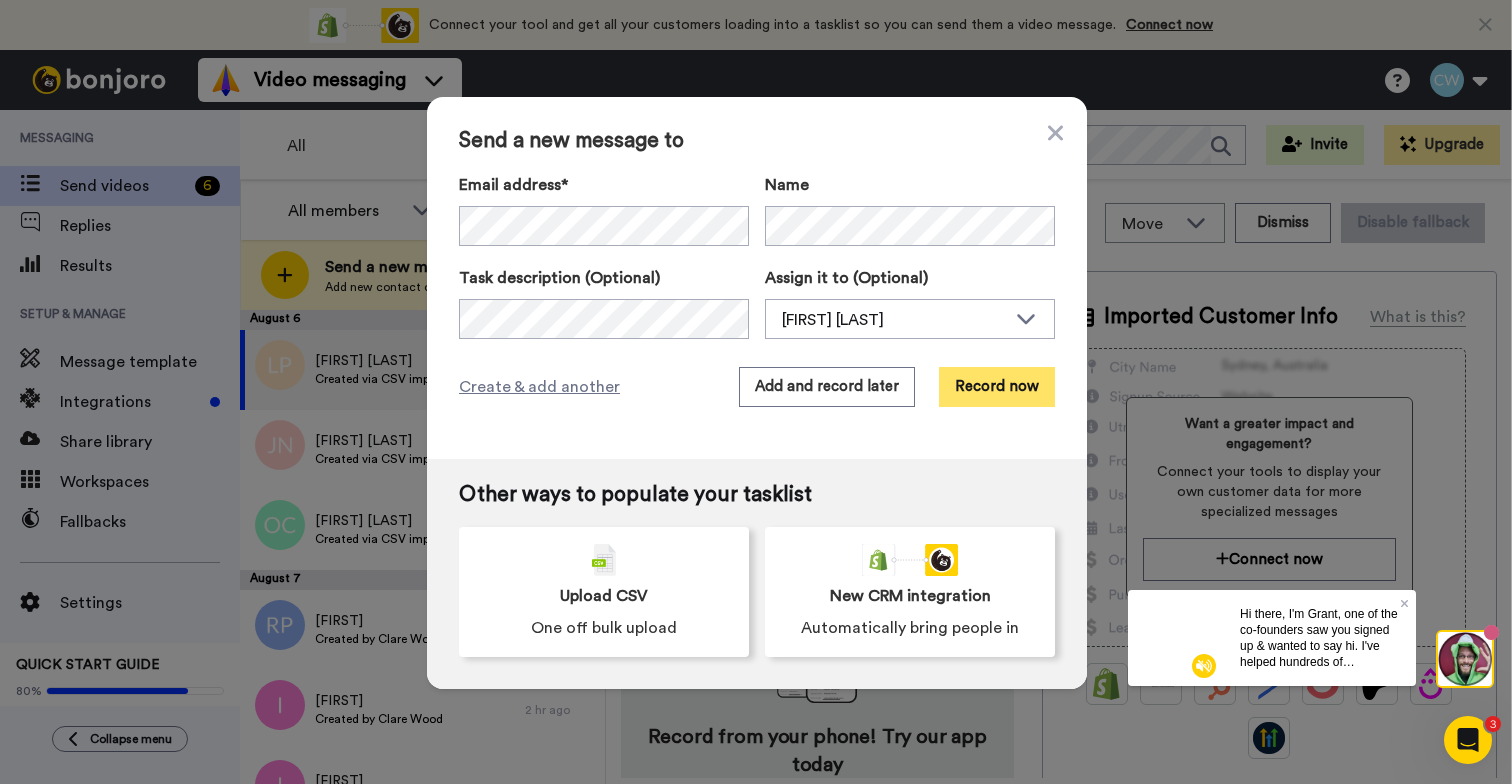 click on "Record now" at bounding box center (997, 387) 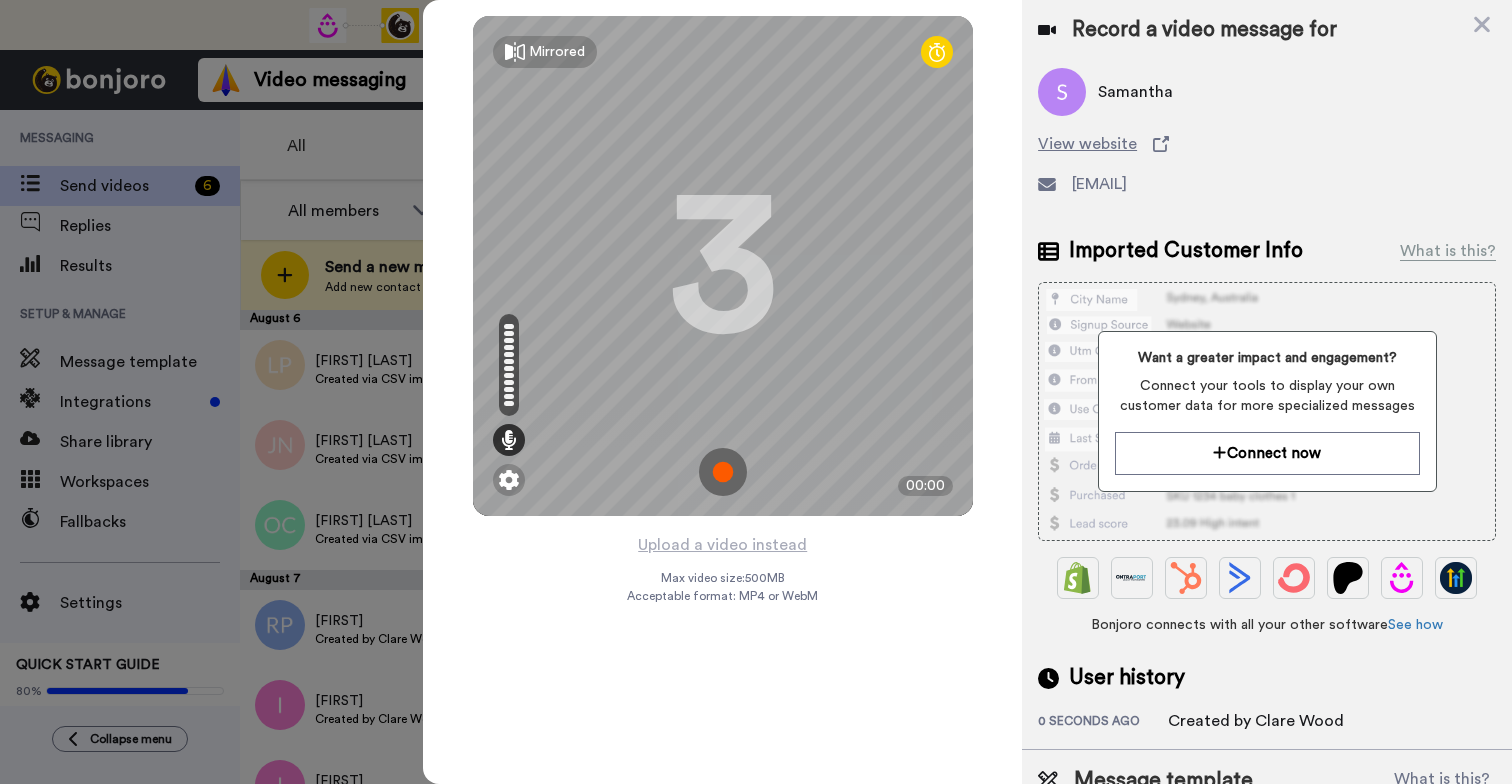 click at bounding box center [723, 472] 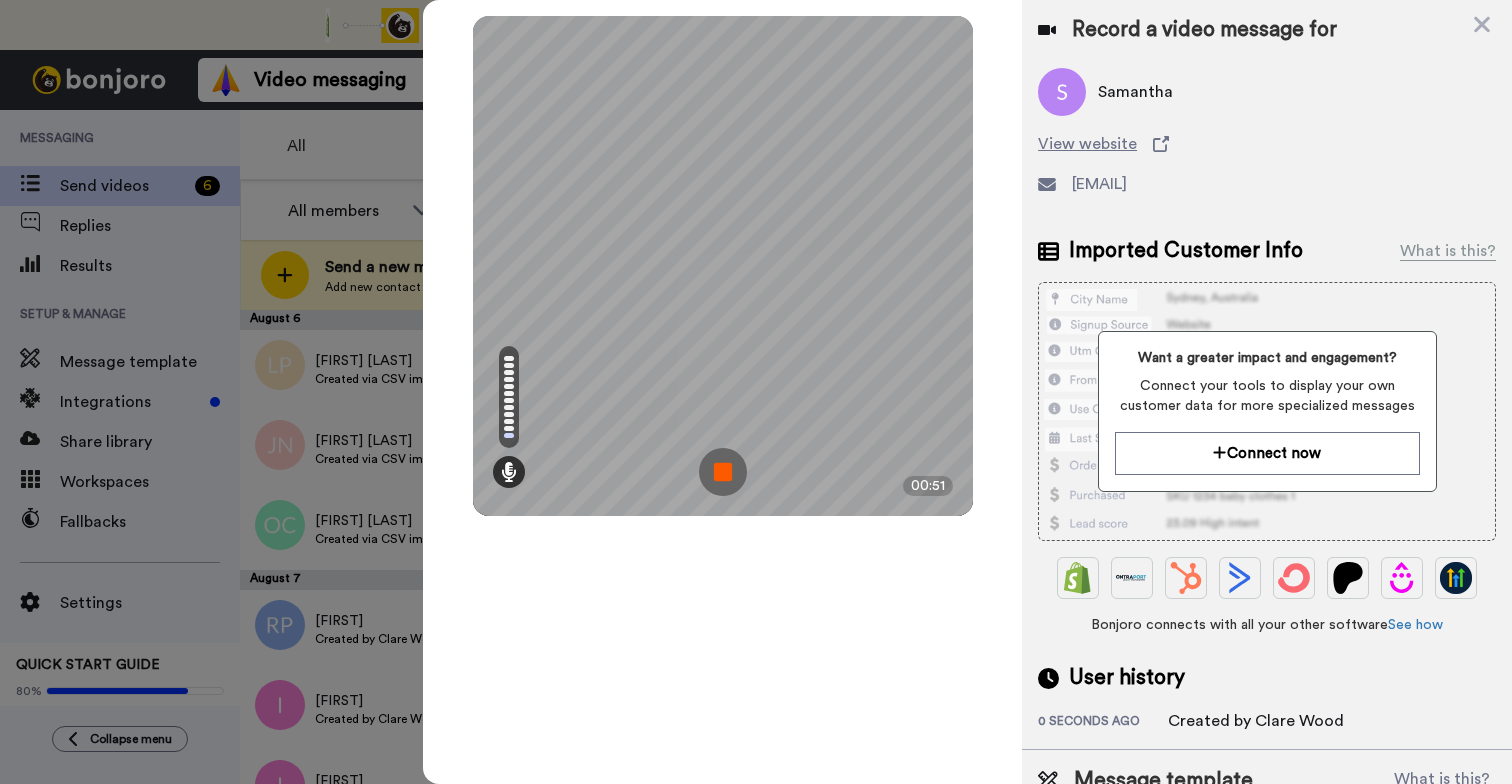 click at bounding box center (723, 472) 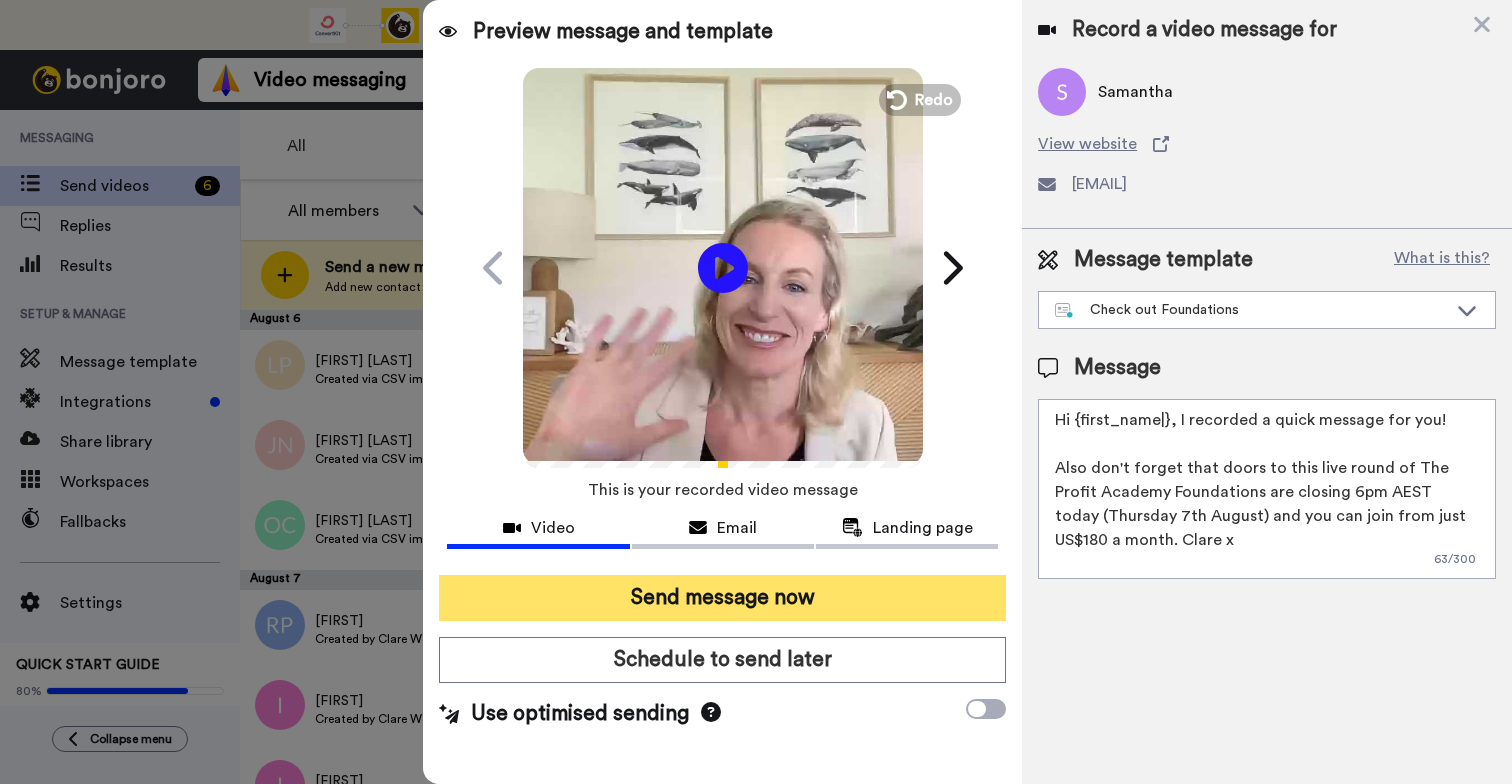 click on "Send message now" at bounding box center [722, 598] 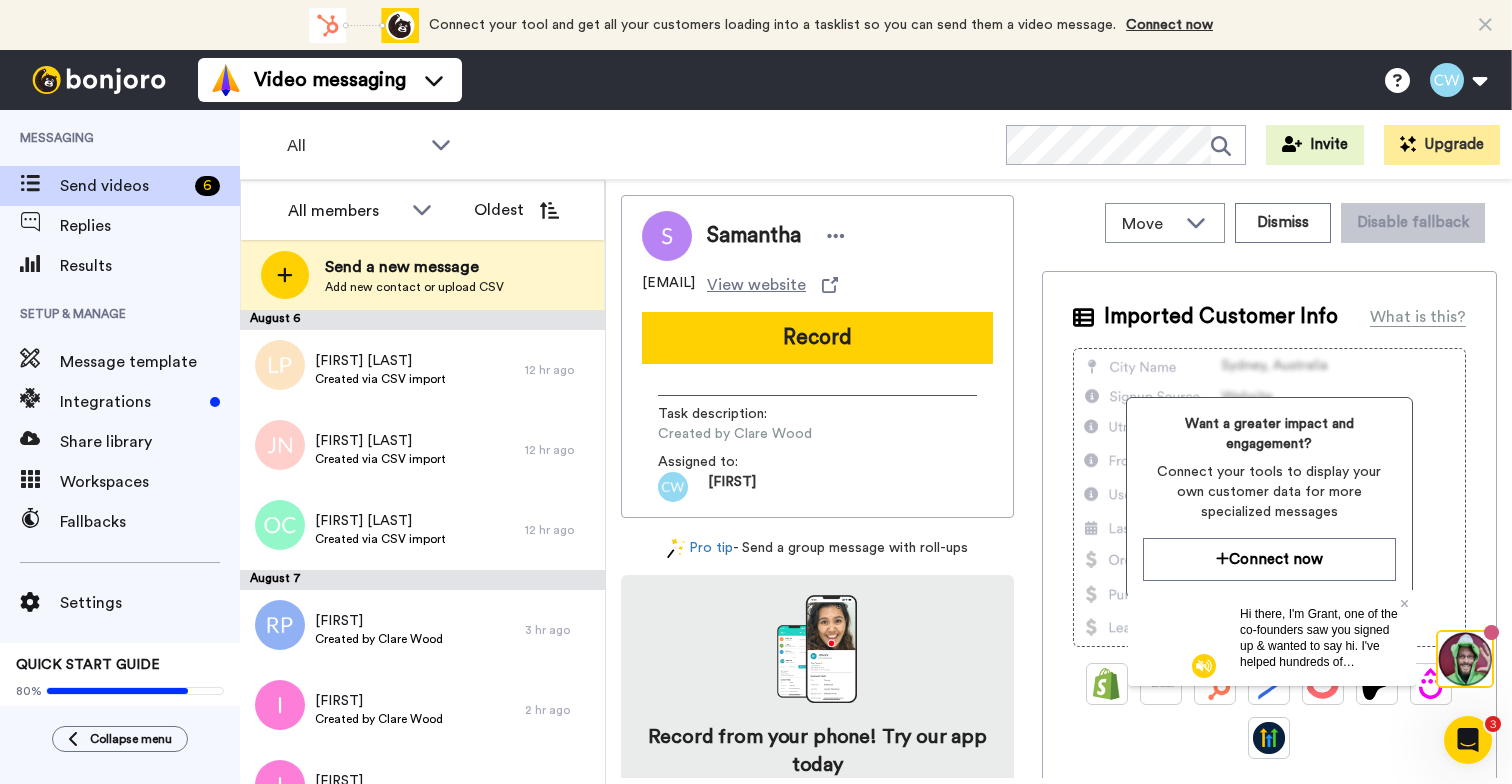 scroll, scrollTop: 0, scrollLeft: 0, axis: both 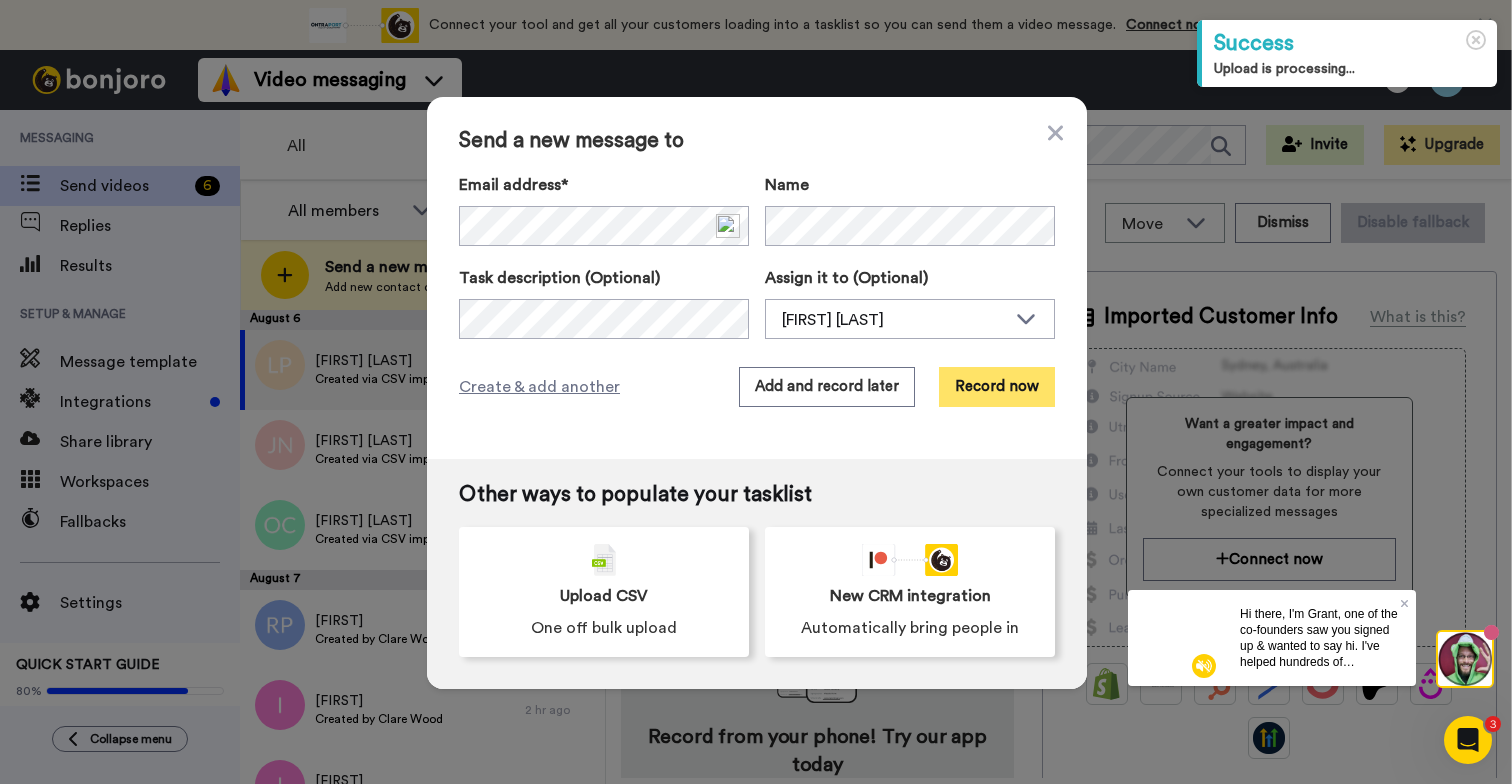 click on "Record now" at bounding box center [997, 387] 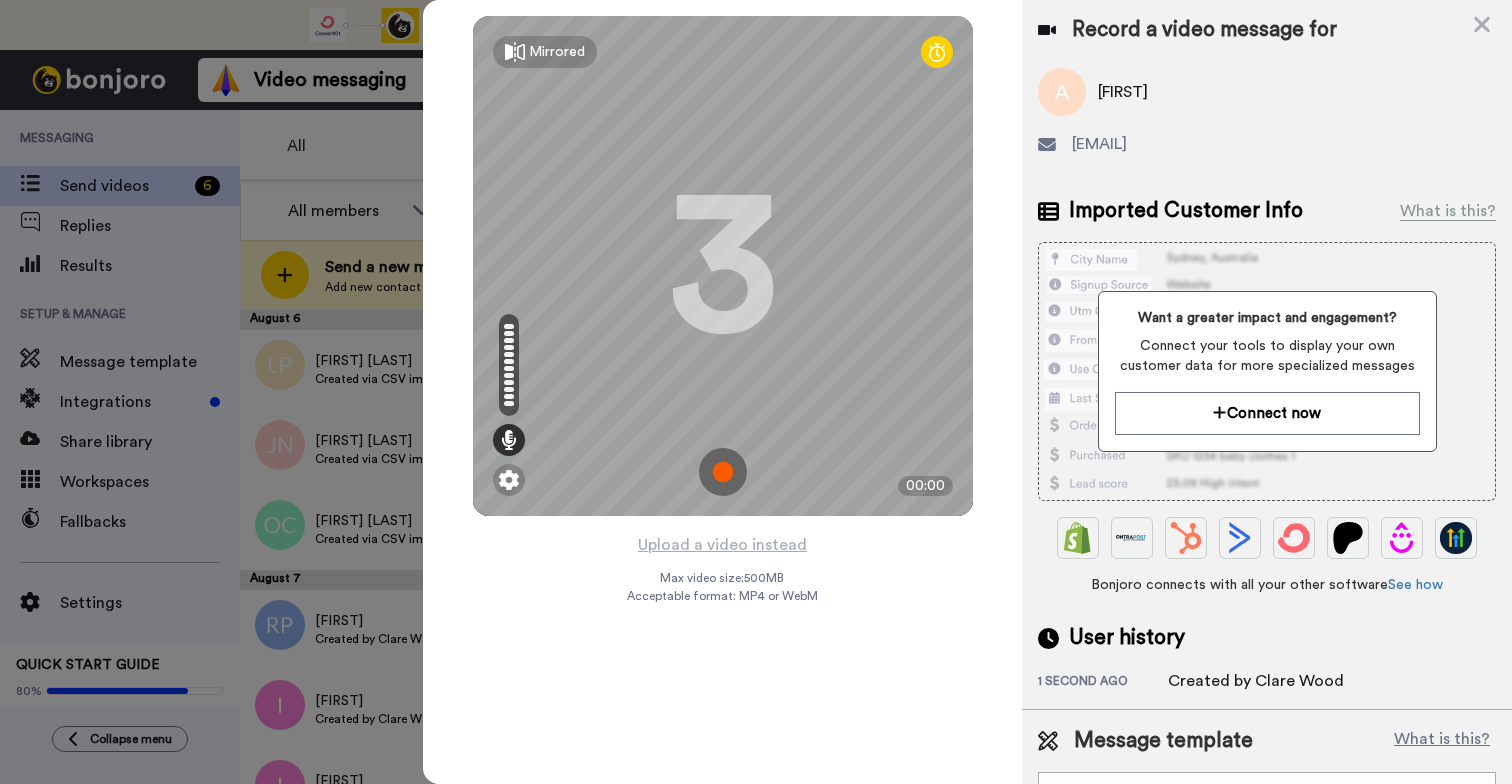 click at bounding box center [723, 472] 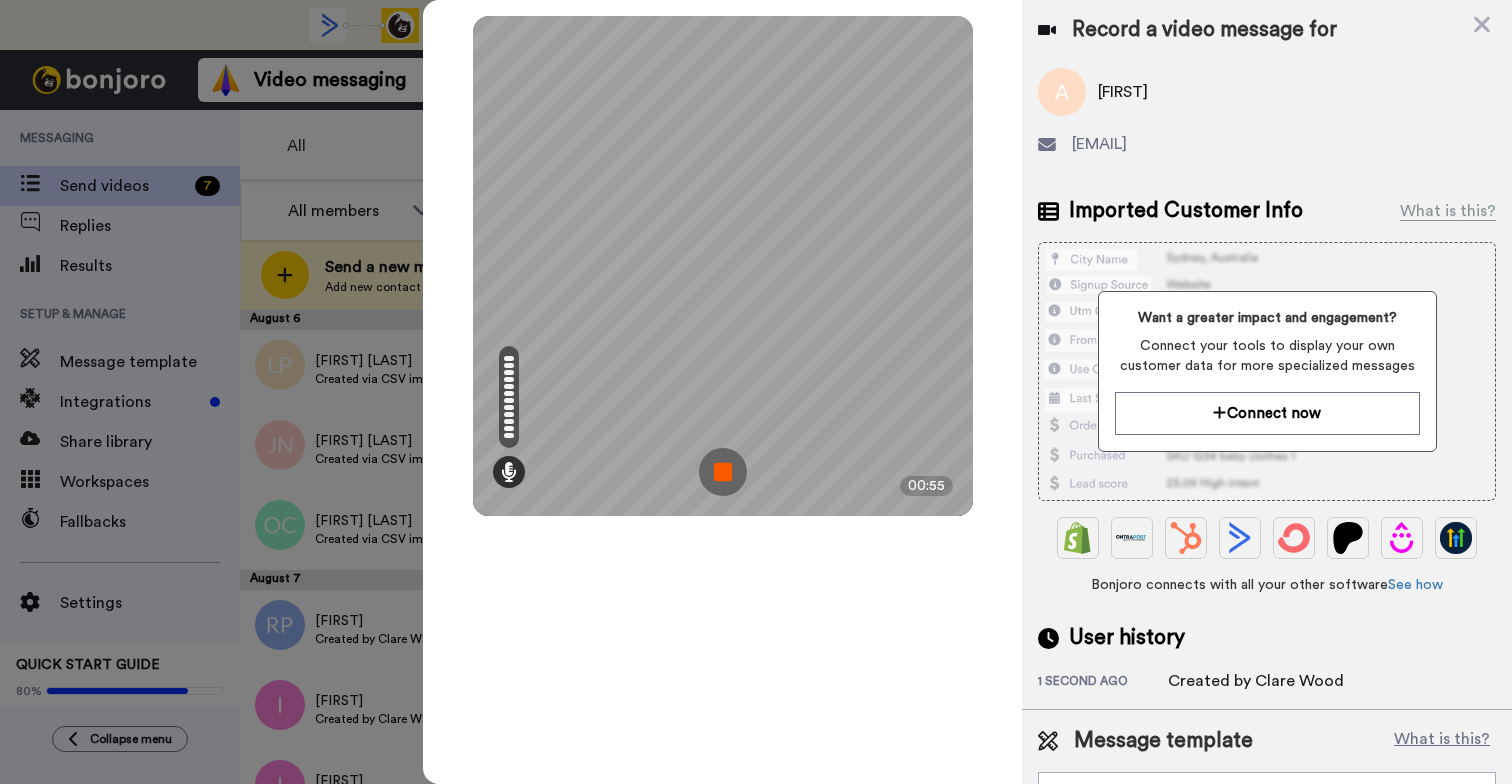 click at bounding box center (723, 472) 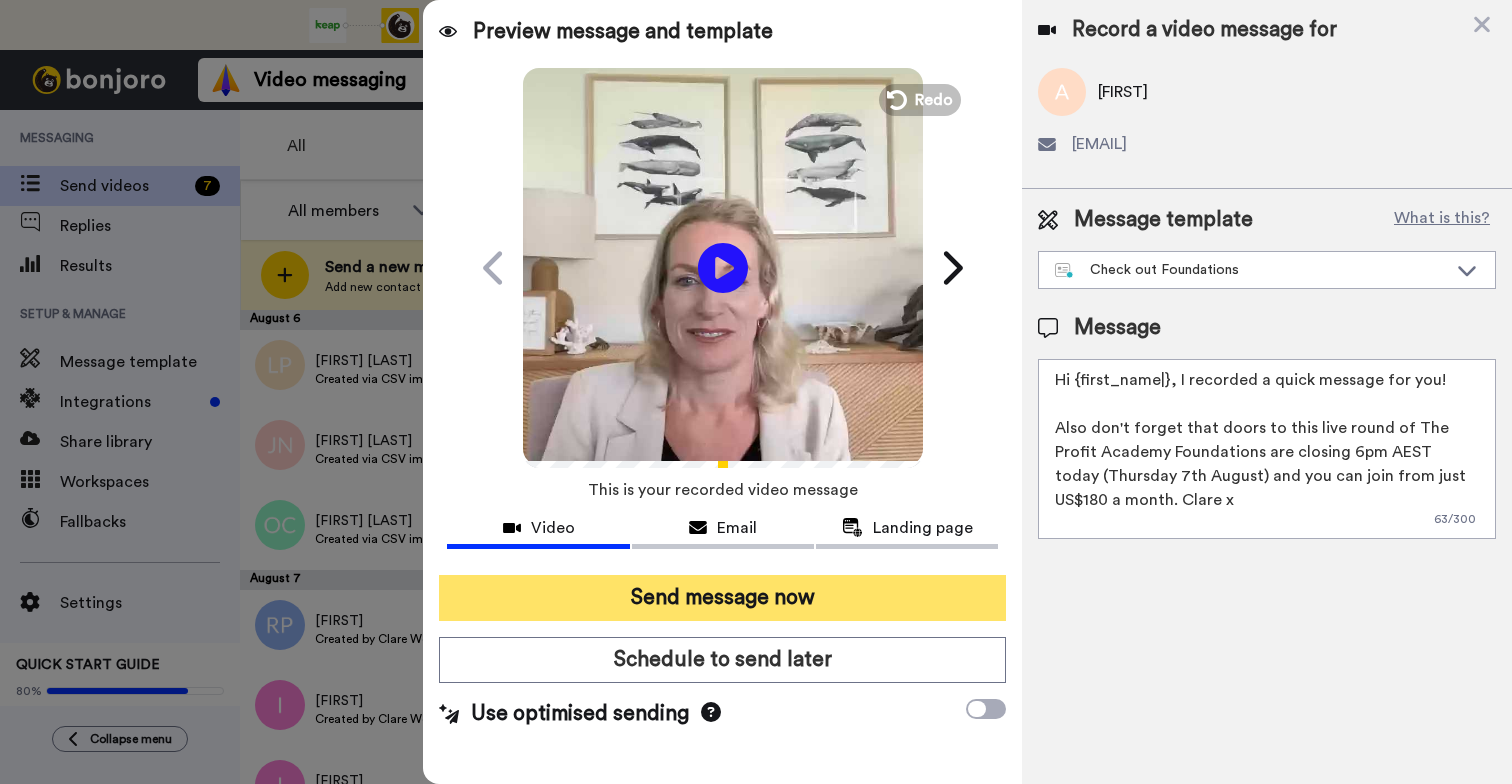 click on "Send message now" at bounding box center (722, 598) 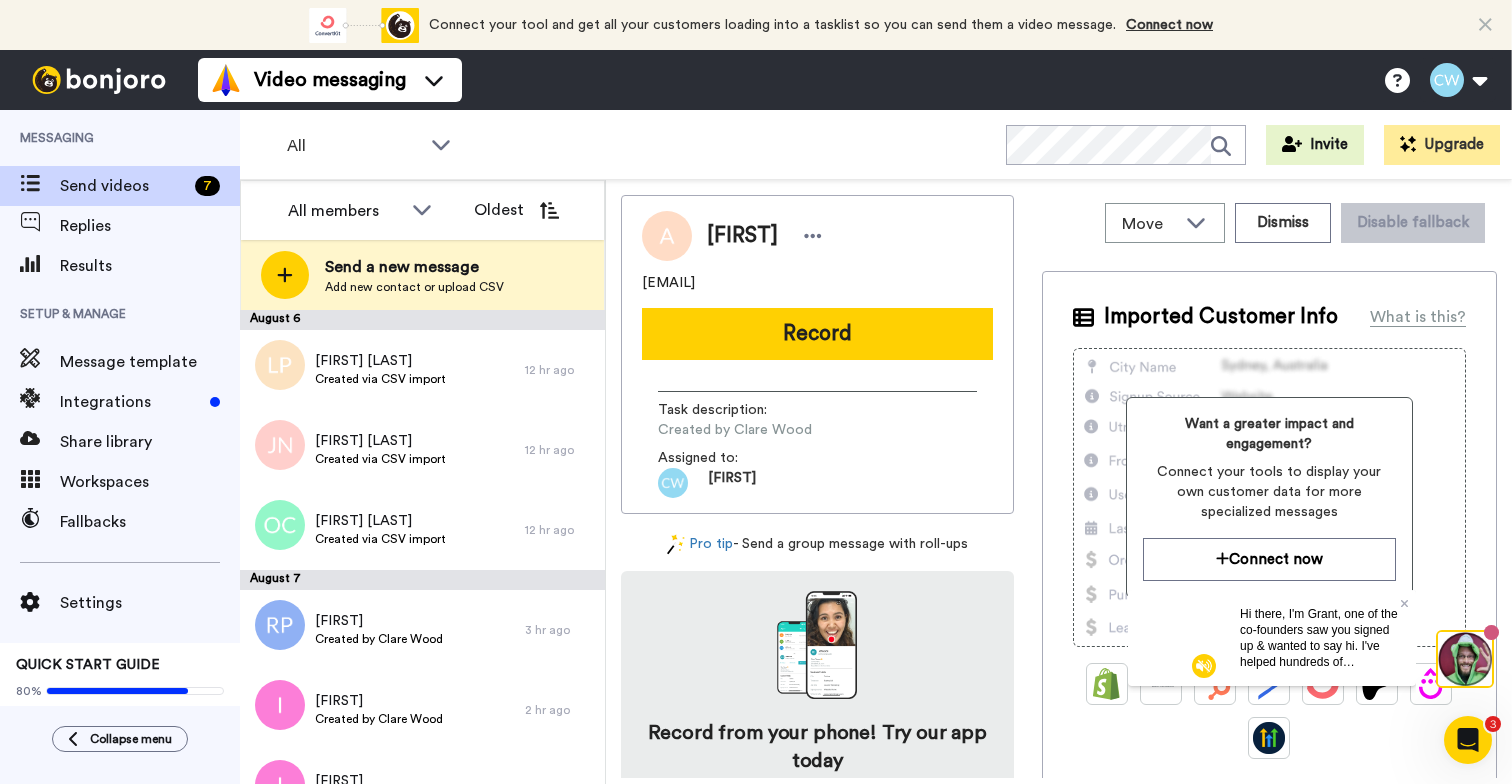 scroll, scrollTop: 0, scrollLeft: 0, axis: both 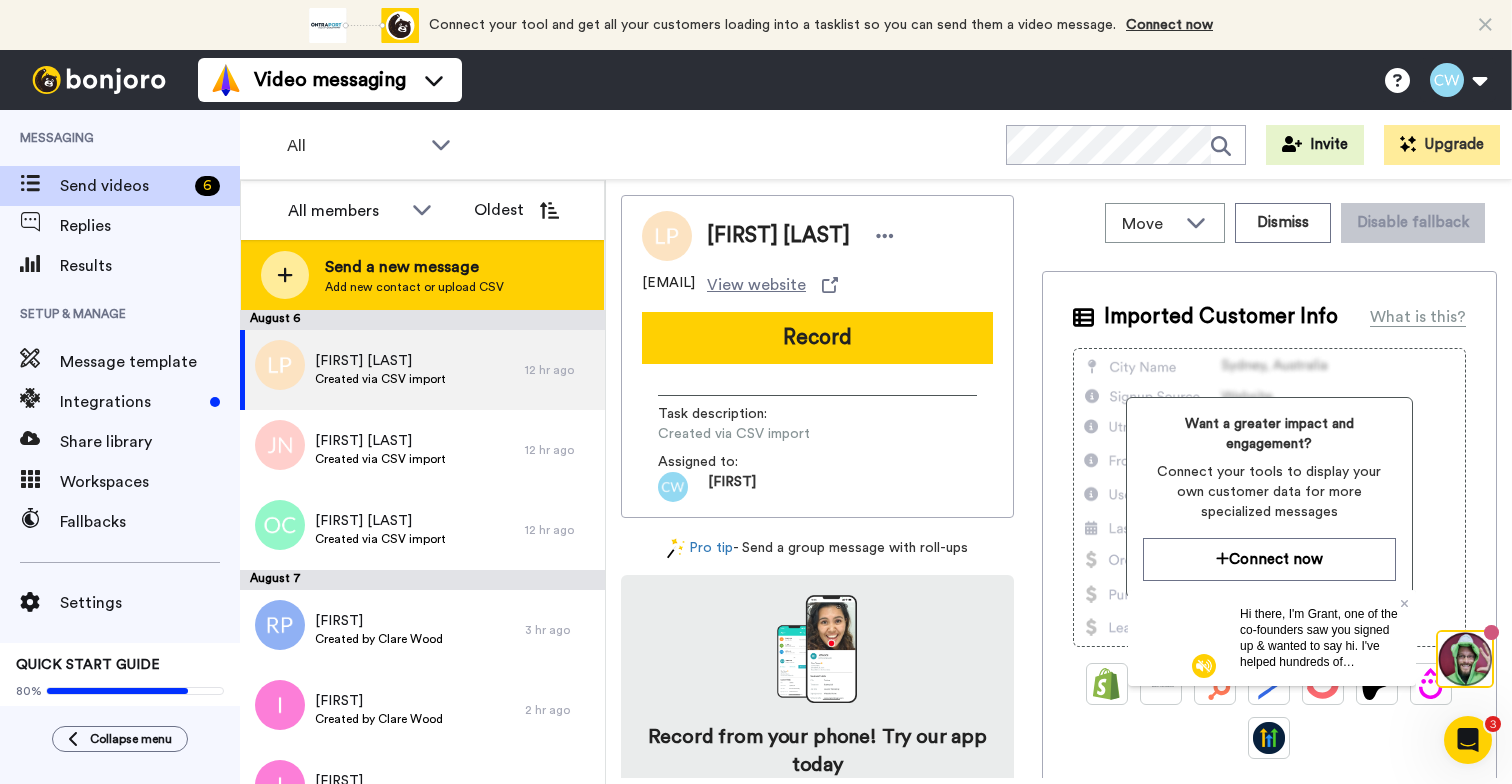 click on "Add new contact or upload CSV" at bounding box center [414, 287] 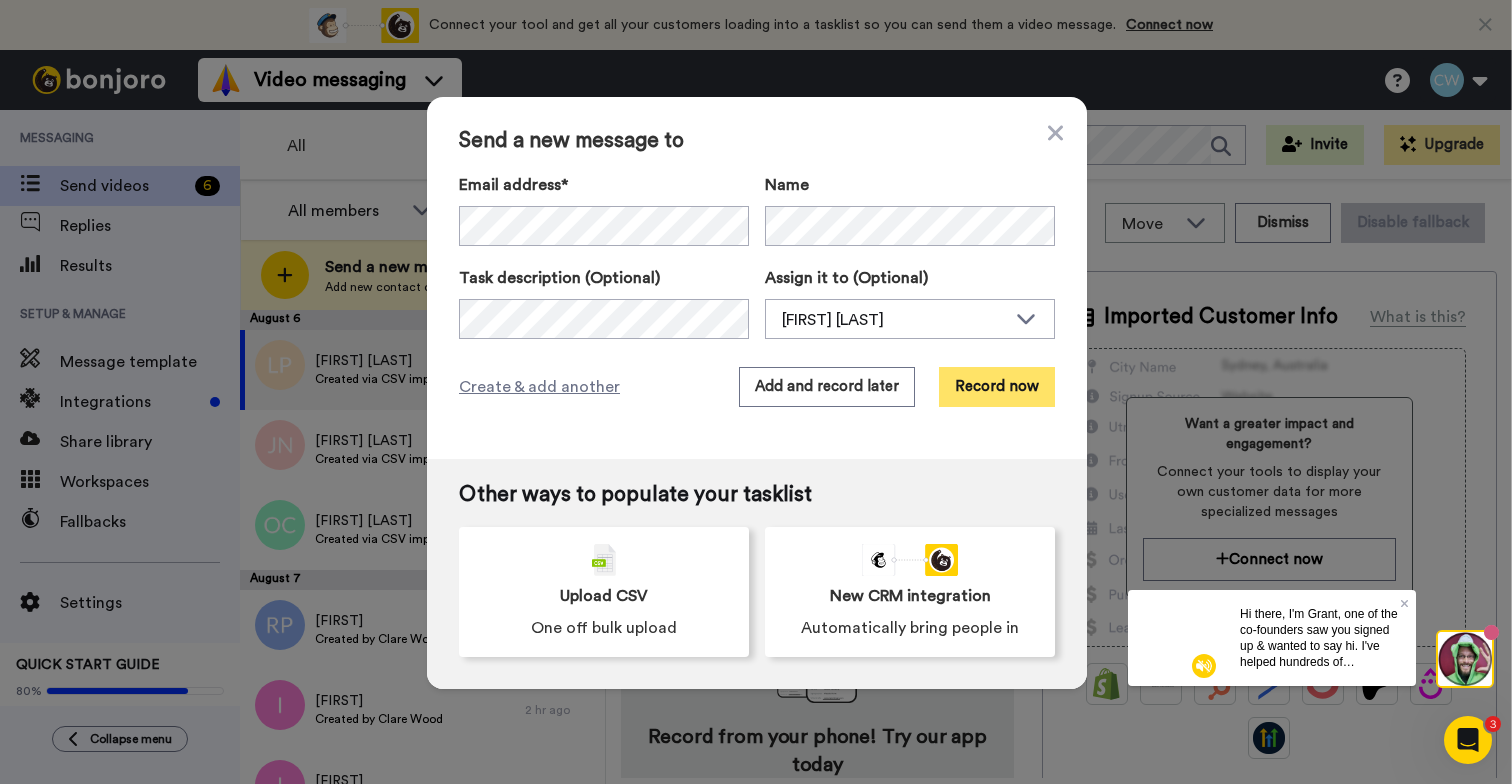 click on "Record now" at bounding box center [997, 387] 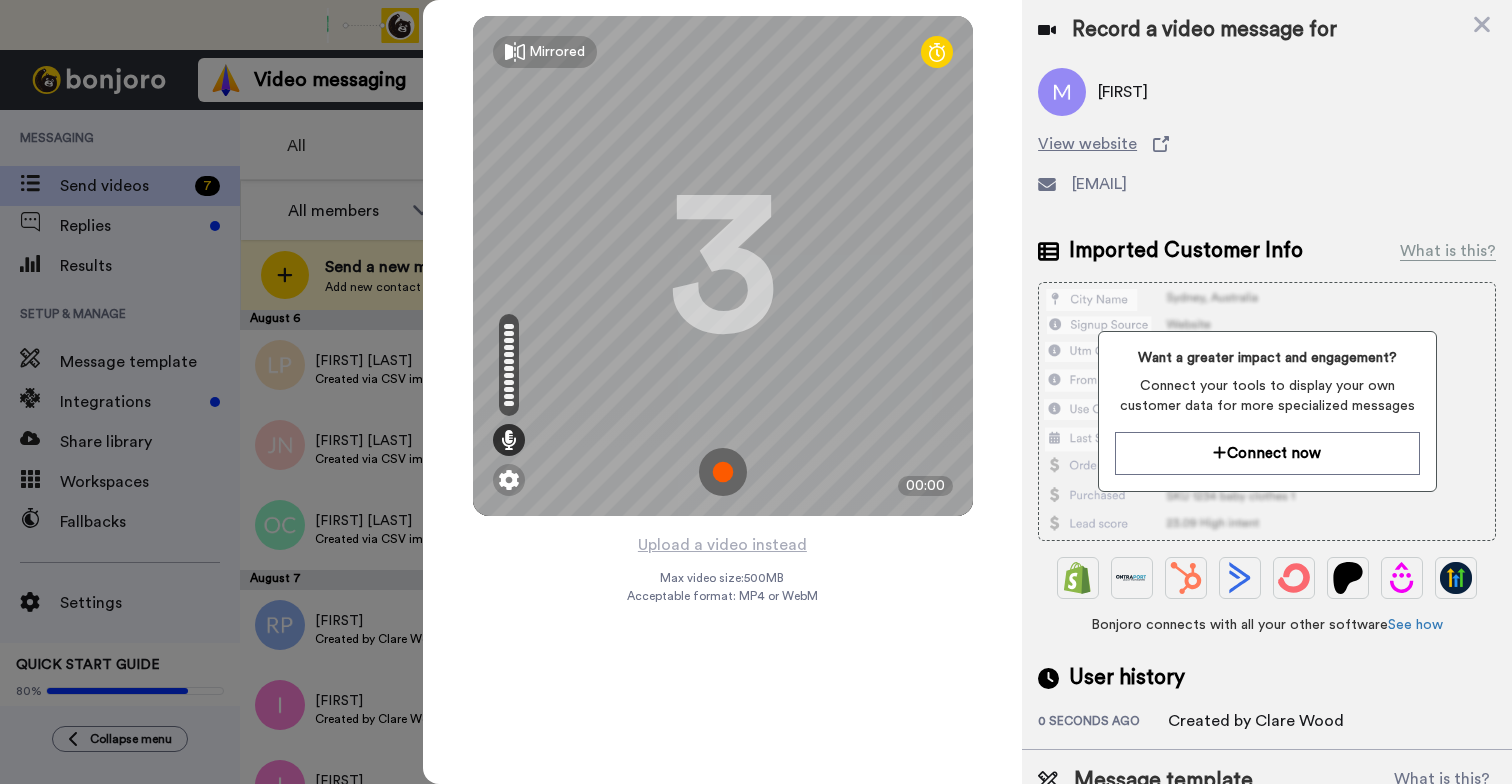 click at bounding box center [723, 472] 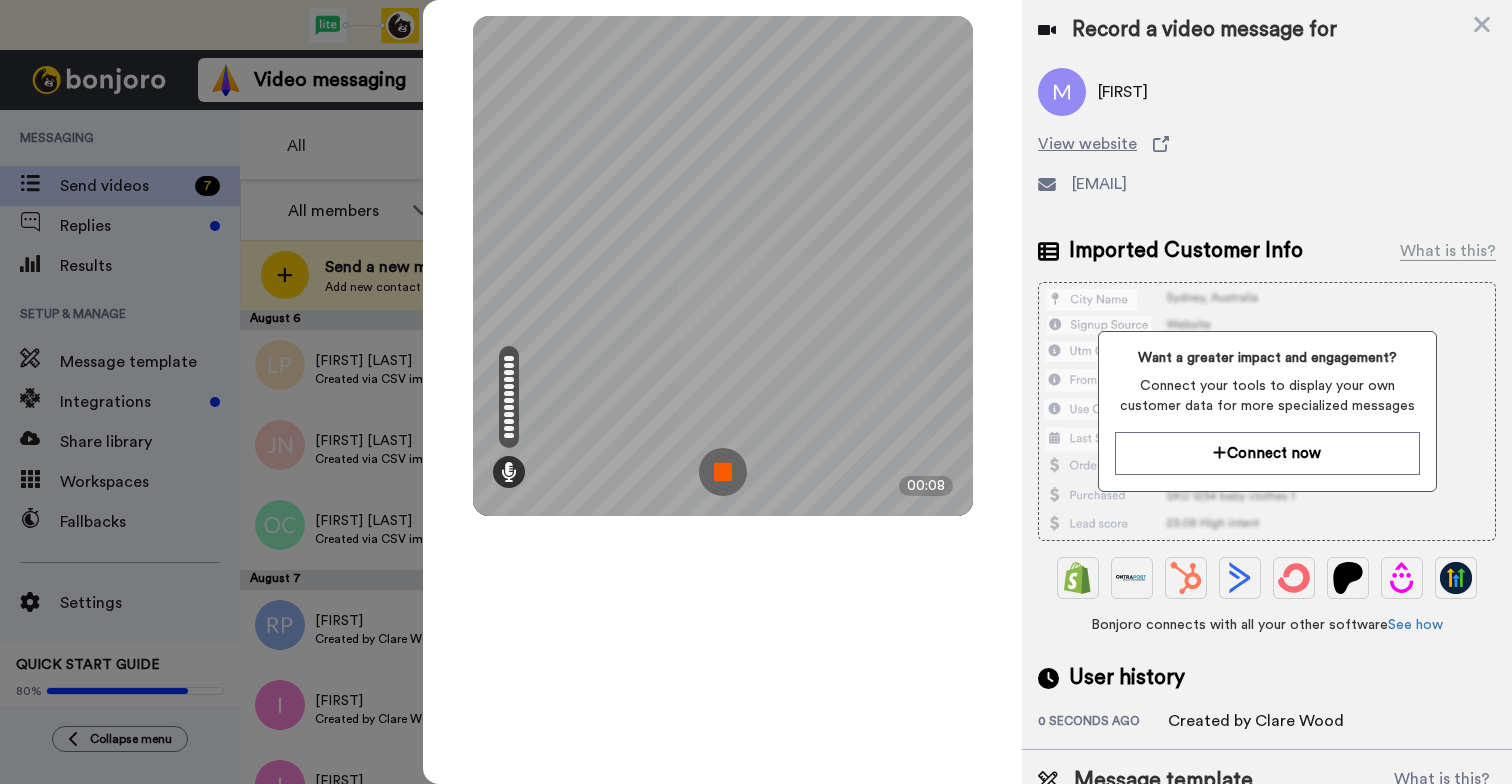 click at bounding box center [723, 472] 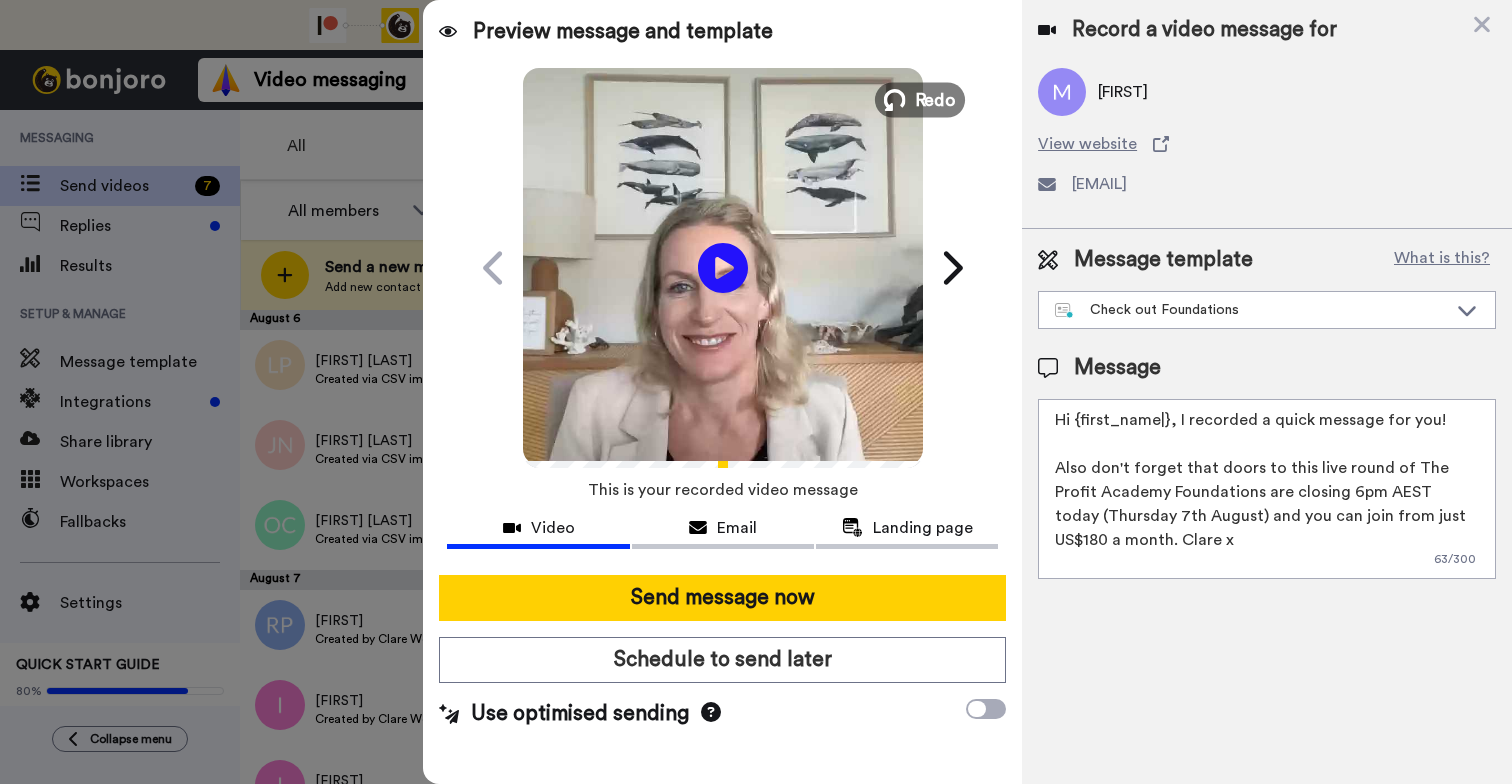 click on "Redo" at bounding box center (935, 99) 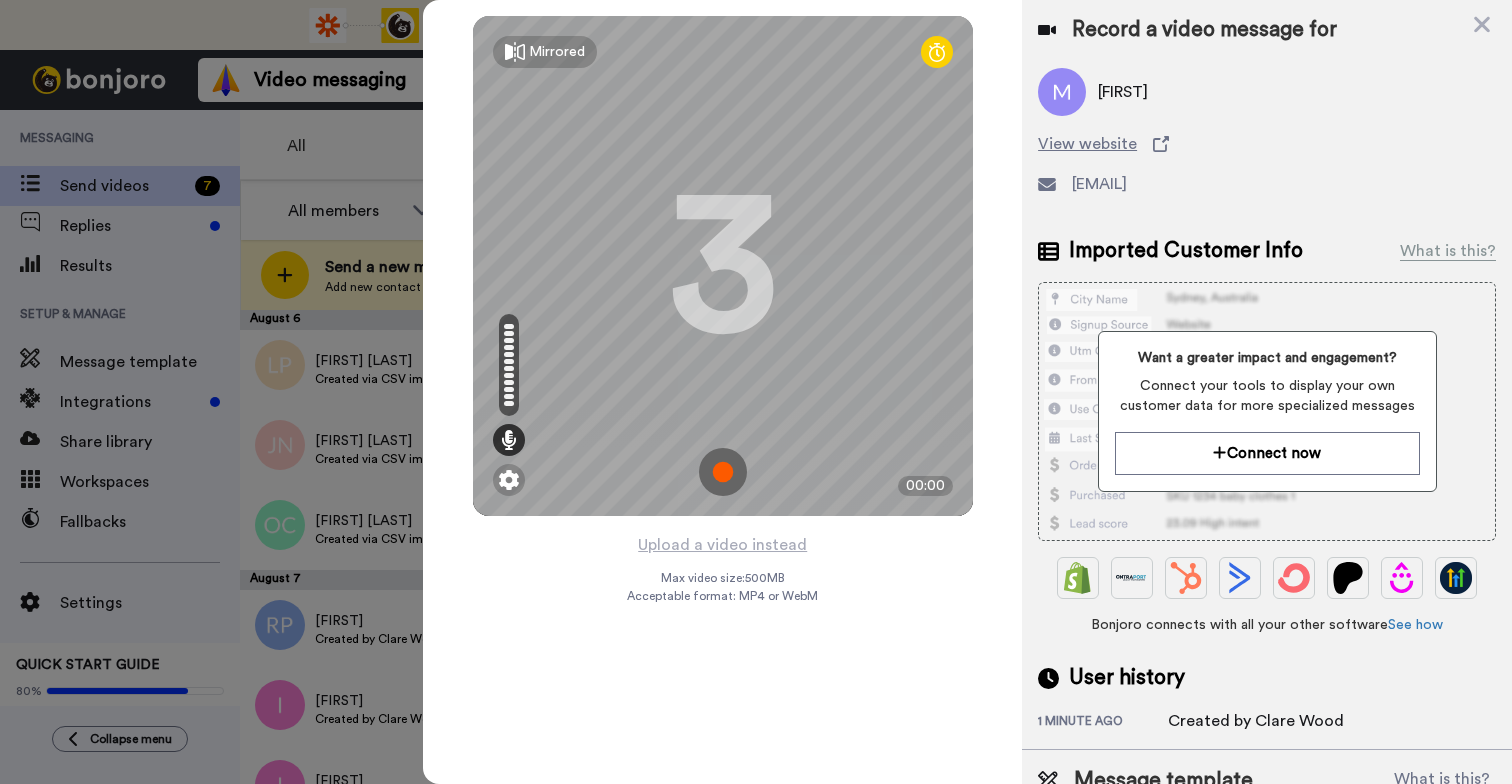 click at bounding box center (723, 472) 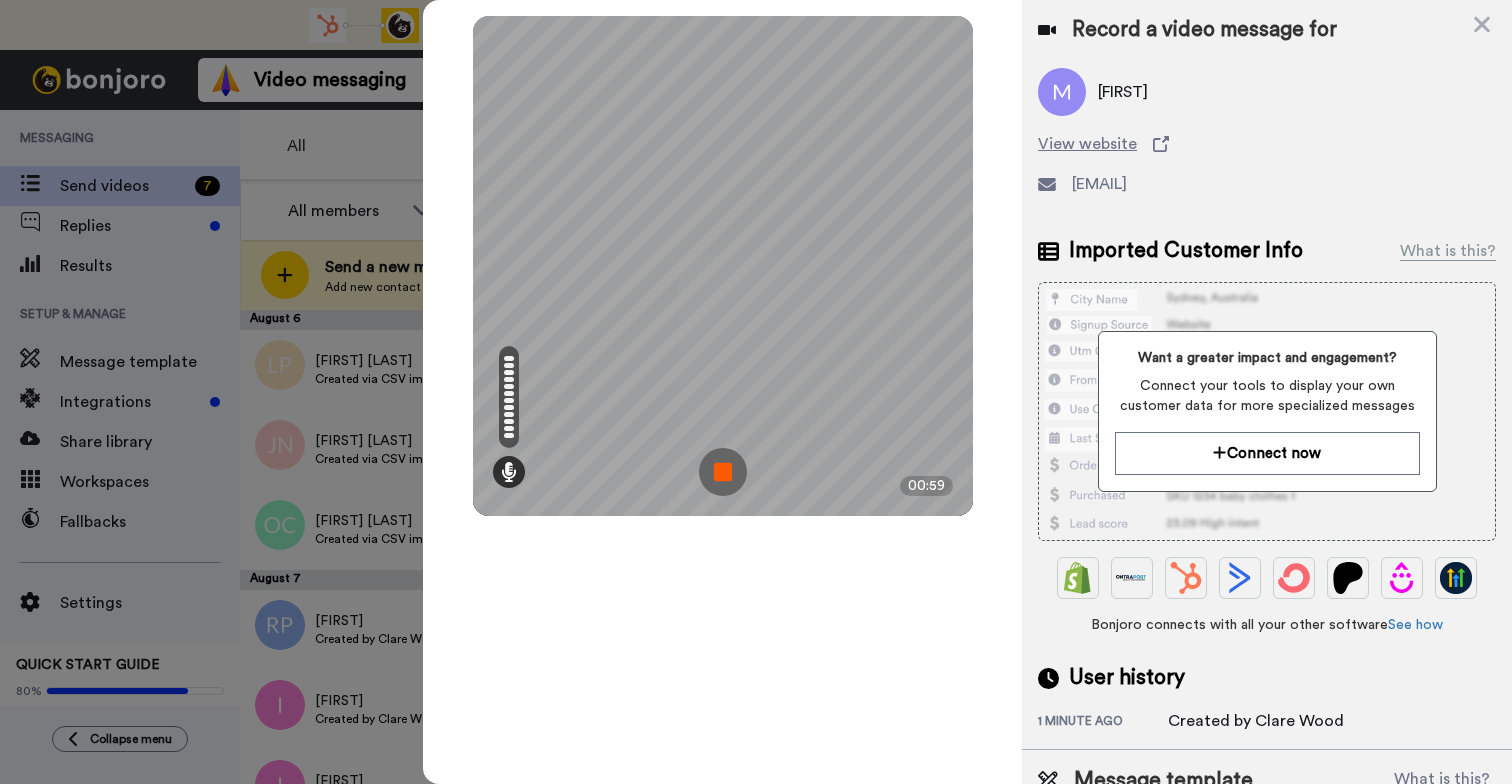 click at bounding box center (723, 472) 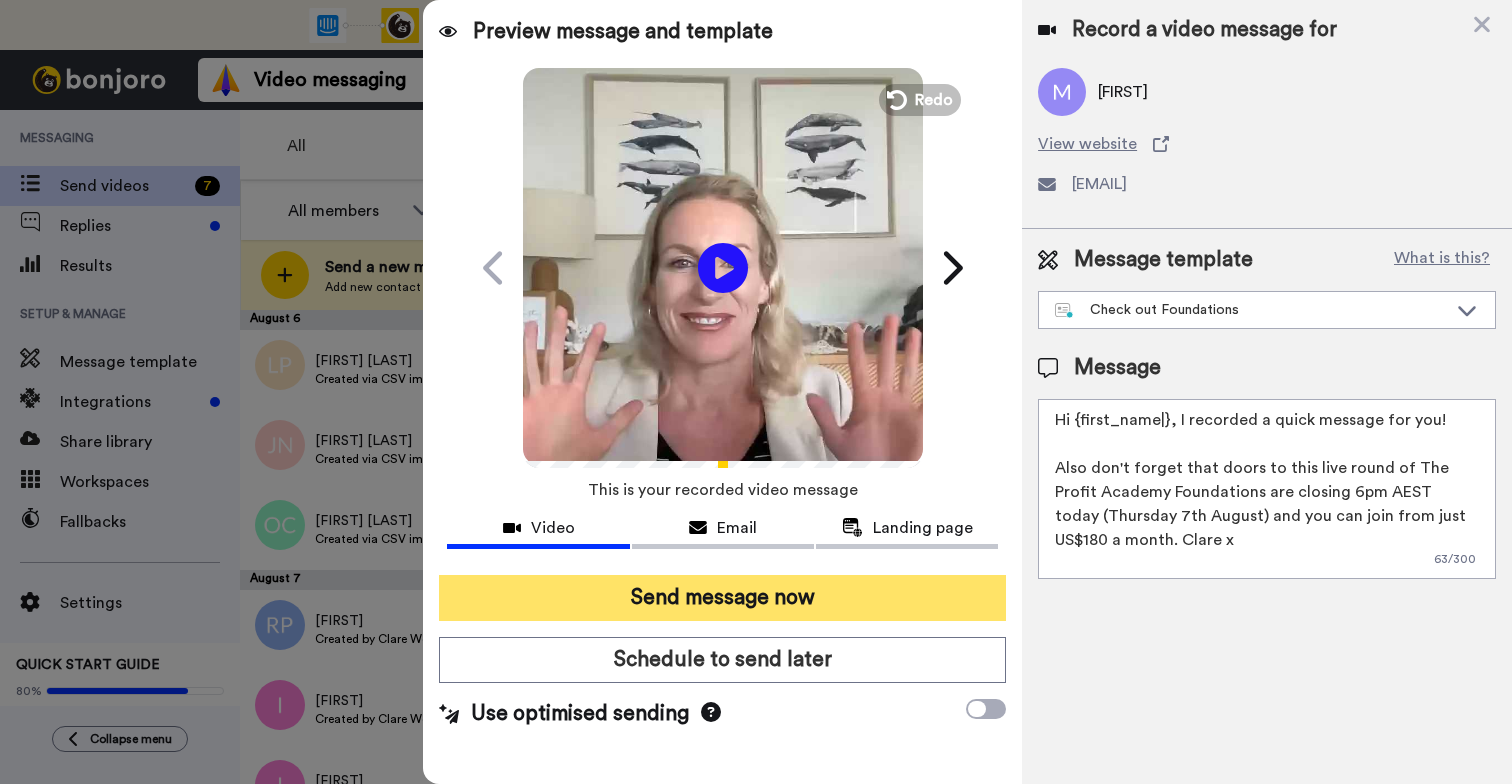 click on "Send message now" at bounding box center [722, 598] 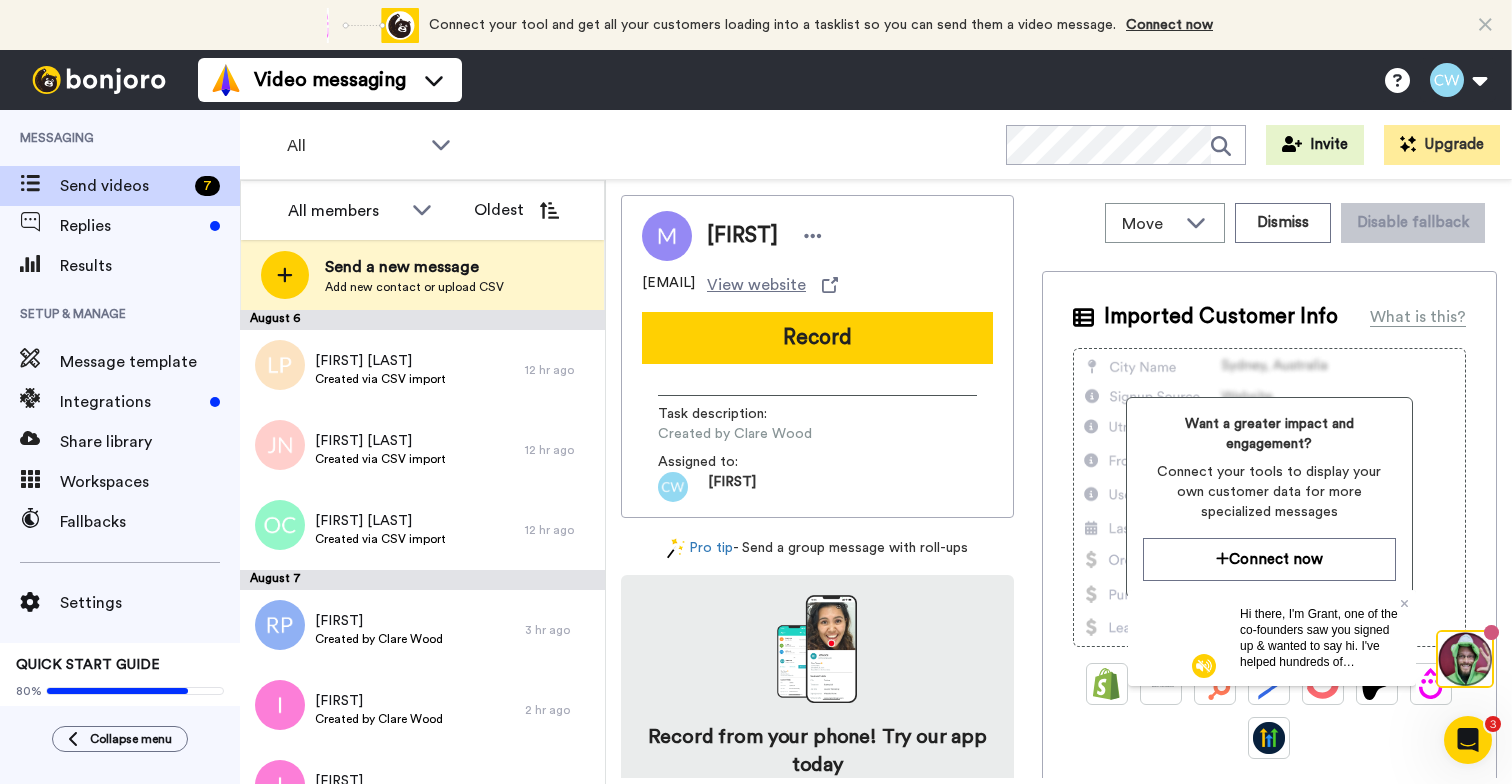 scroll, scrollTop: 0, scrollLeft: 0, axis: both 